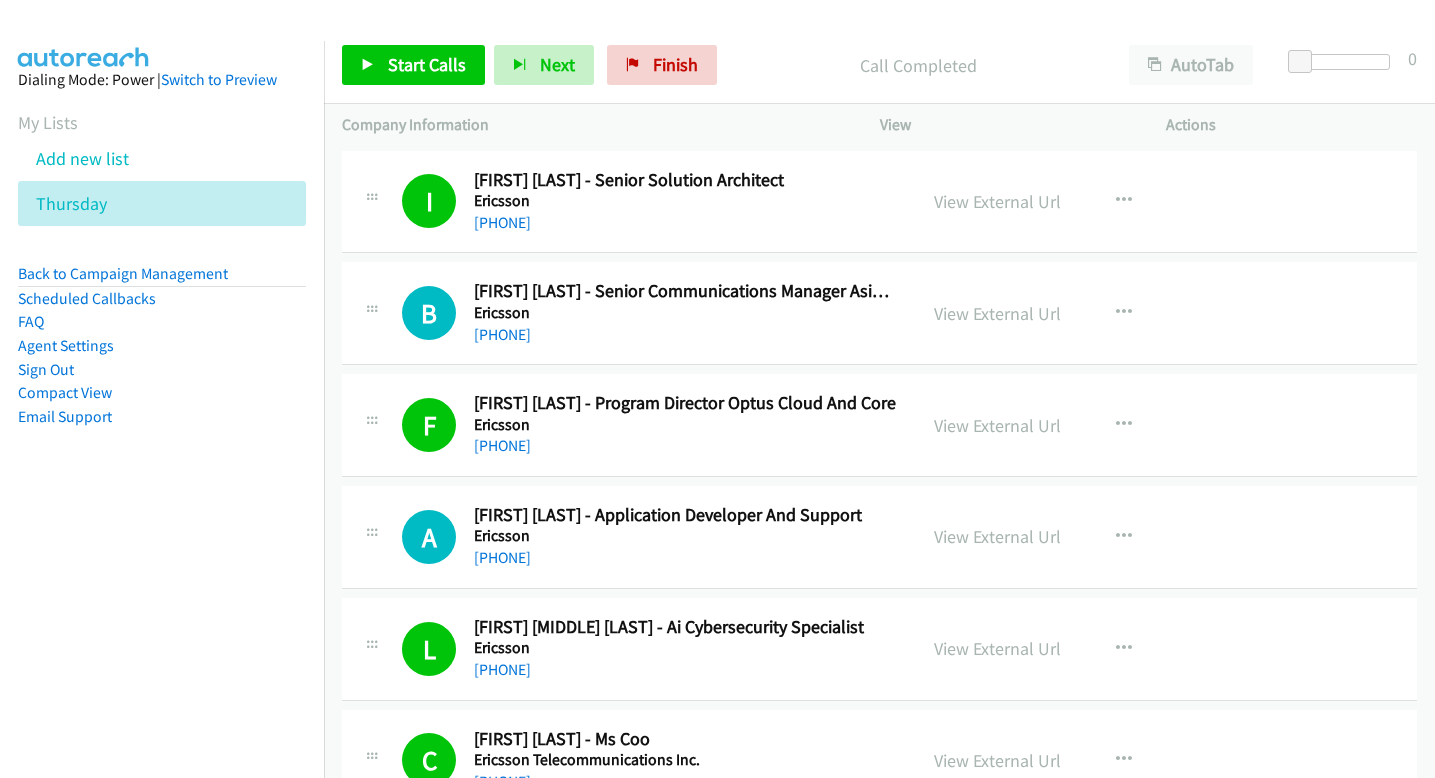 scroll, scrollTop: 0, scrollLeft: 0, axis: both 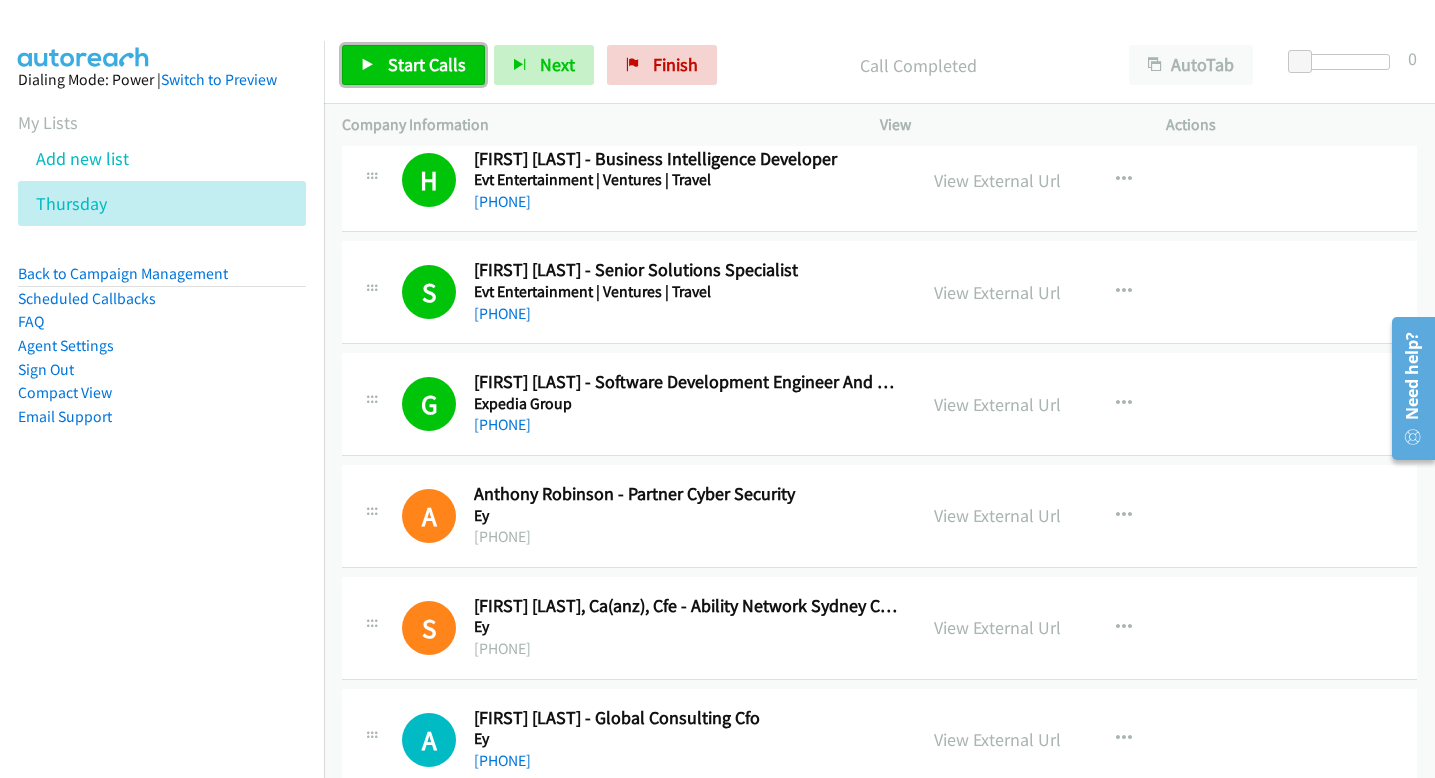 click on "Start Calls" at bounding box center [427, 64] 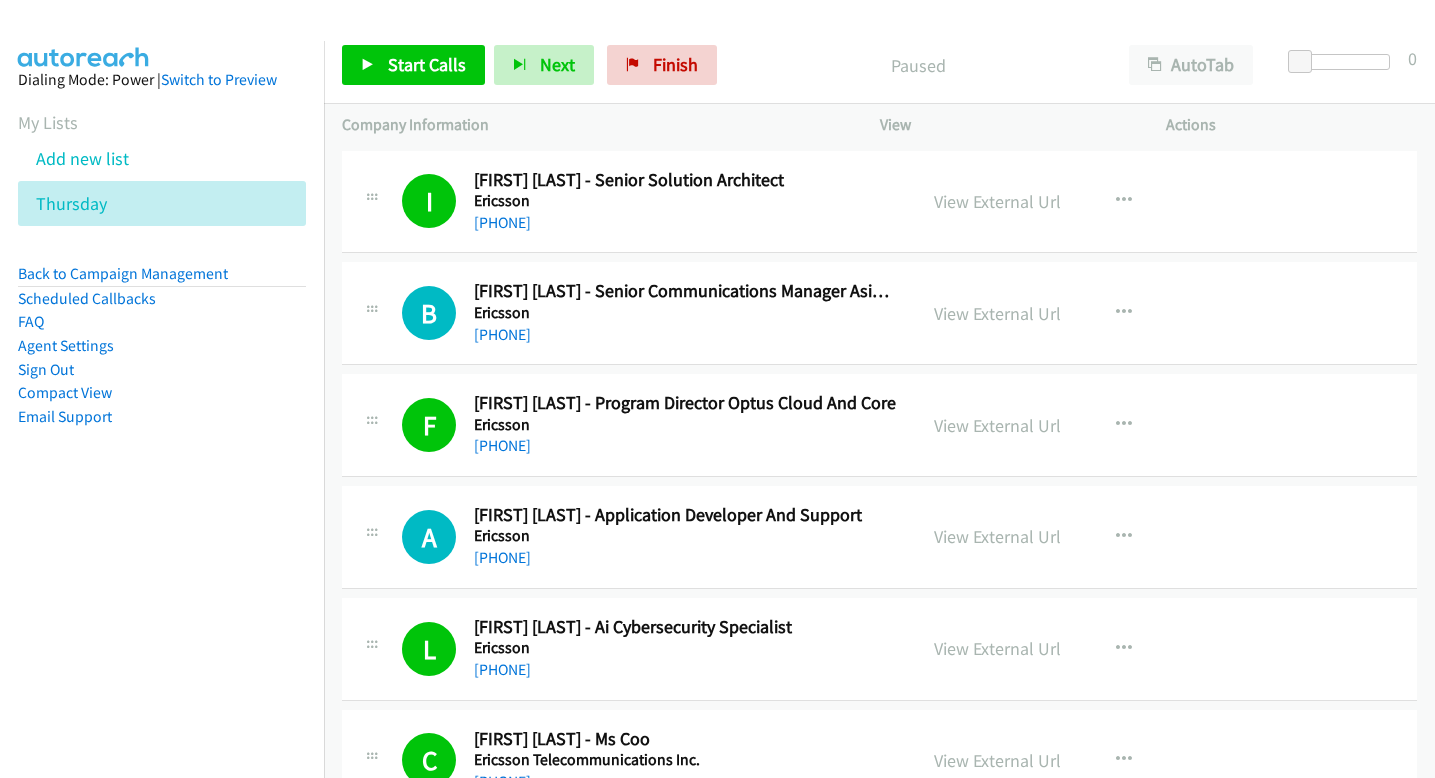 scroll, scrollTop: 0, scrollLeft: 0, axis: both 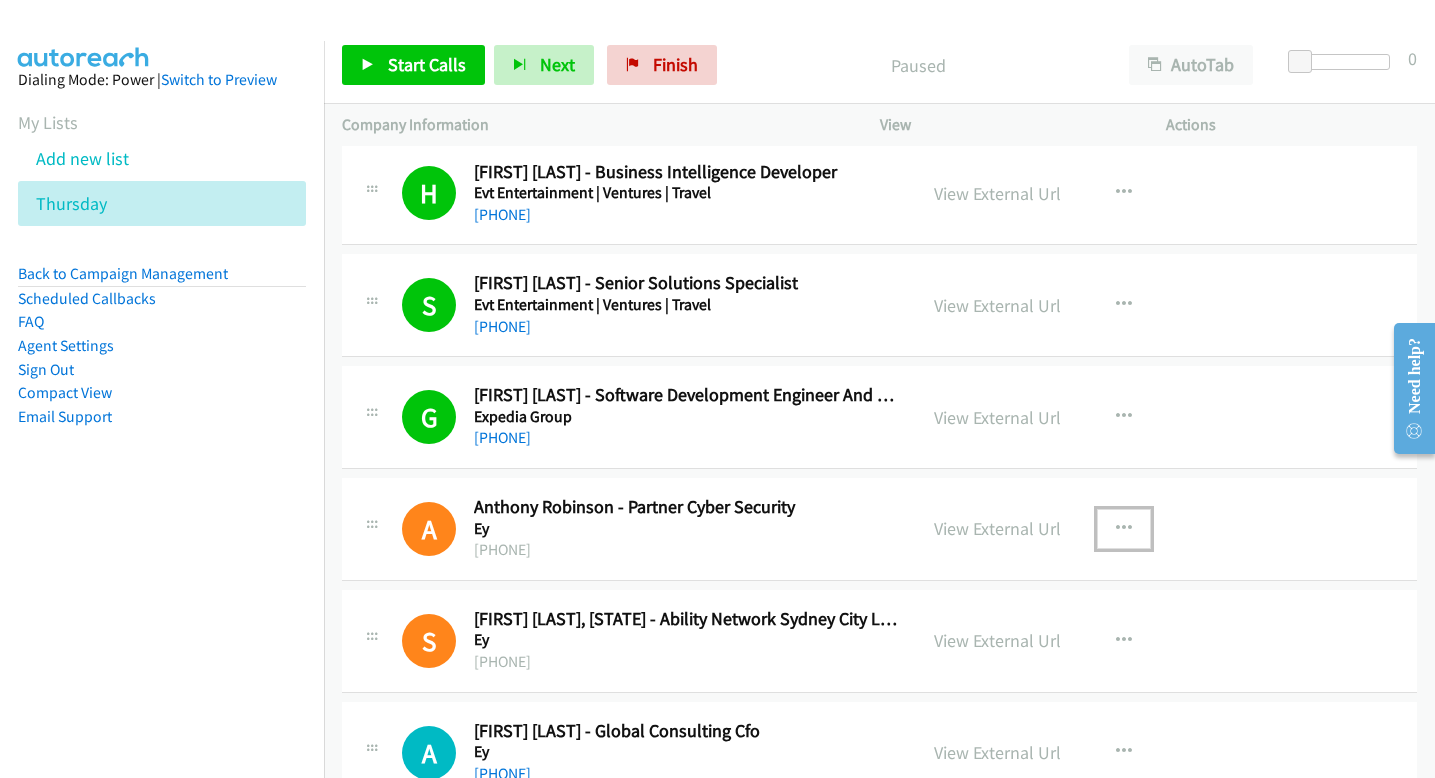 click at bounding box center [1124, 529] 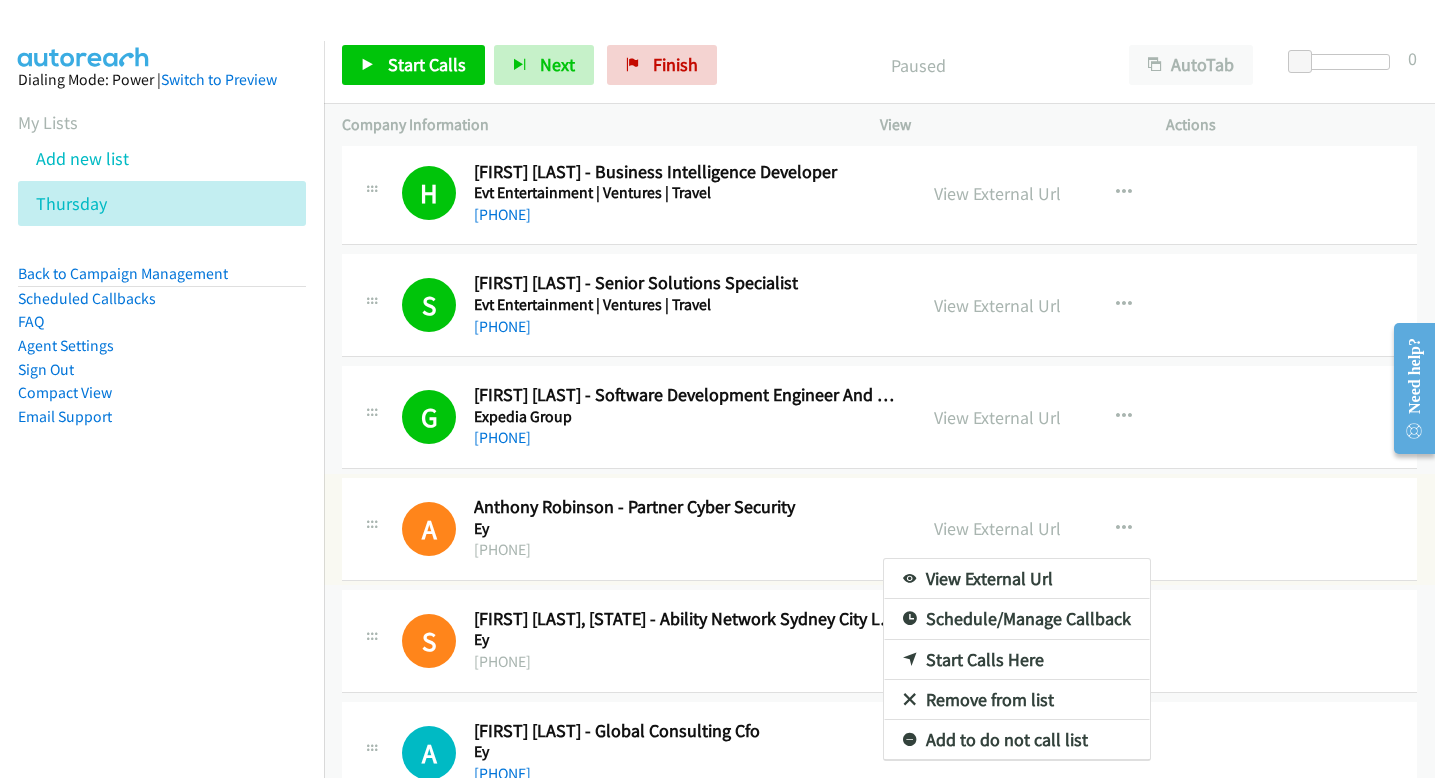 click on "Start Calls Here" at bounding box center (1017, 660) 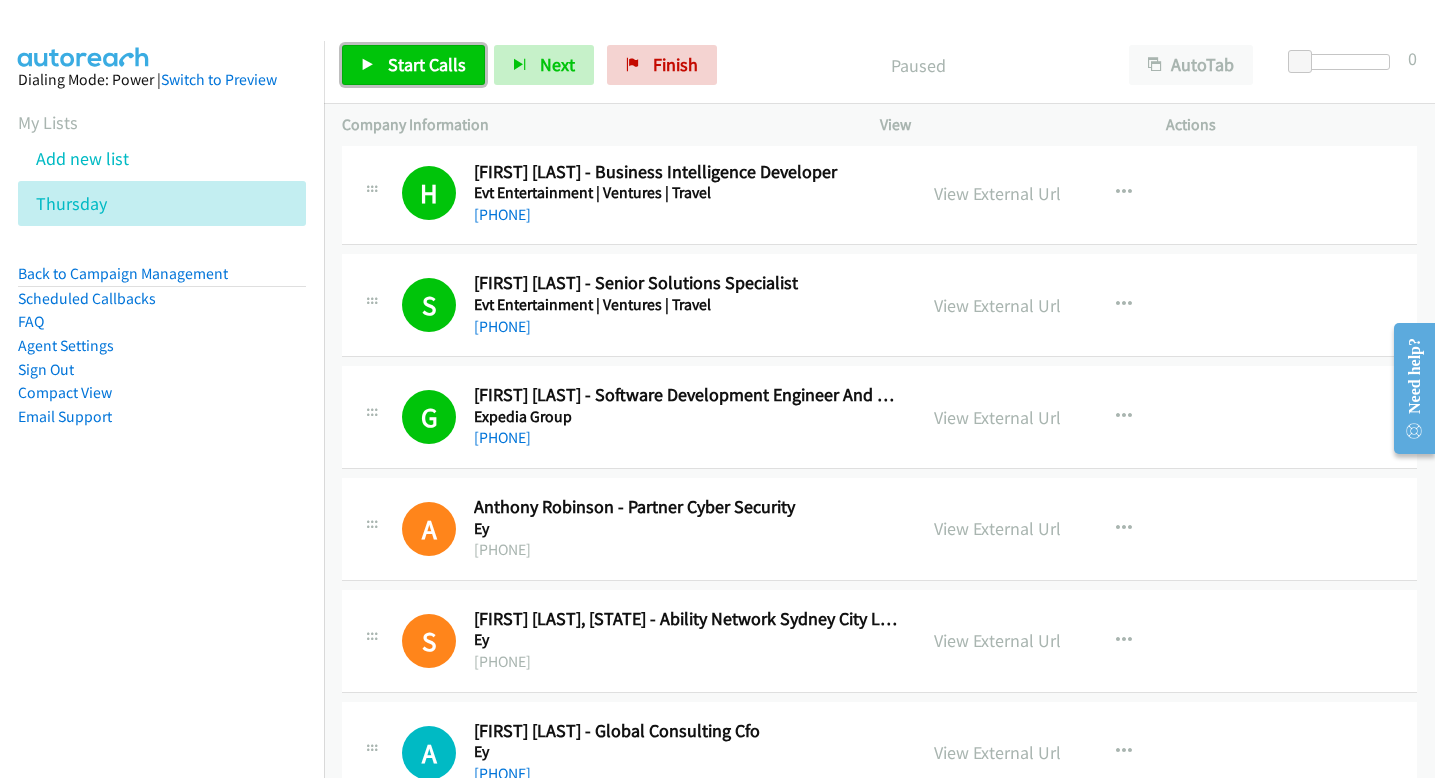 click on "Start Calls" at bounding box center (413, 65) 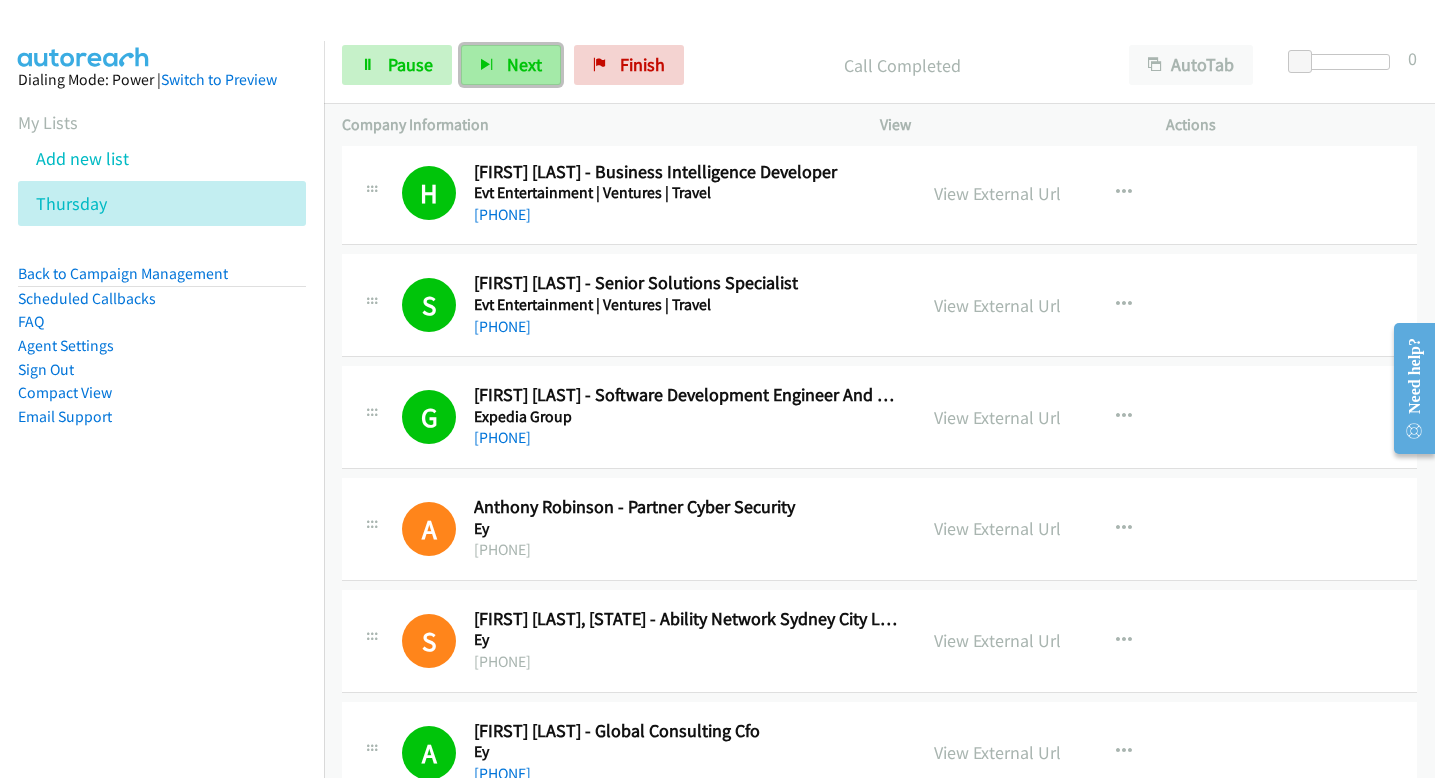 click on "Next" at bounding box center (524, 64) 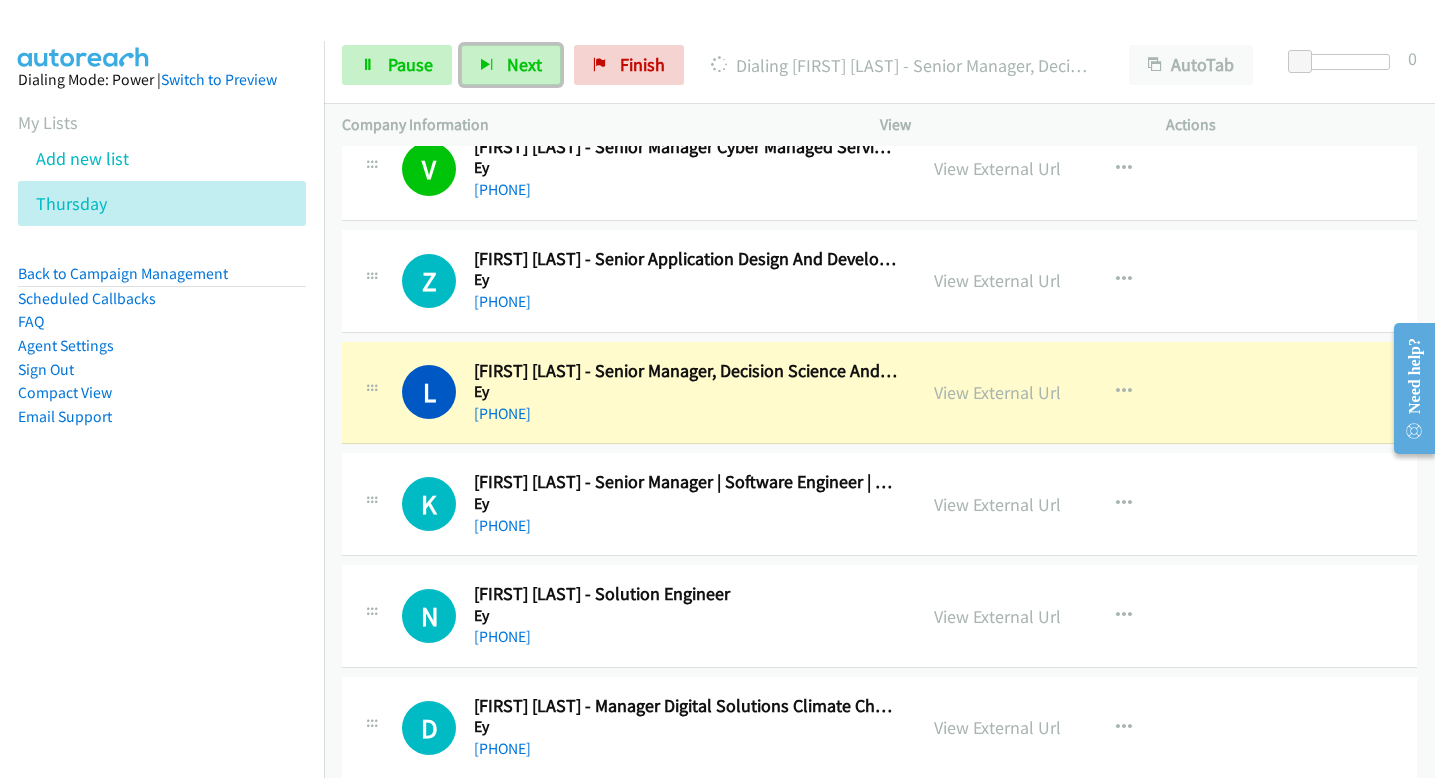 scroll, scrollTop: 3386, scrollLeft: 0, axis: vertical 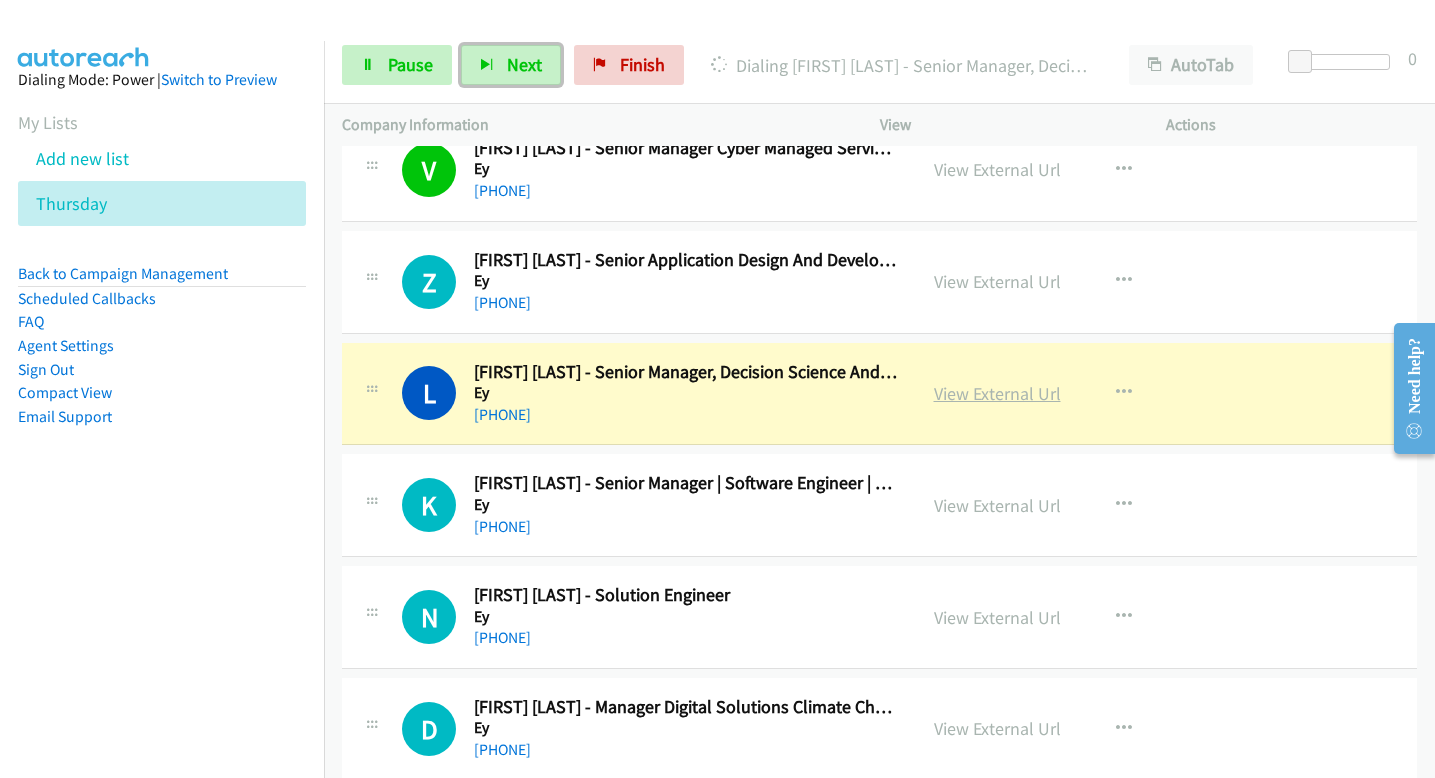 click on "View External Url" at bounding box center [997, 393] 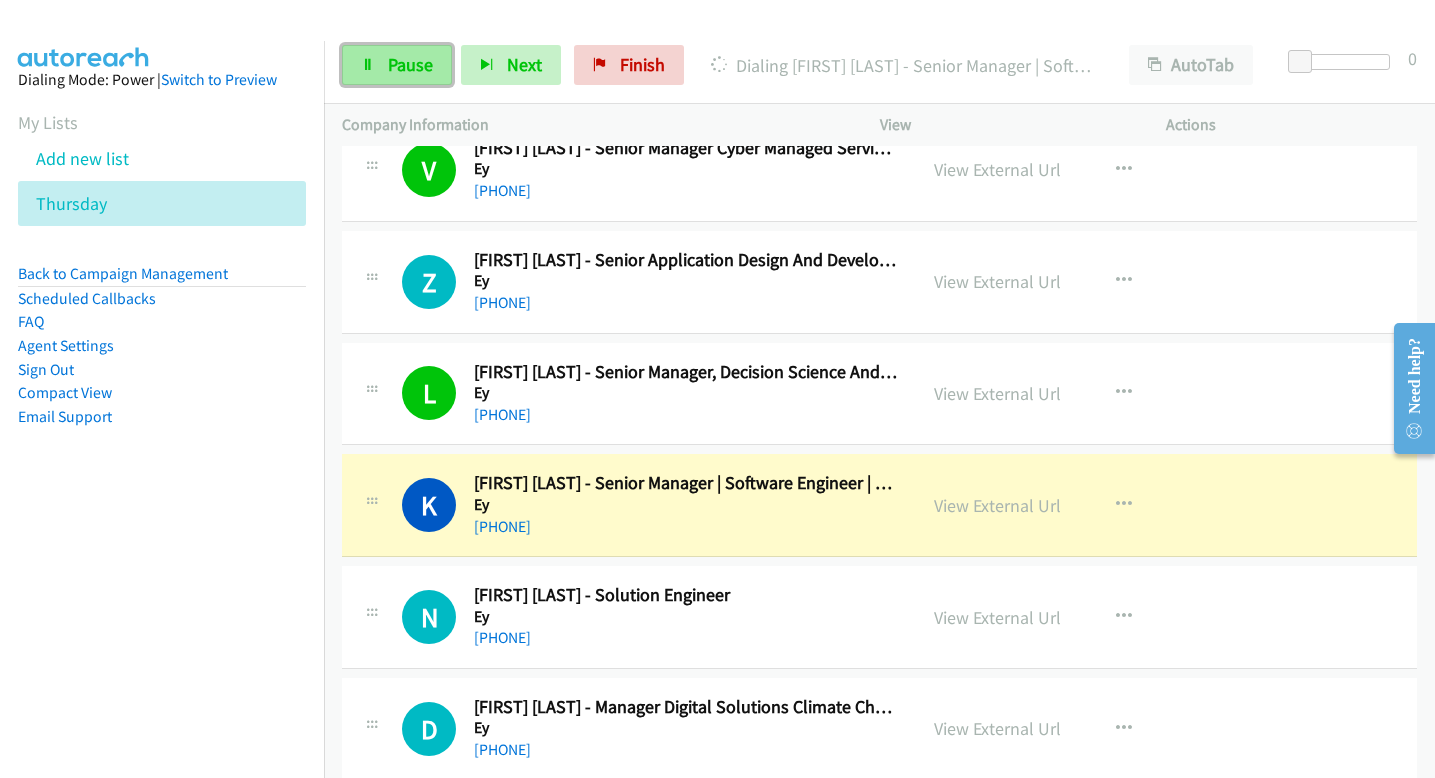click on "Pause" at bounding box center (410, 64) 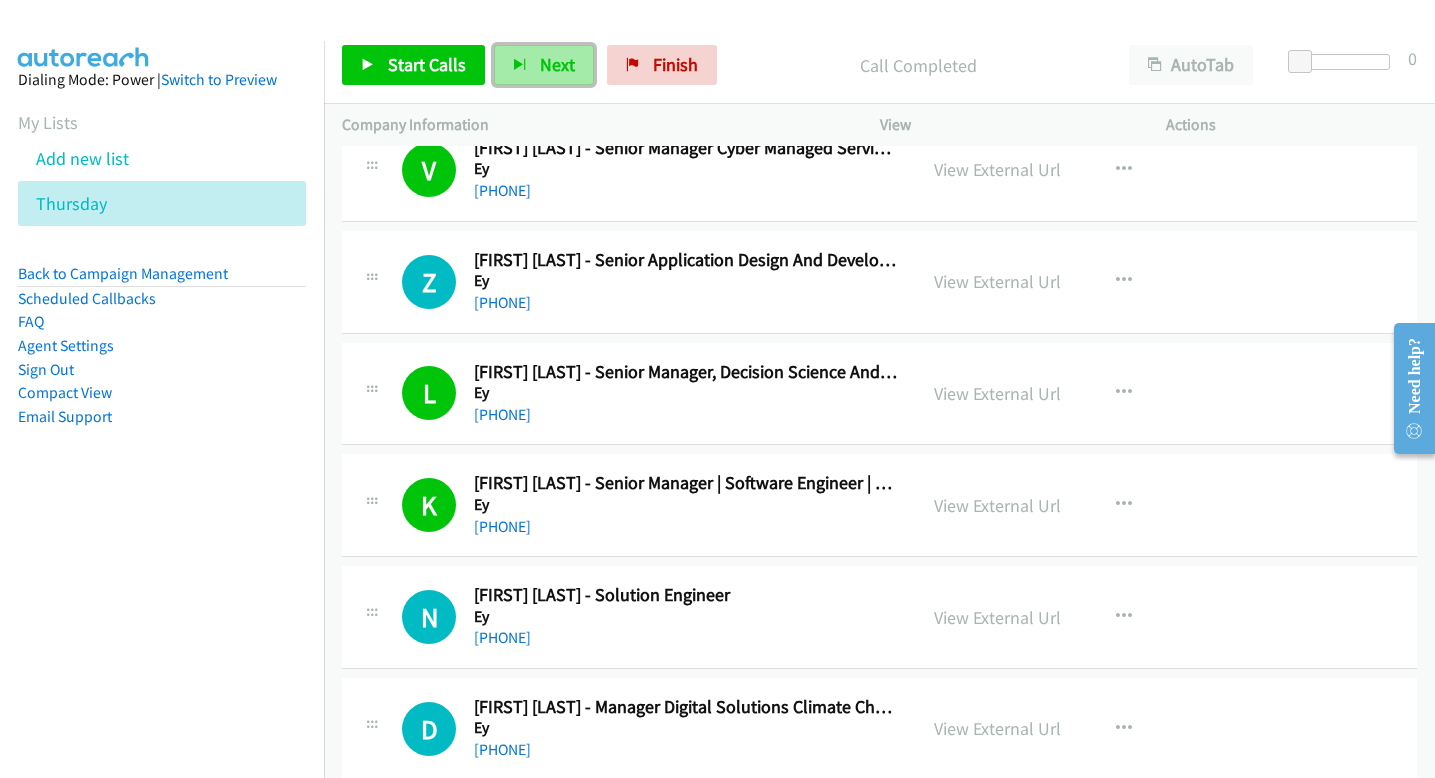click on "Next" at bounding box center [557, 64] 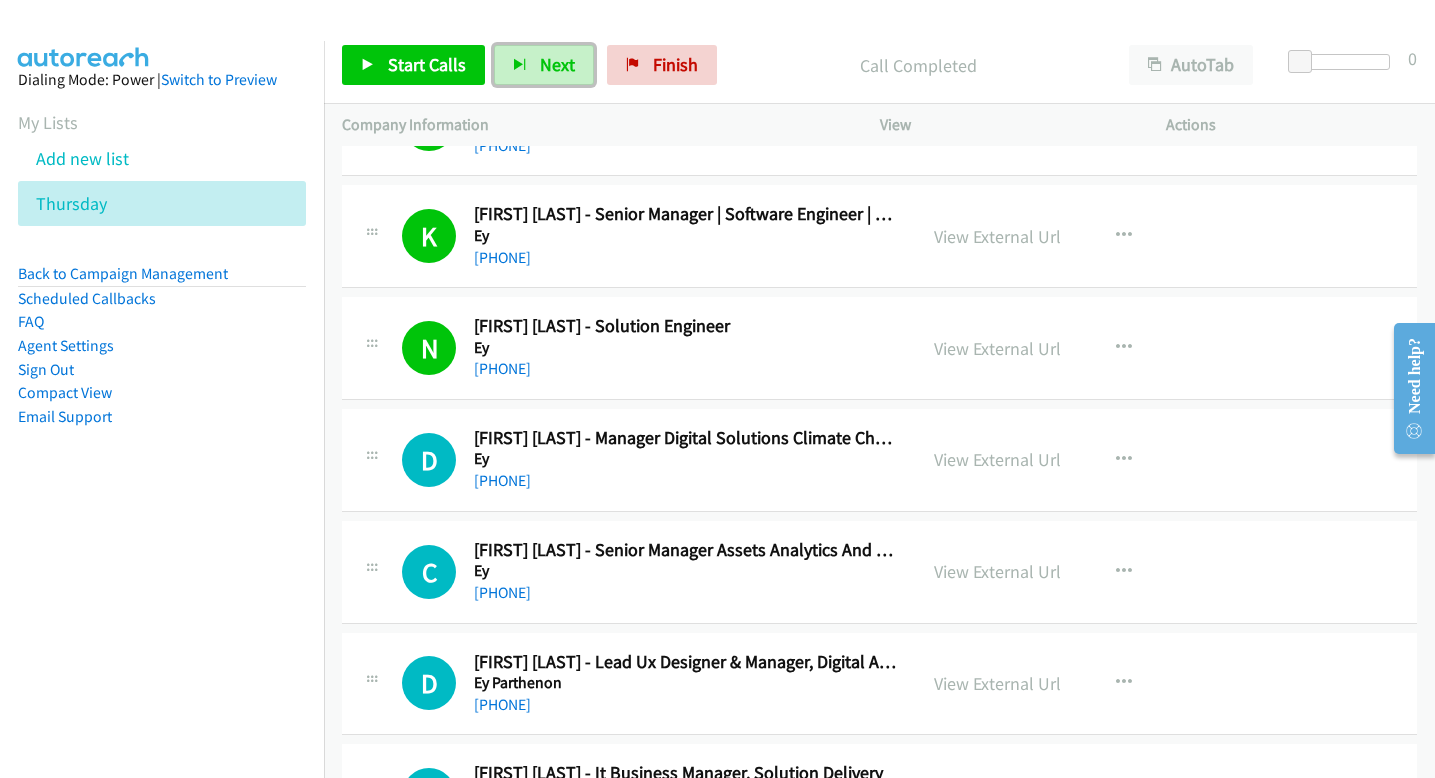 scroll, scrollTop: 3677, scrollLeft: 0, axis: vertical 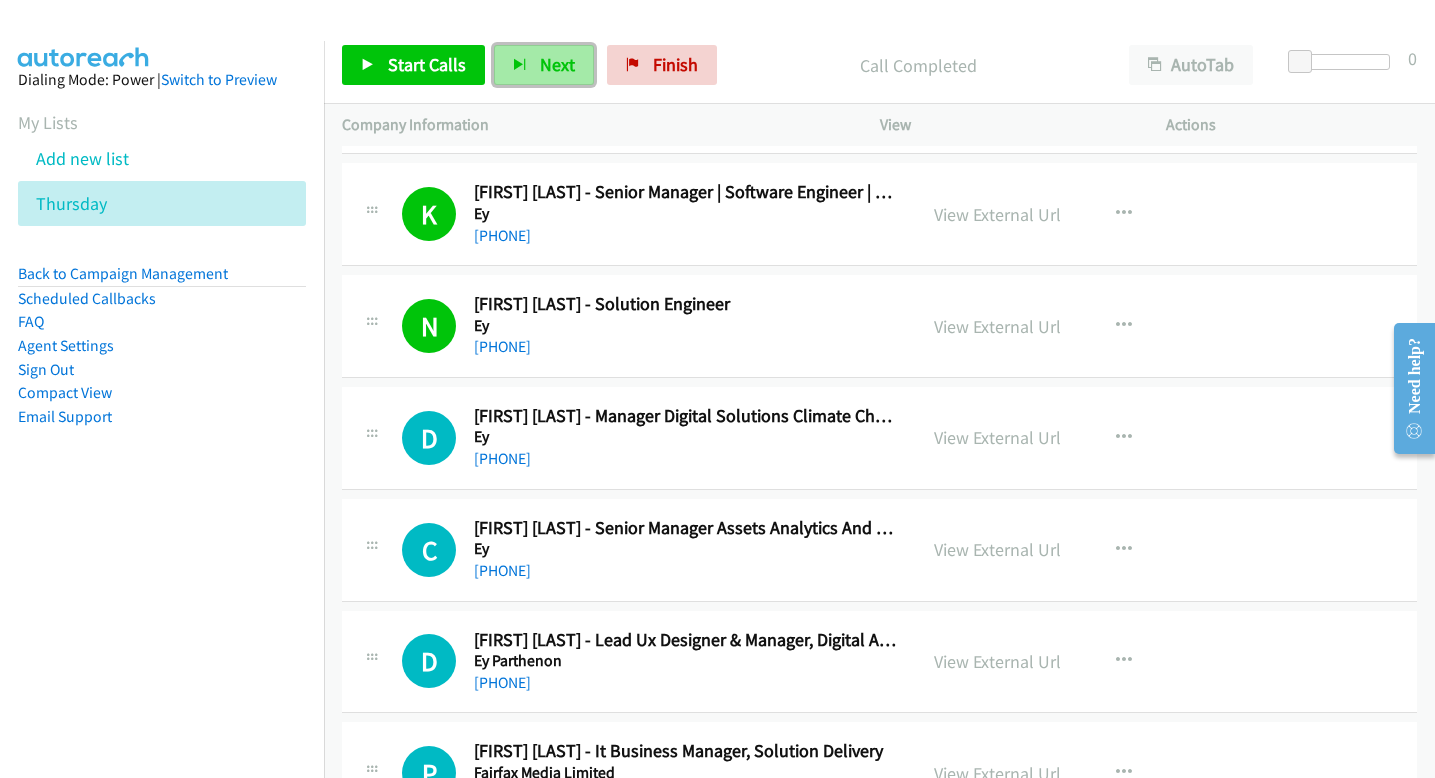 click on "Next" at bounding box center (557, 64) 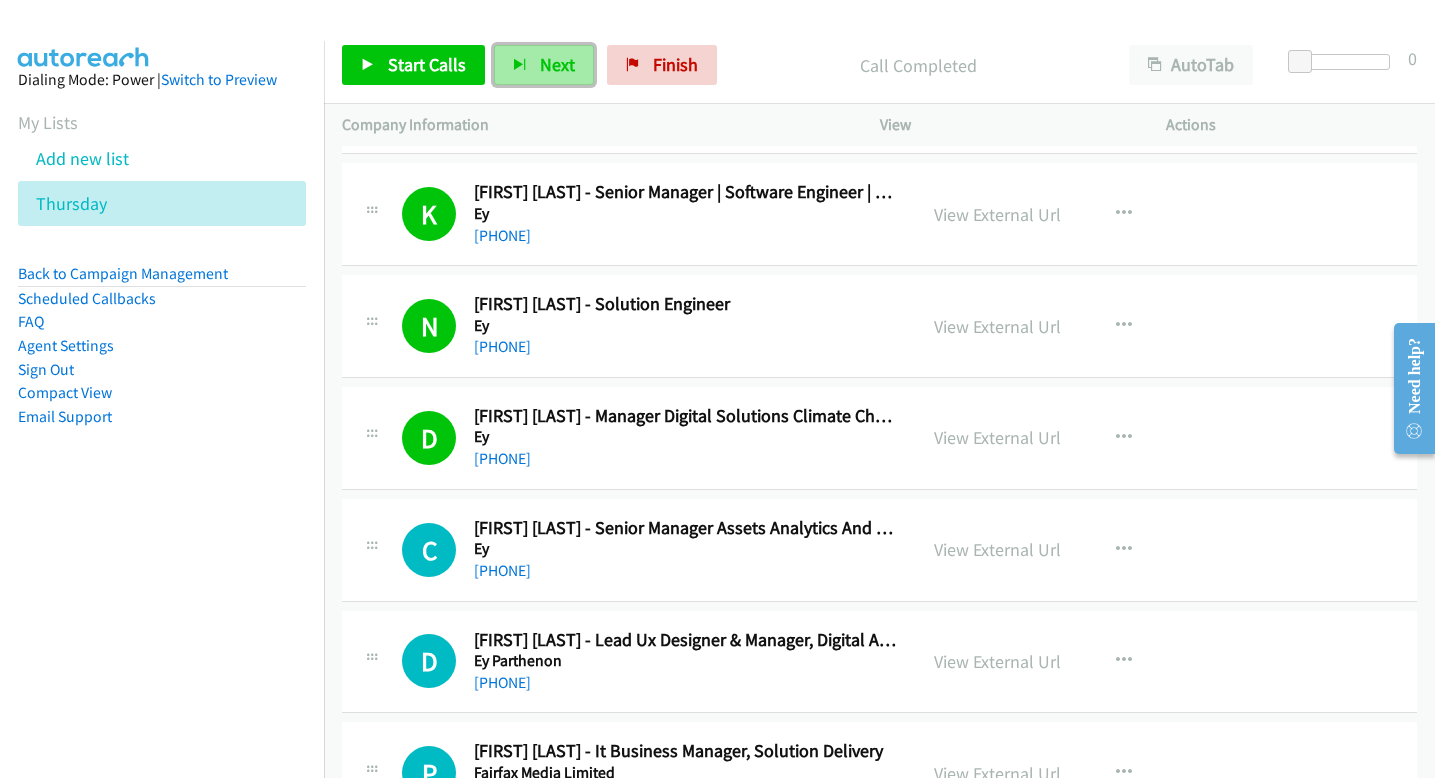 click on "Next" at bounding box center (557, 64) 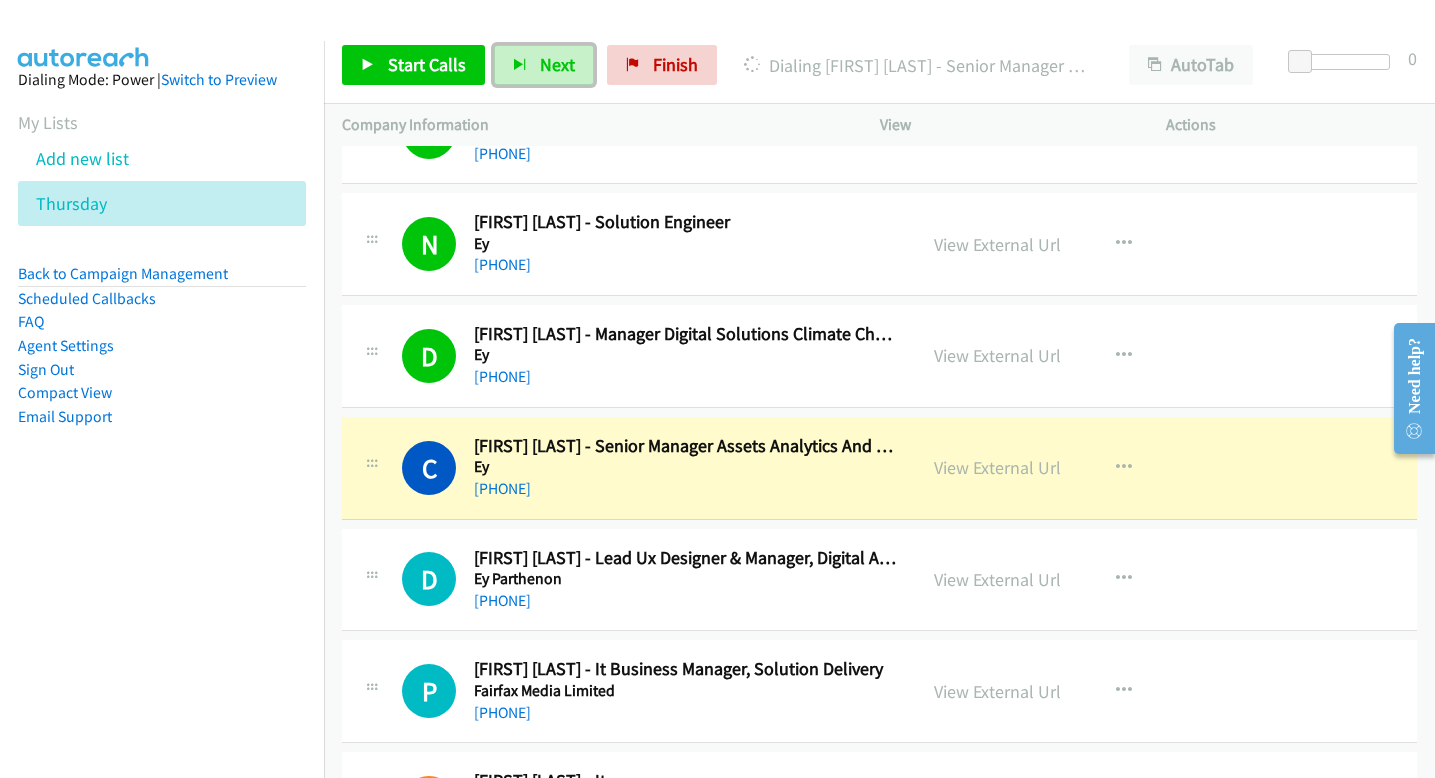 scroll, scrollTop: 3760, scrollLeft: 0, axis: vertical 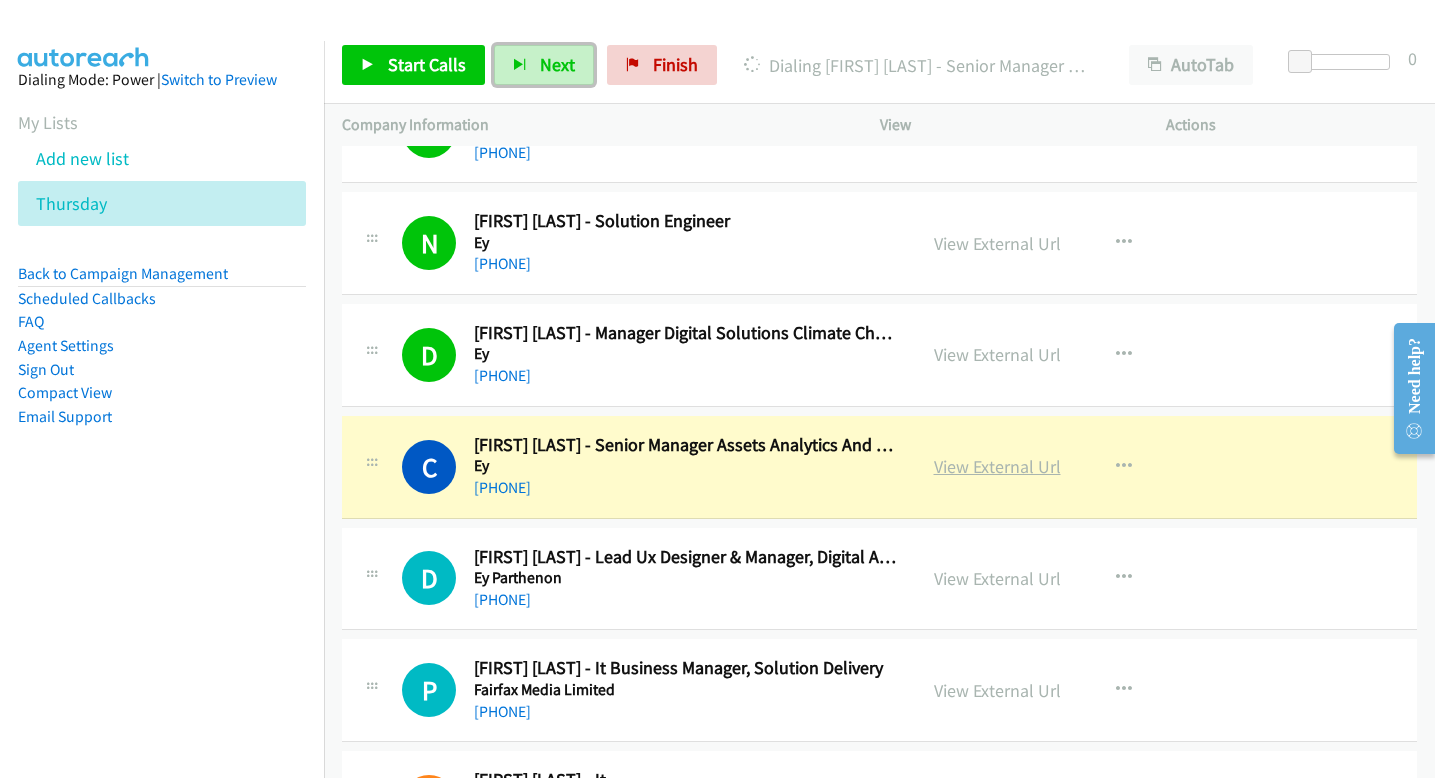 click on "View External Url" at bounding box center [997, 466] 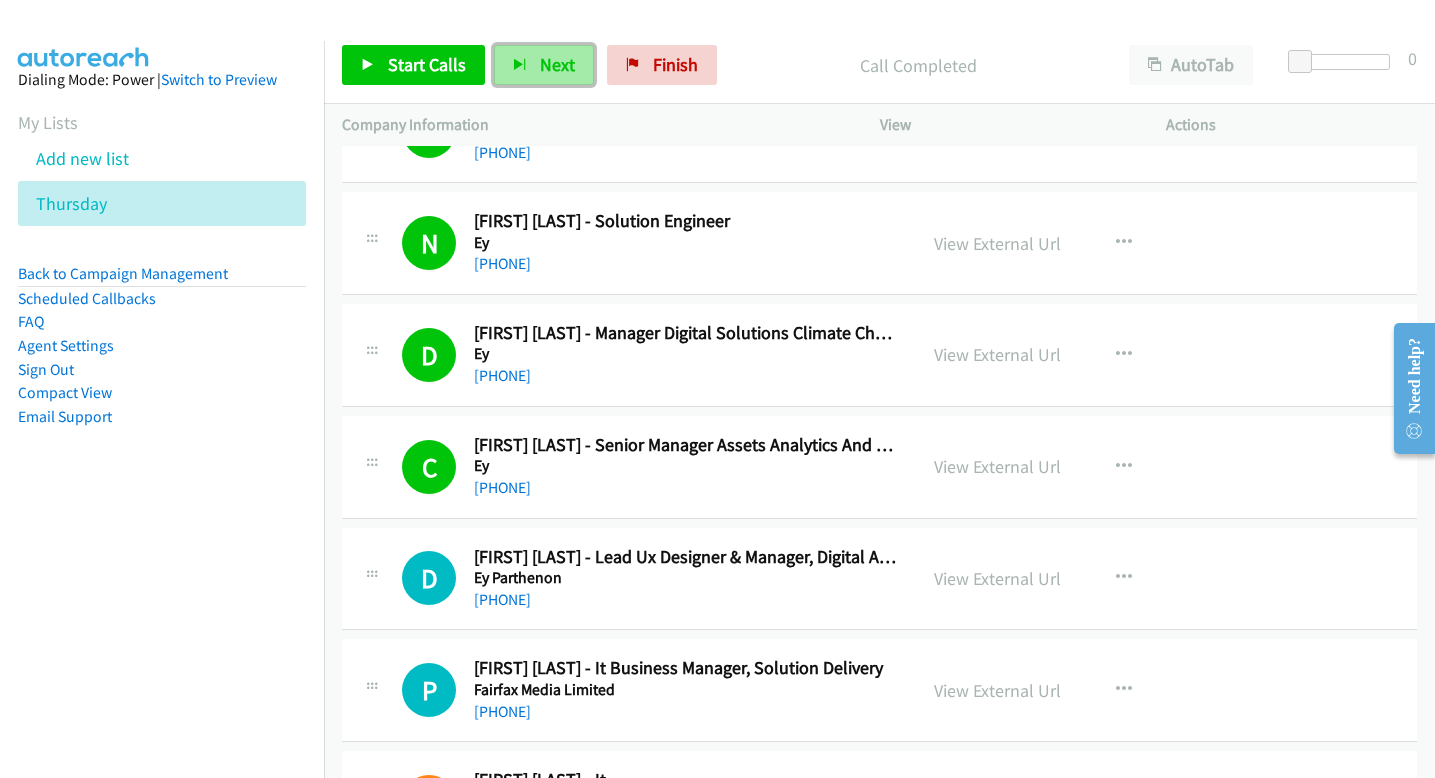 click on "Next" at bounding box center [544, 65] 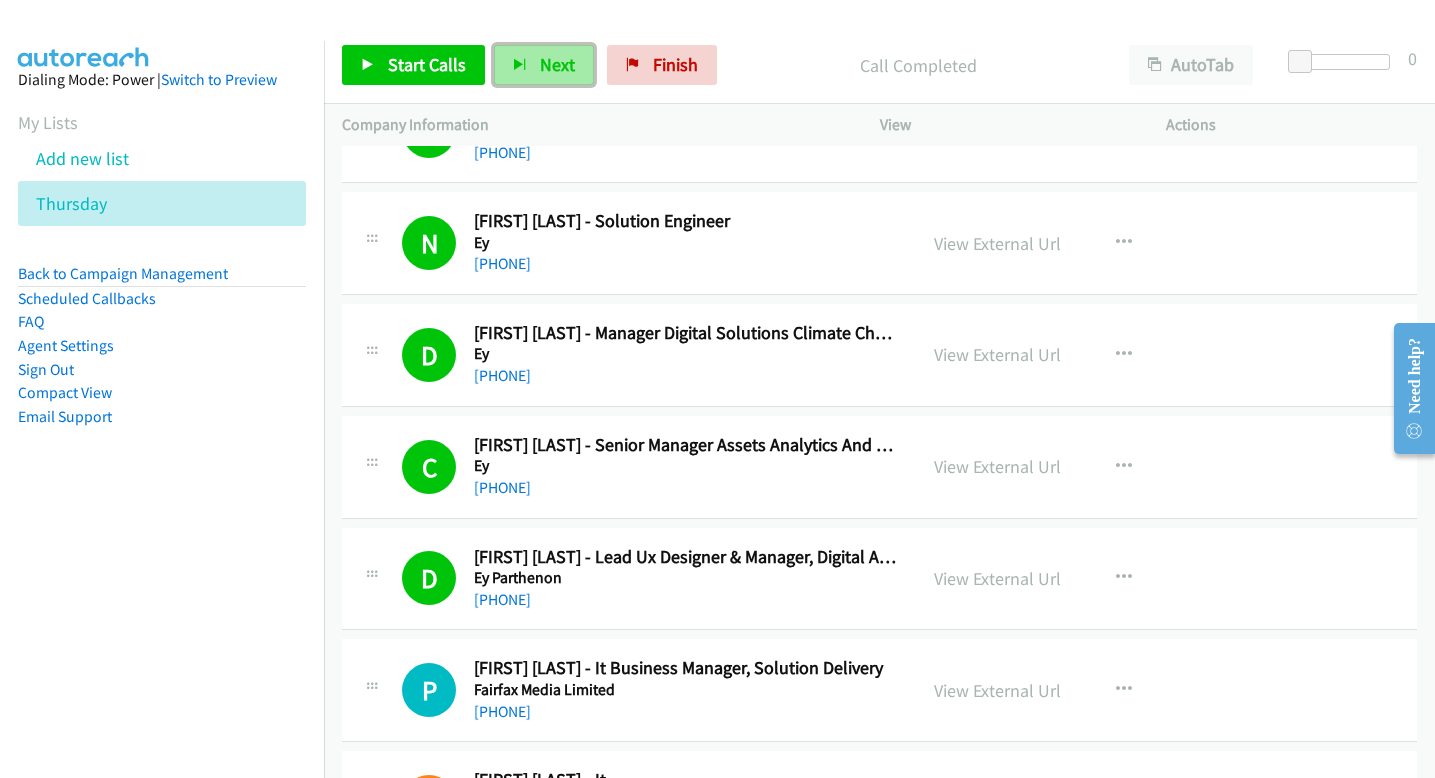 click on "Next" at bounding box center (544, 65) 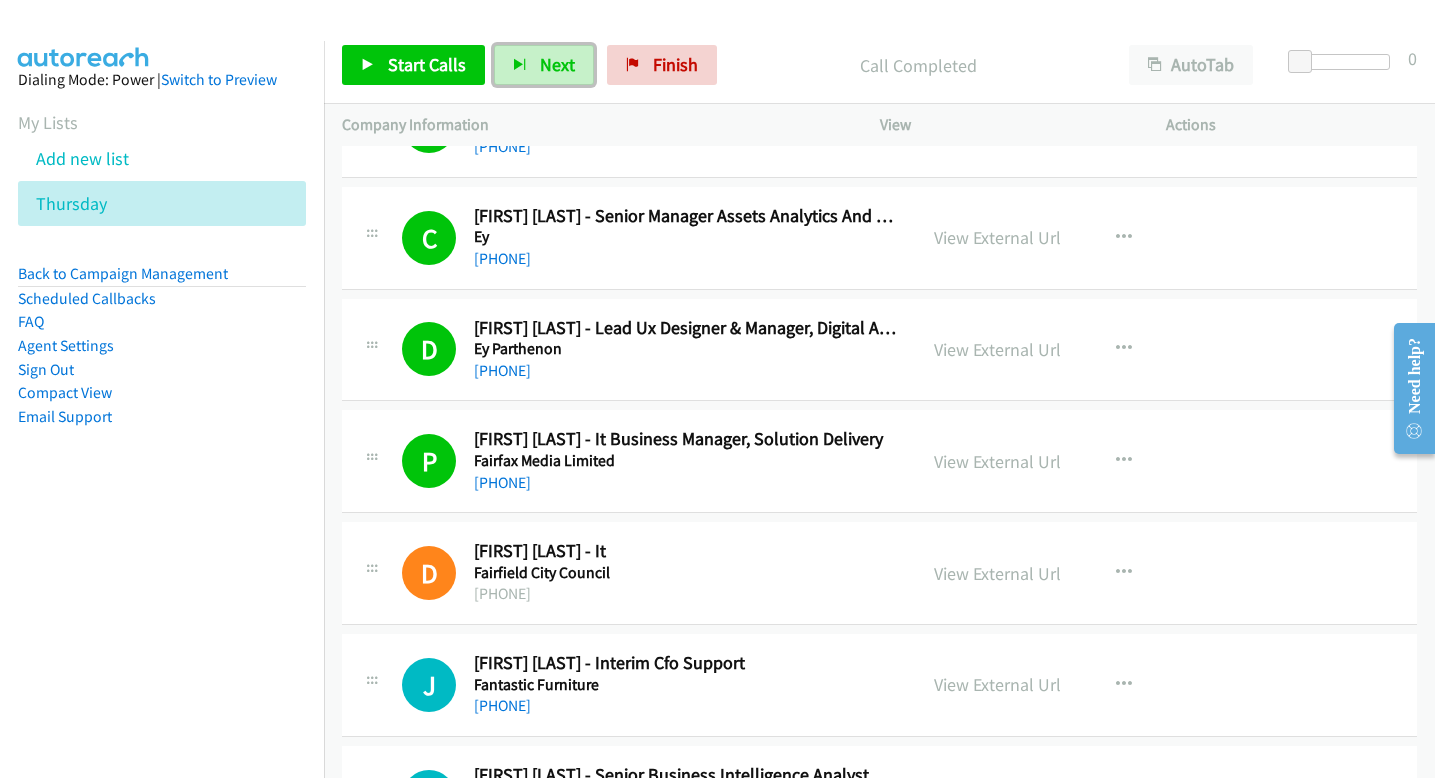 scroll, scrollTop: 4012, scrollLeft: 0, axis: vertical 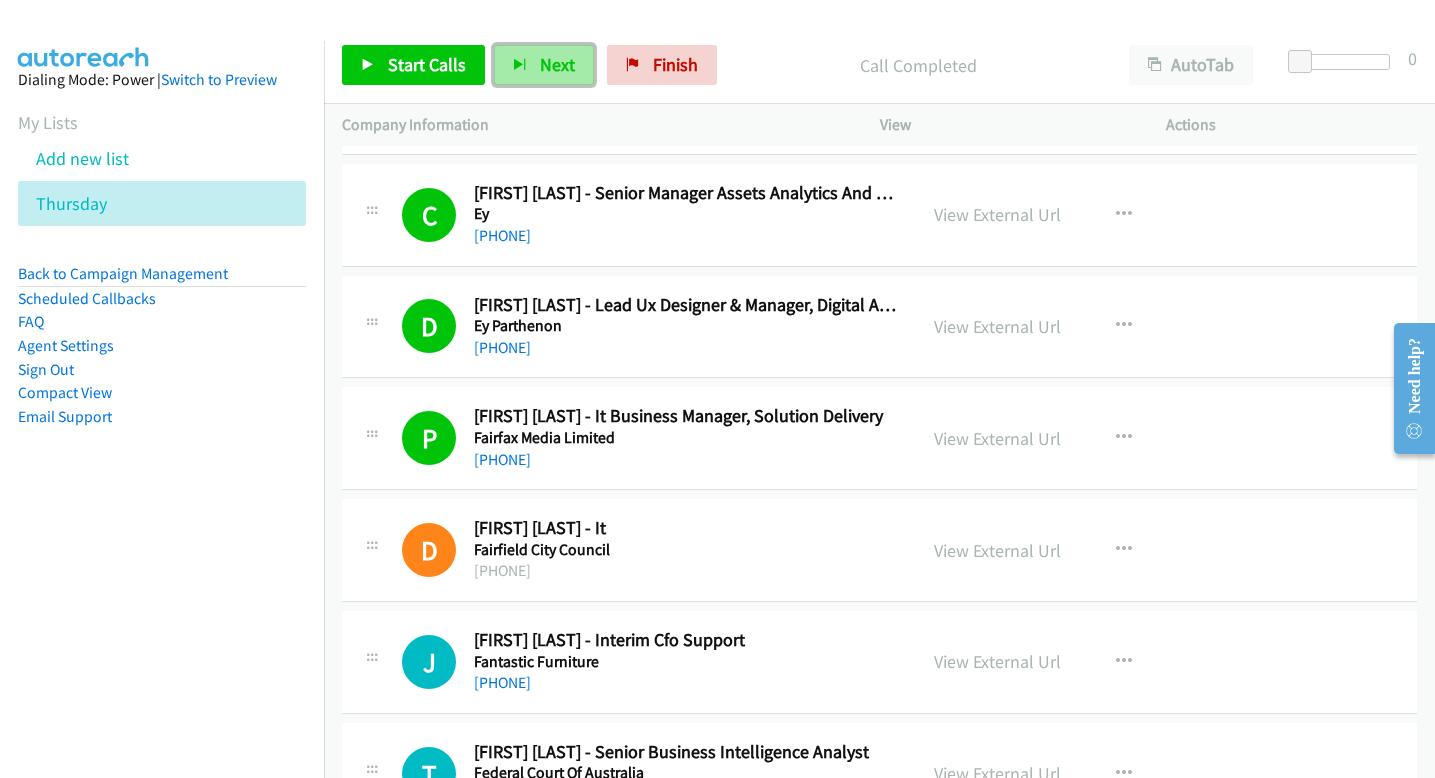 click on "Next" at bounding box center (544, 65) 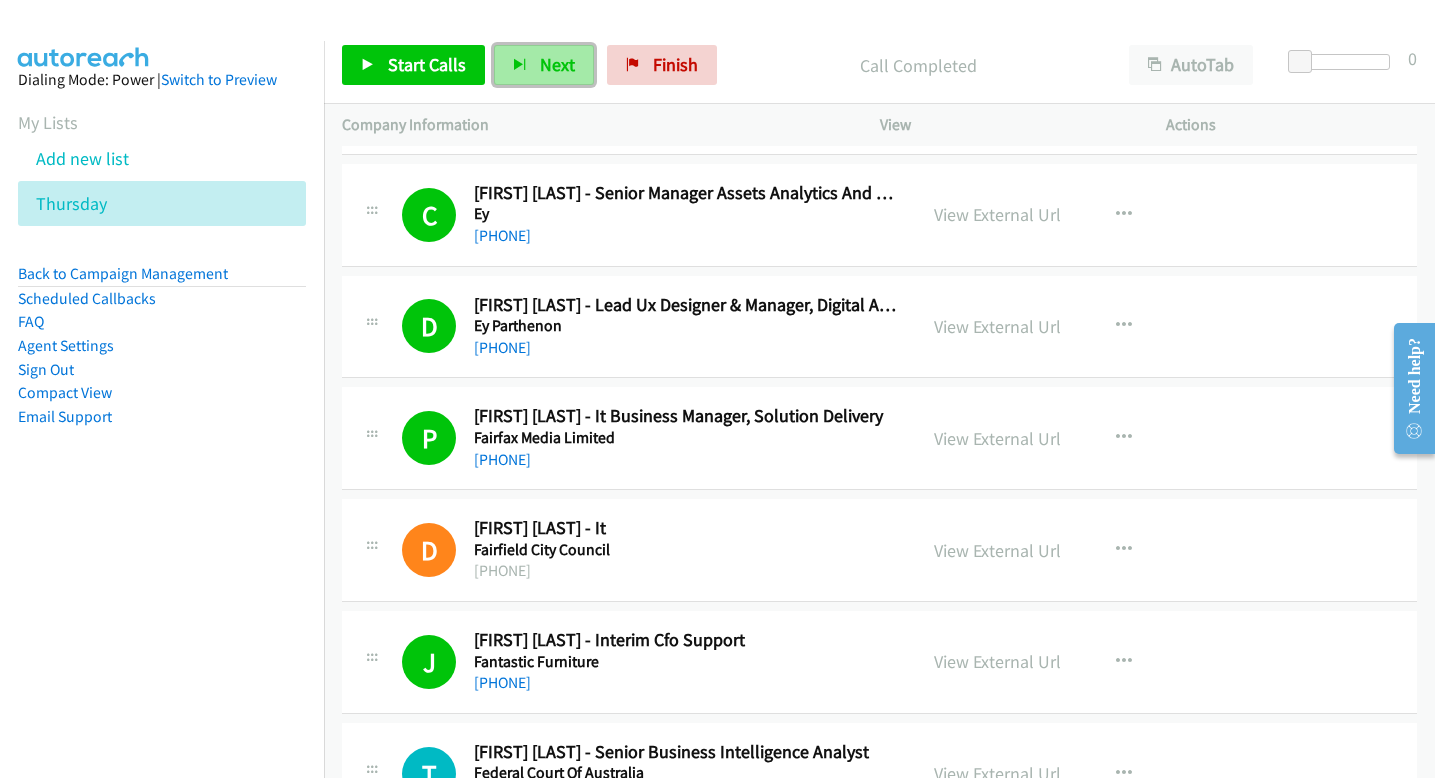 click on "Next" at bounding box center (557, 64) 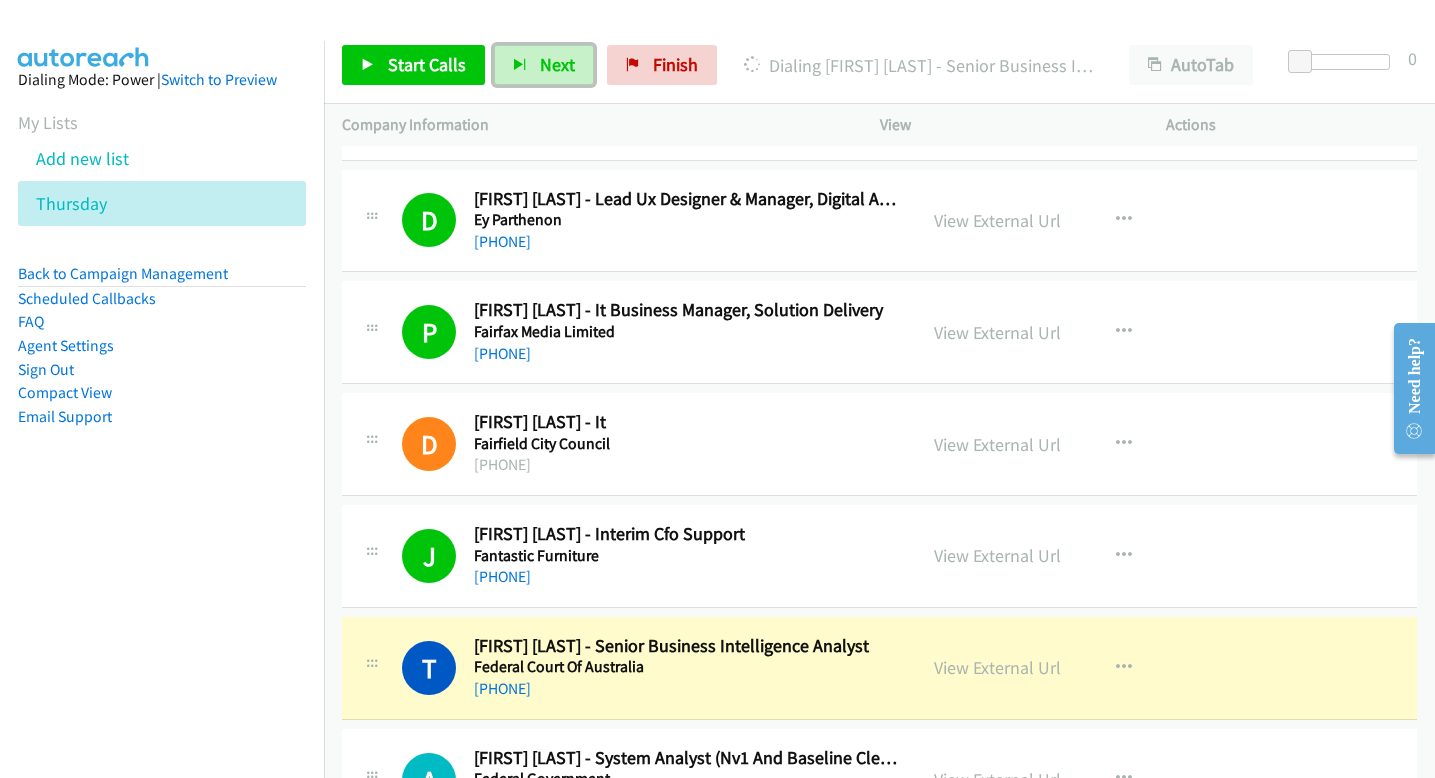 scroll, scrollTop: 4135, scrollLeft: 0, axis: vertical 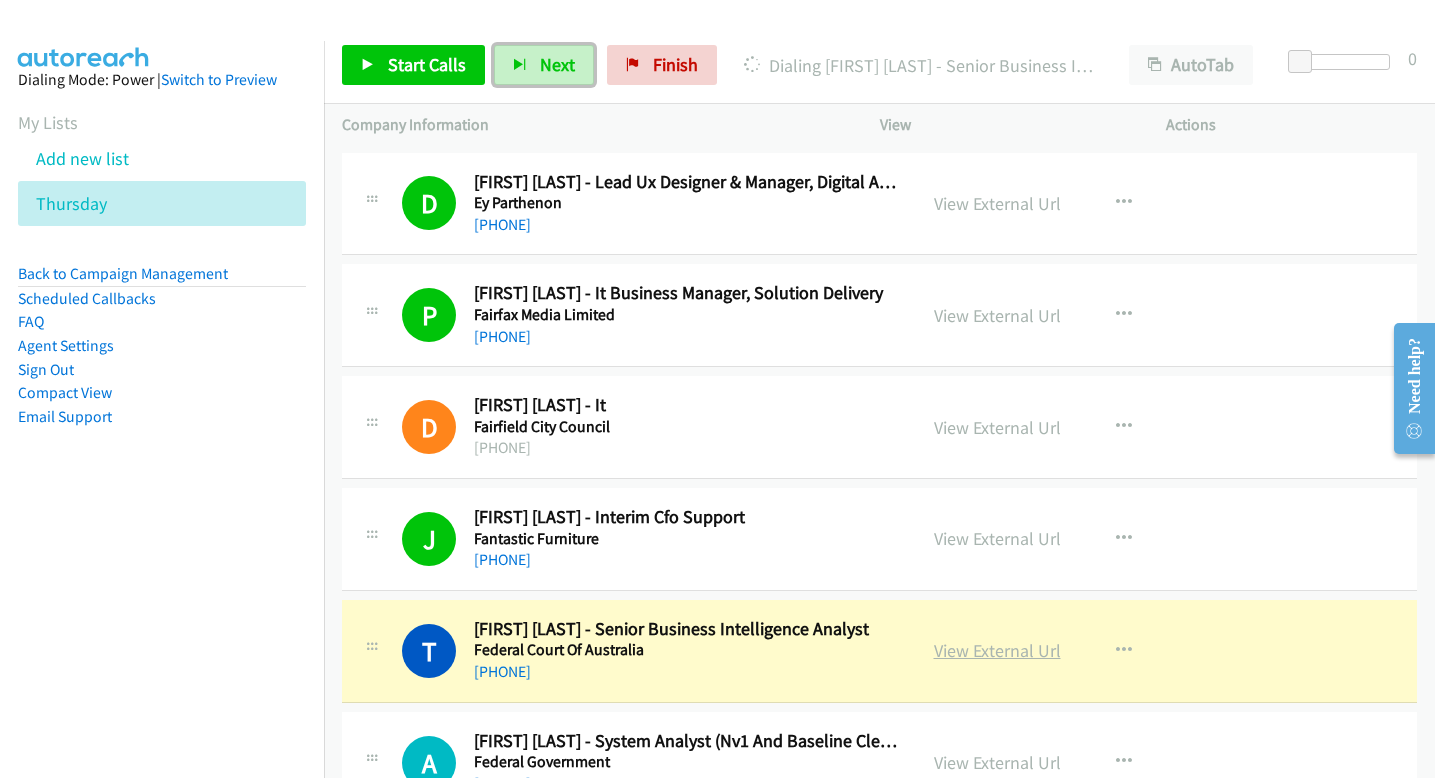 click on "View External Url" at bounding box center [997, 650] 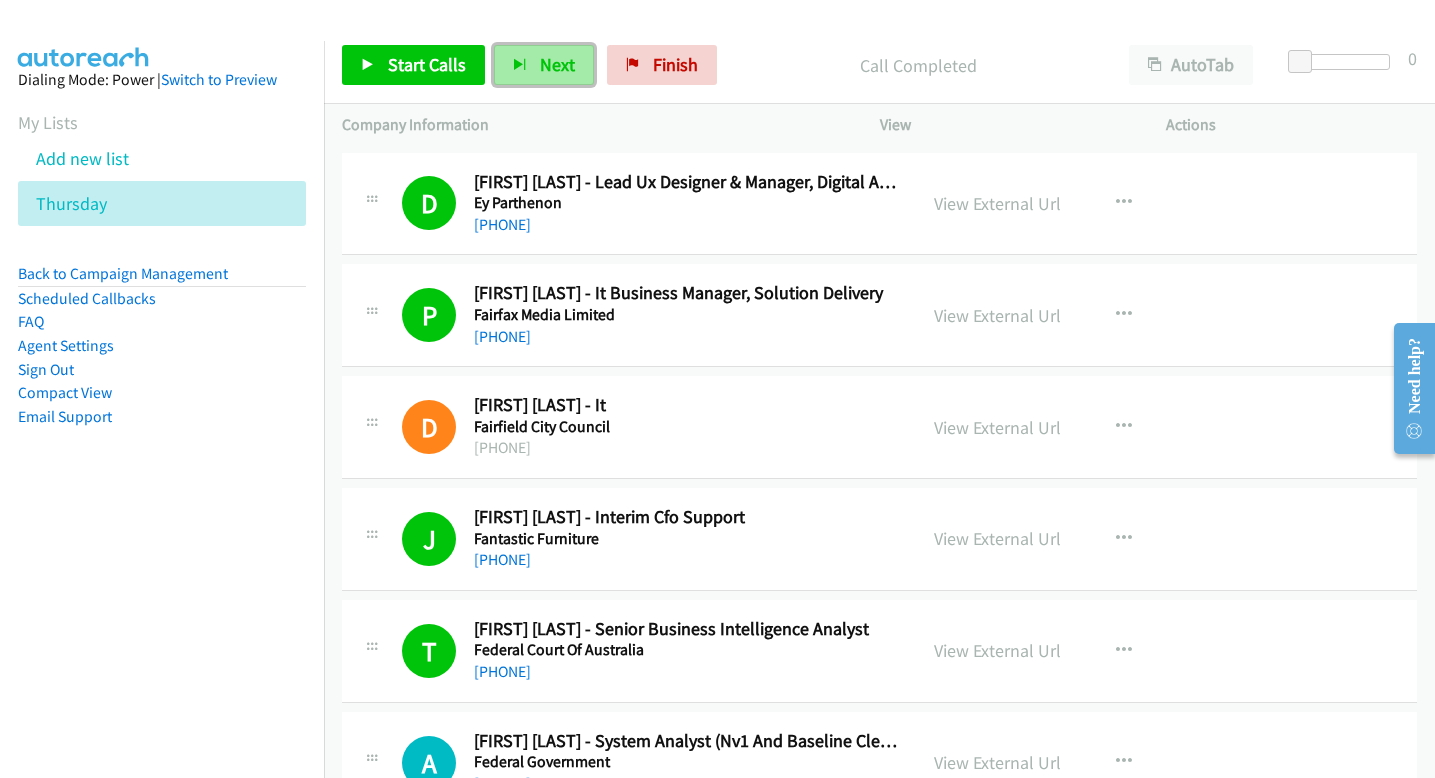 click on "Next" at bounding box center (544, 65) 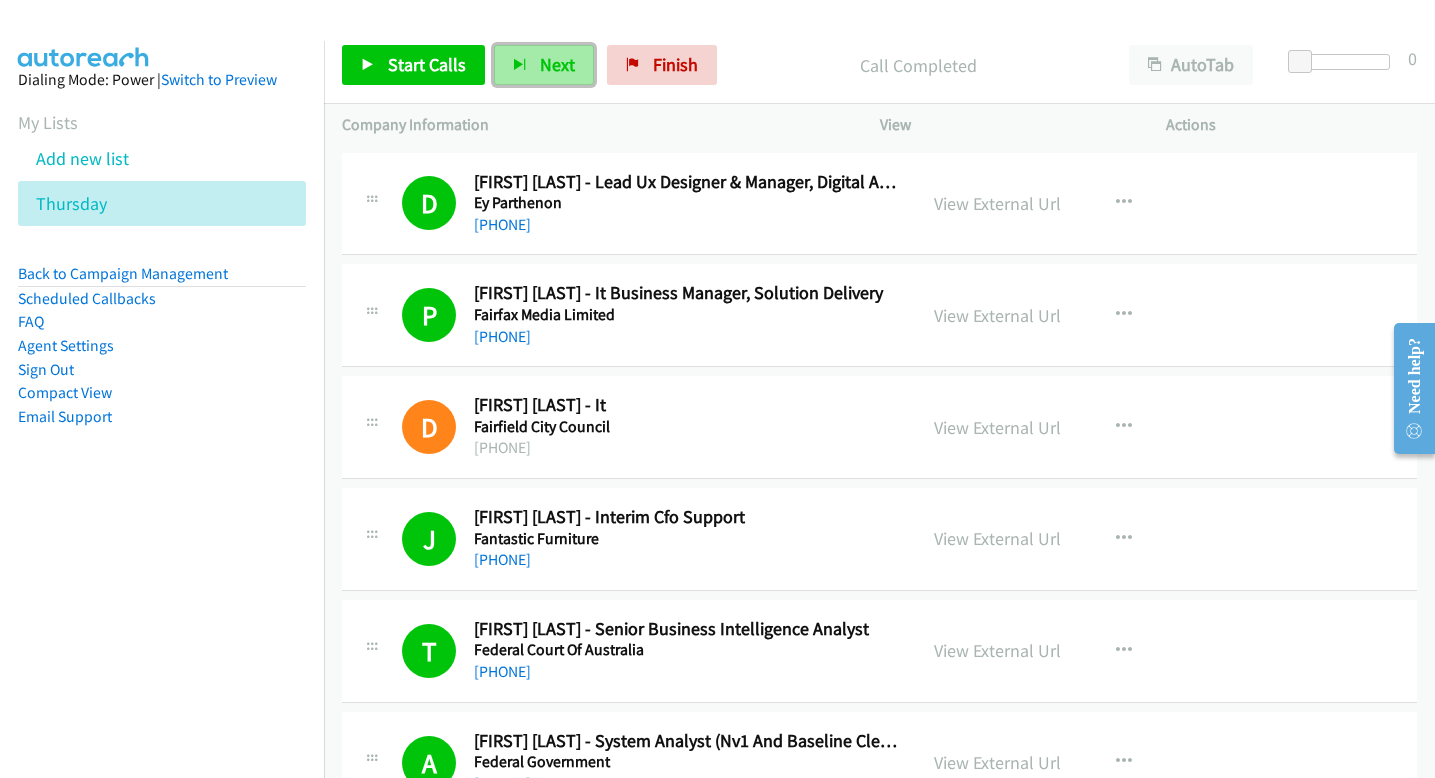click on "Next" at bounding box center [544, 65] 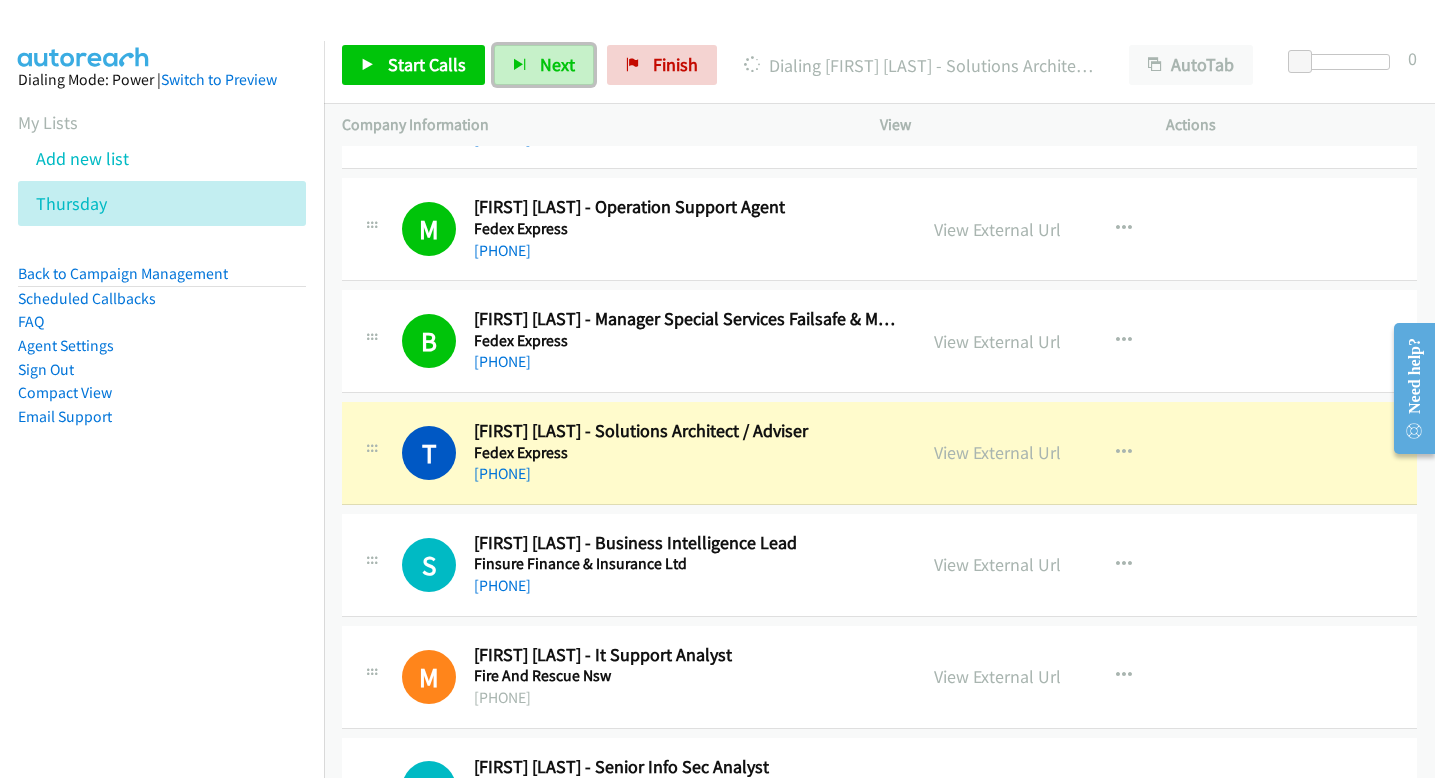 scroll, scrollTop: 4781, scrollLeft: 0, axis: vertical 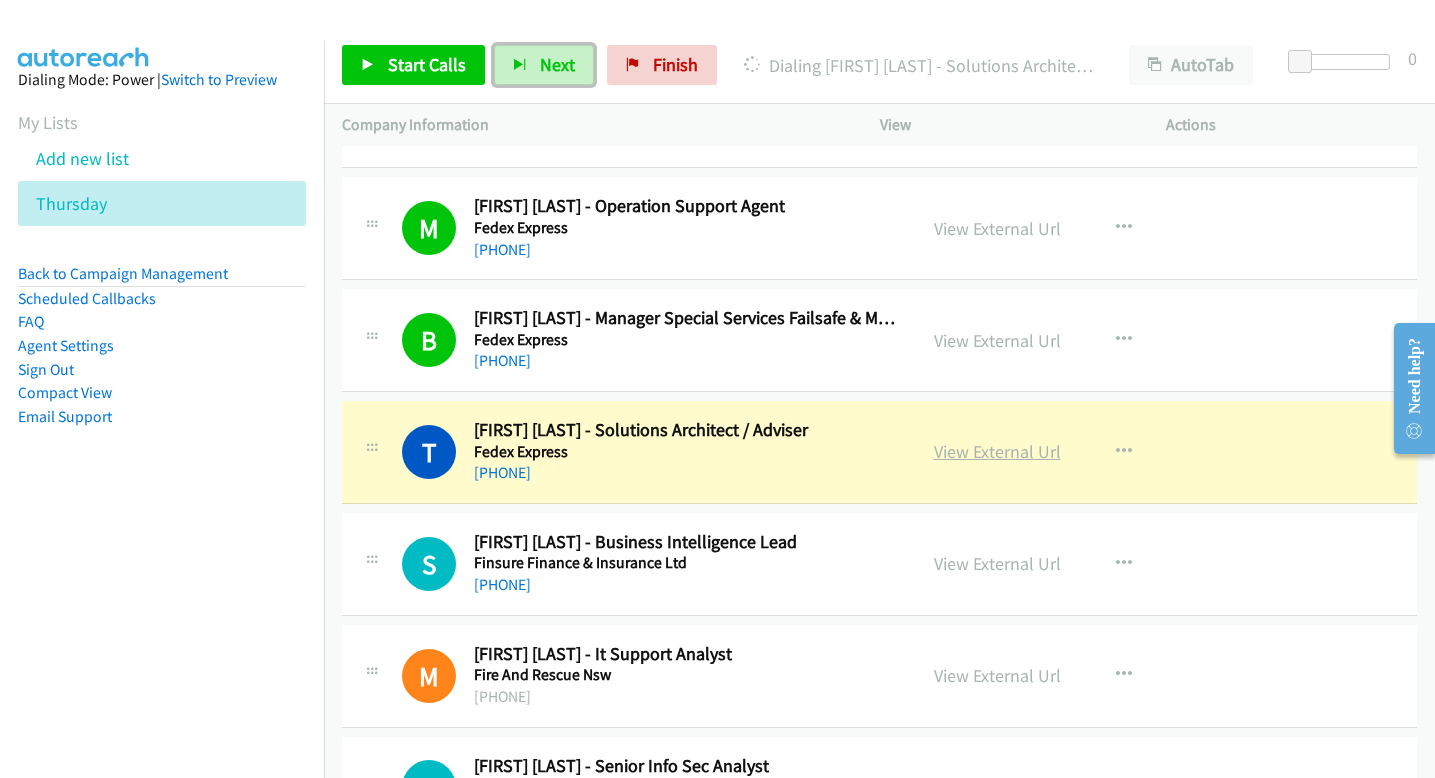 click on "View External Url" at bounding box center (997, 451) 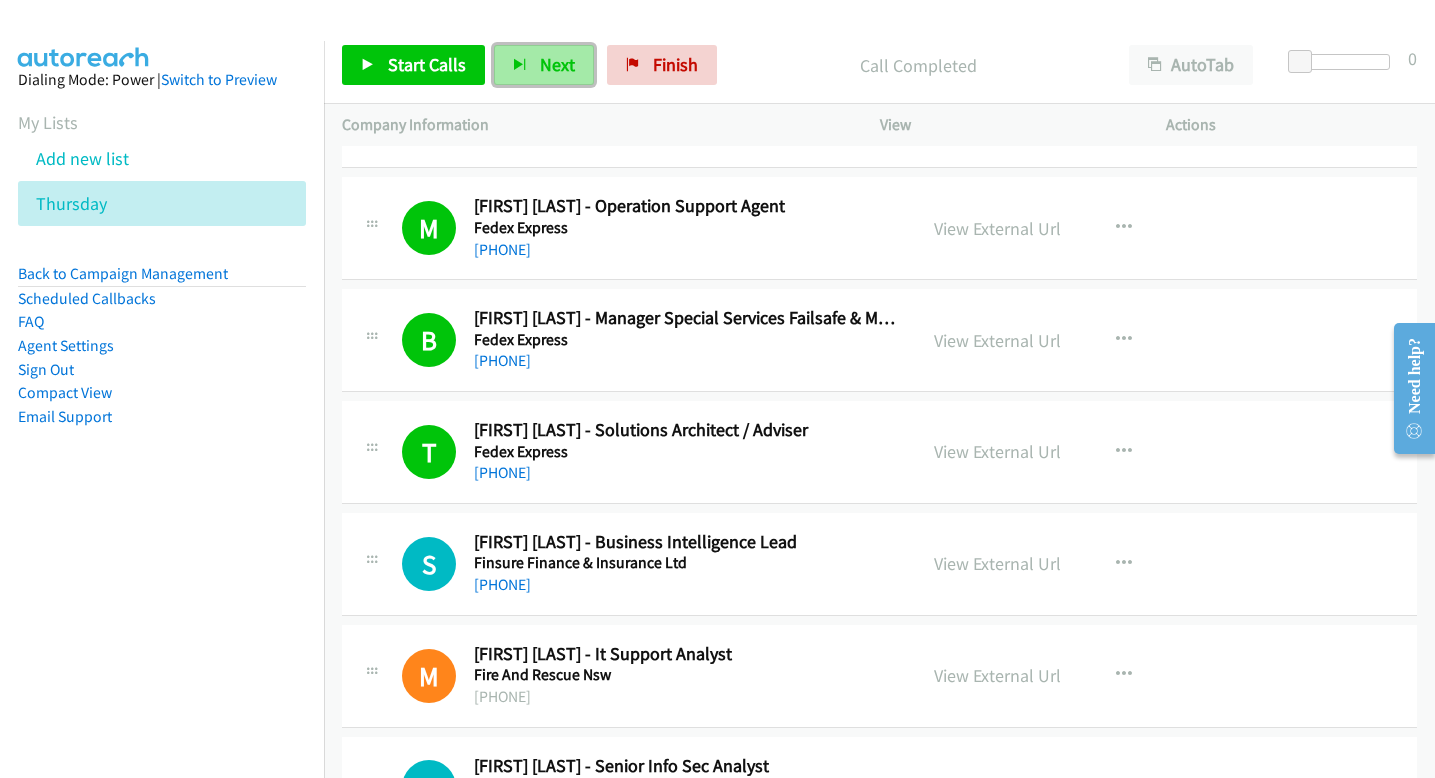 click on "Next" at bounding box center (544, 65) 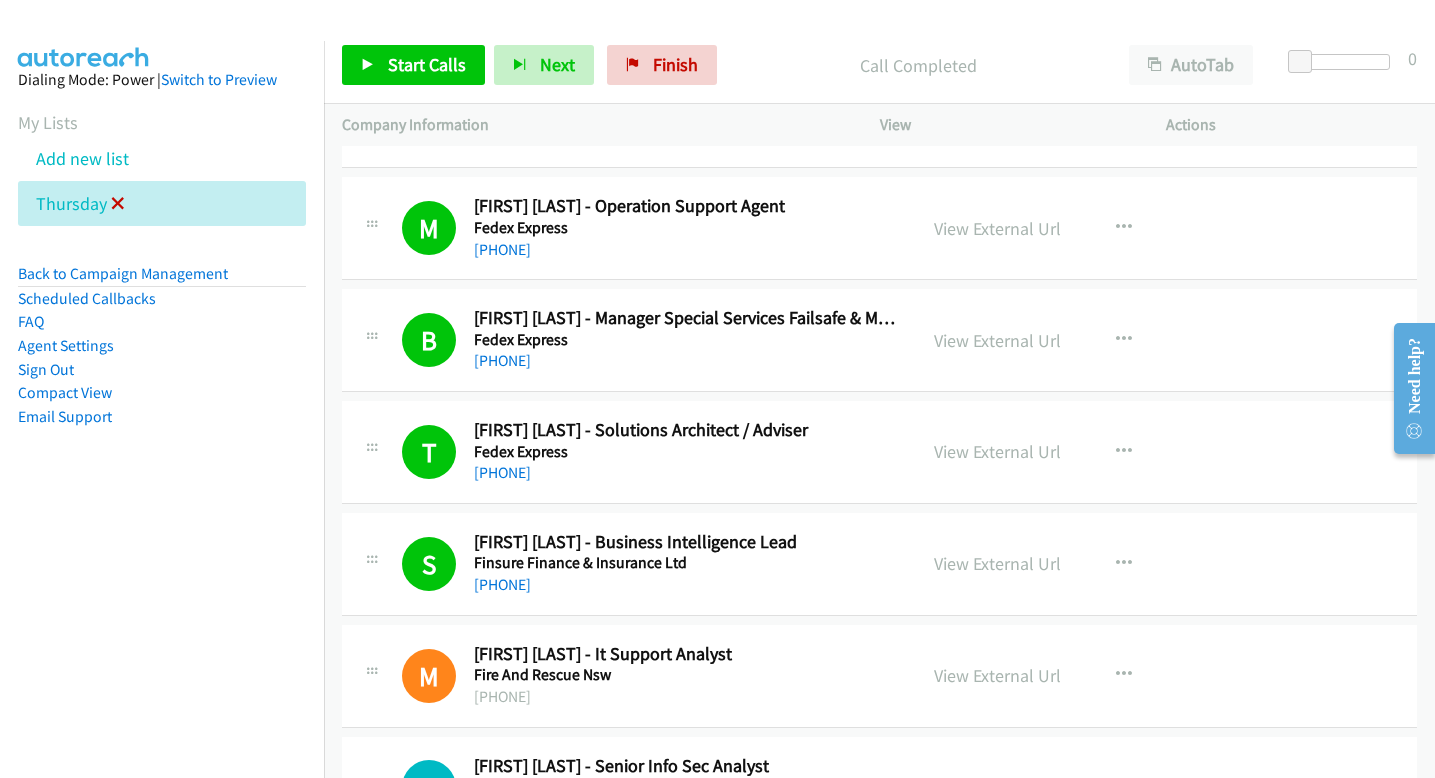 click at bounding box center [118, 205] 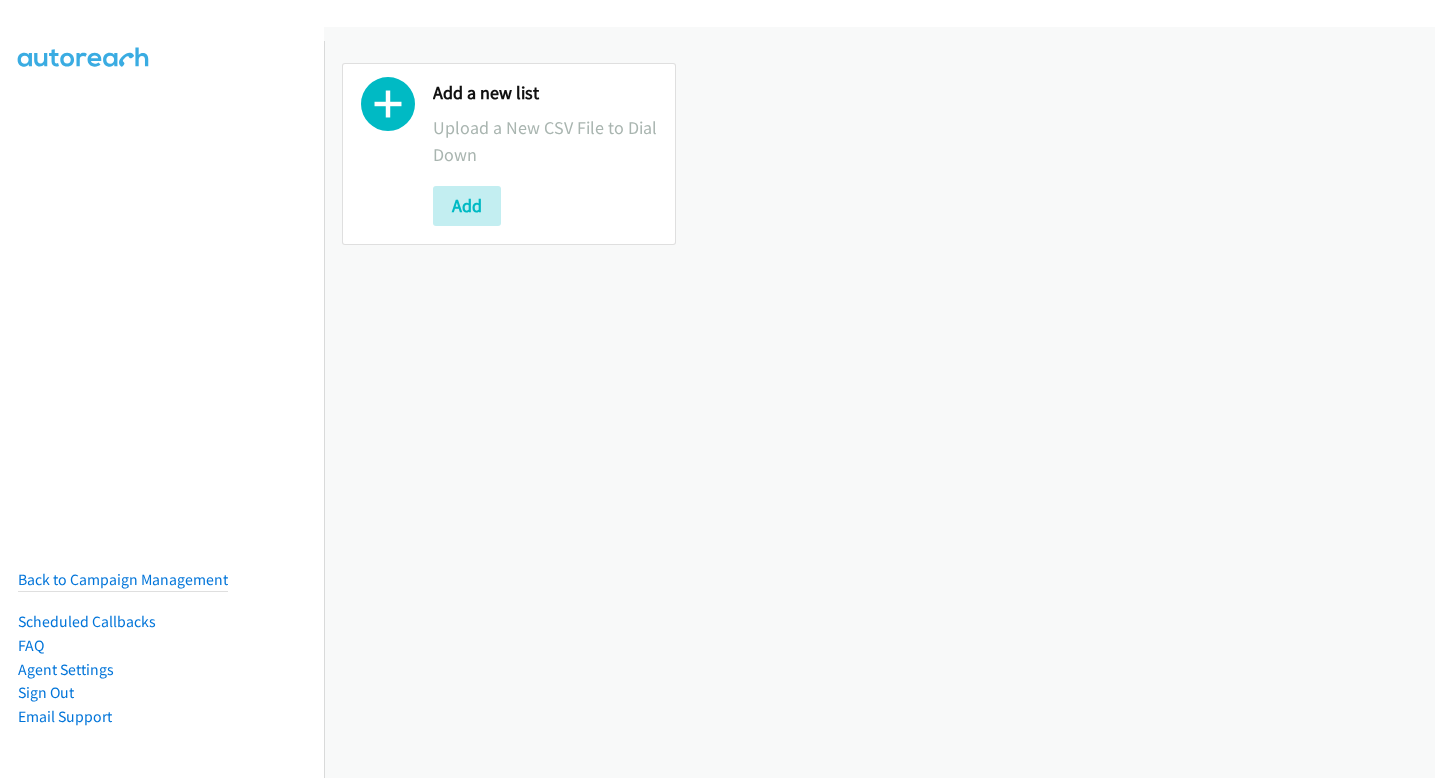 scroll, scrollTop: 0, scrollLeft: 0, axis: both 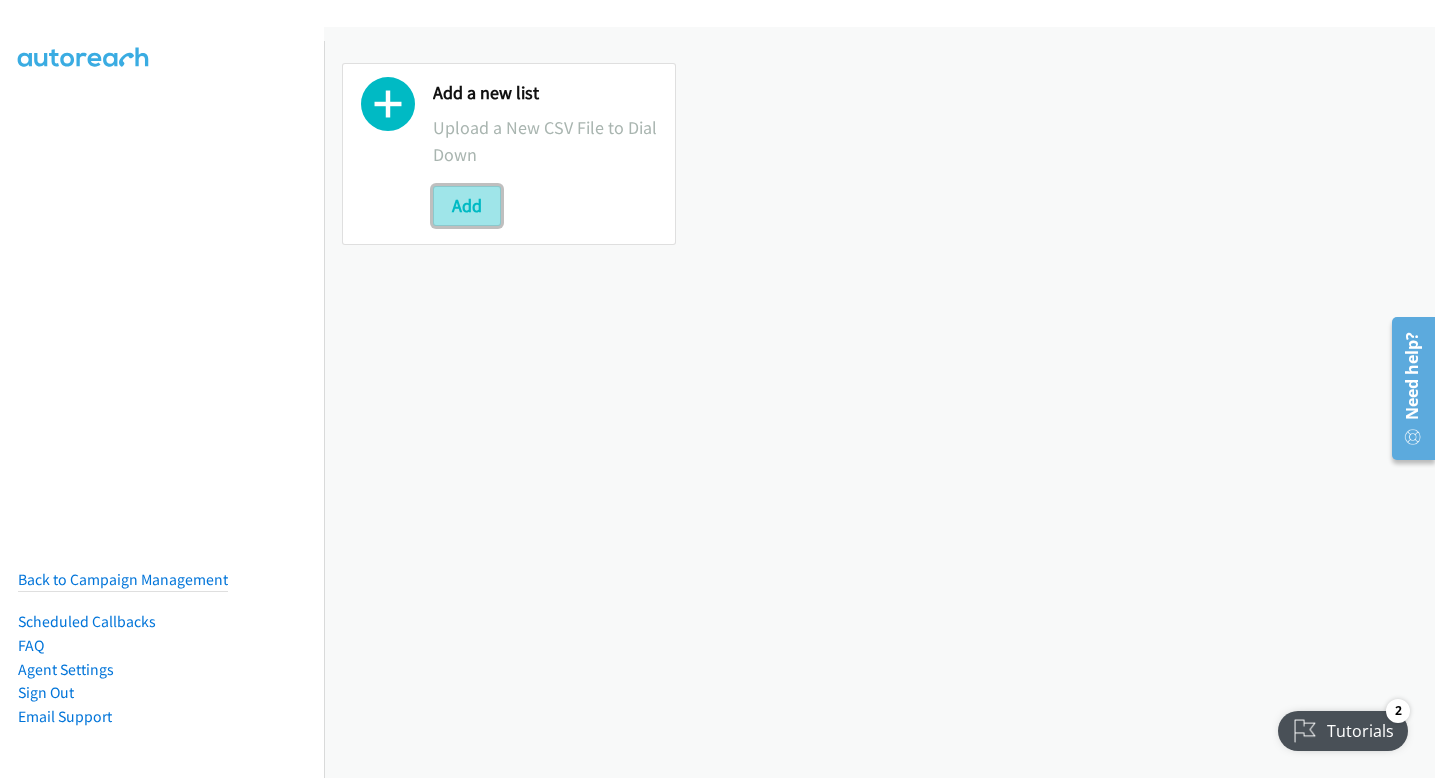 click on "Add" at bounding box center (467, 206) 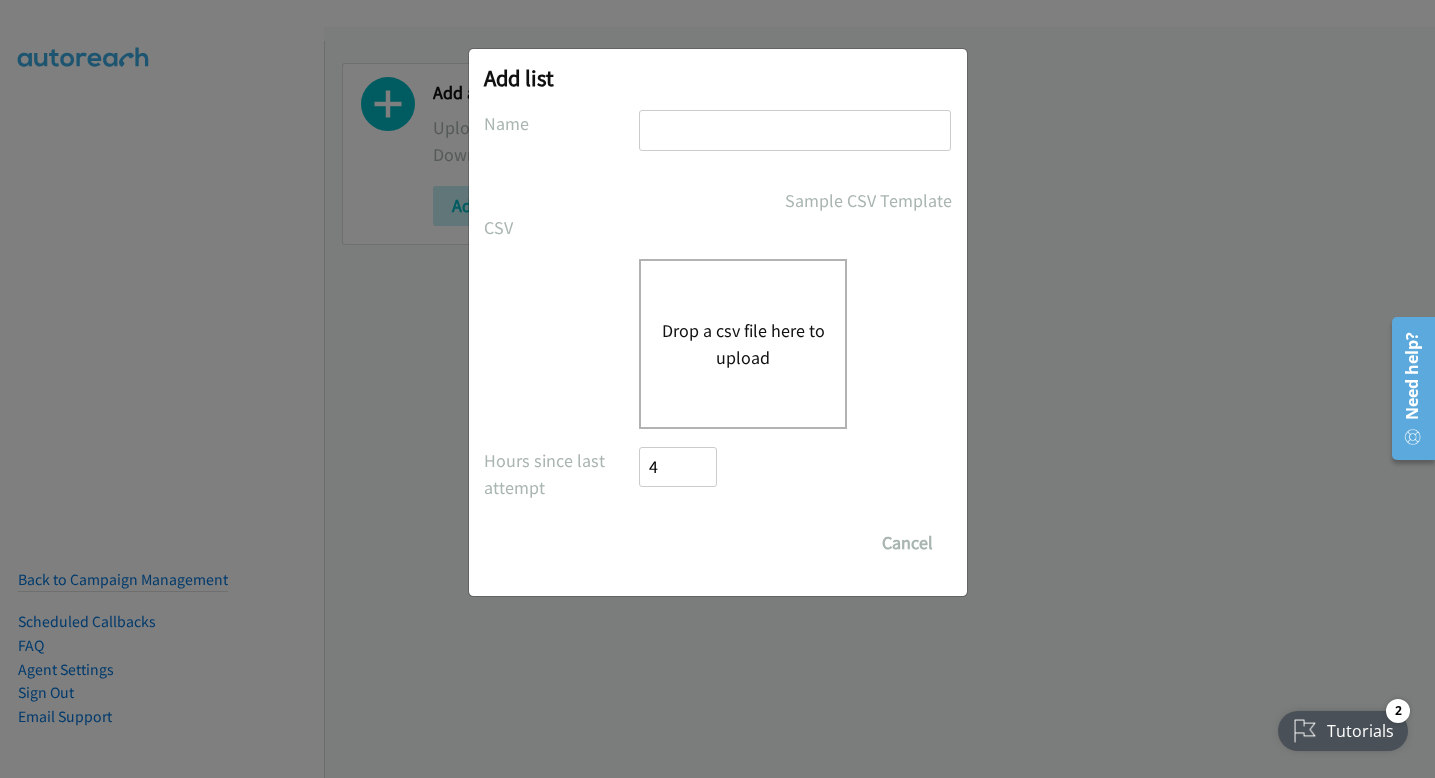 click on "Drop a csv file here to upload" at bounding box center (743, 344) 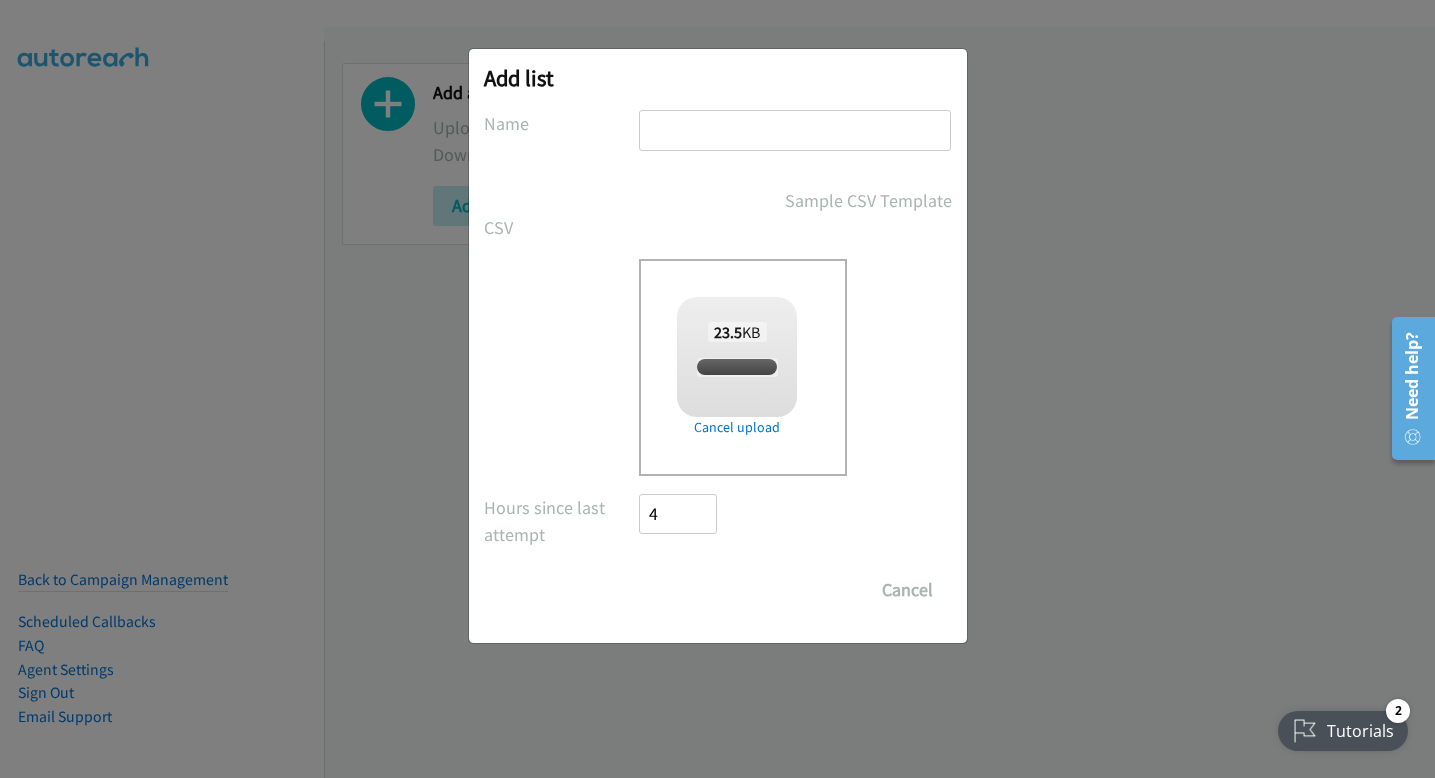 checkbox on "true" 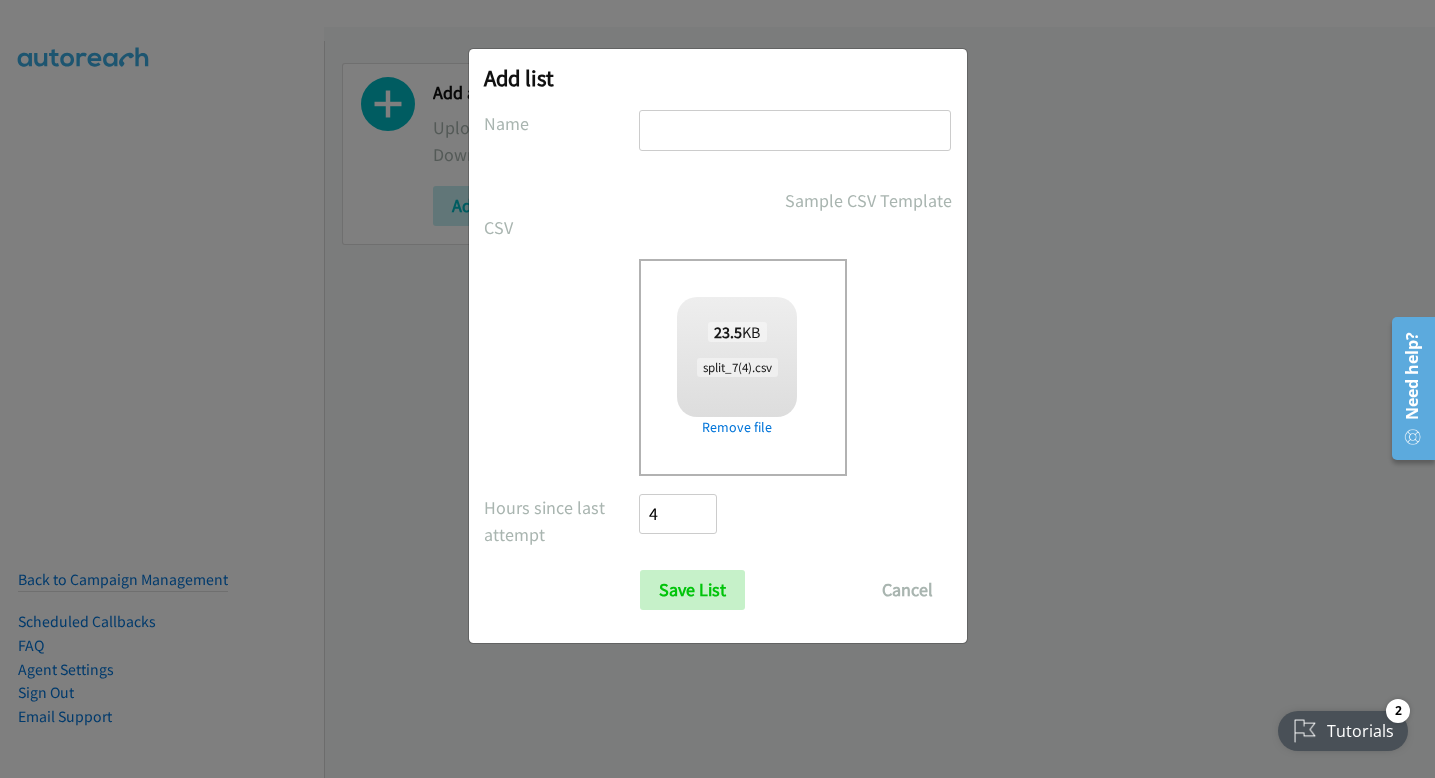click at bounding box center [795, 130] 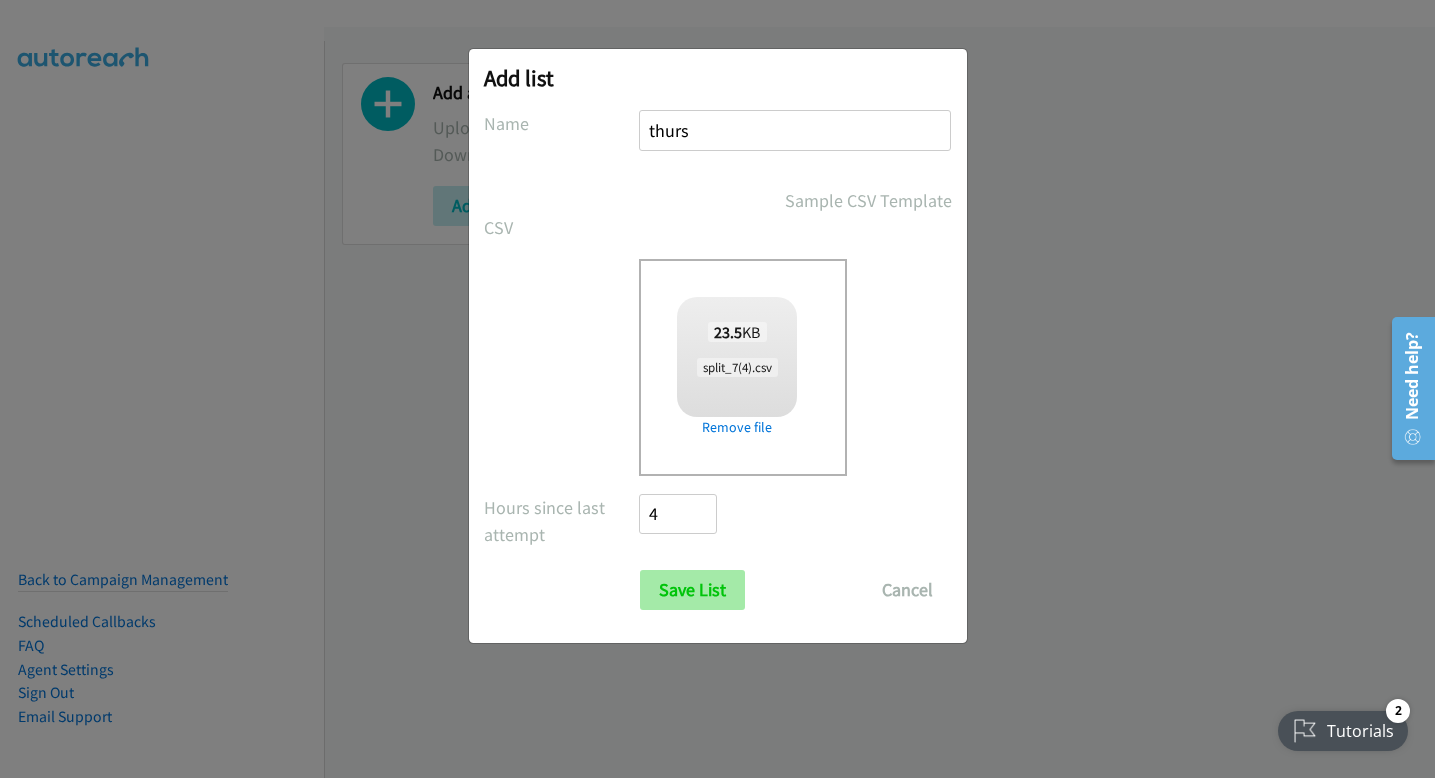 type on "thurs" 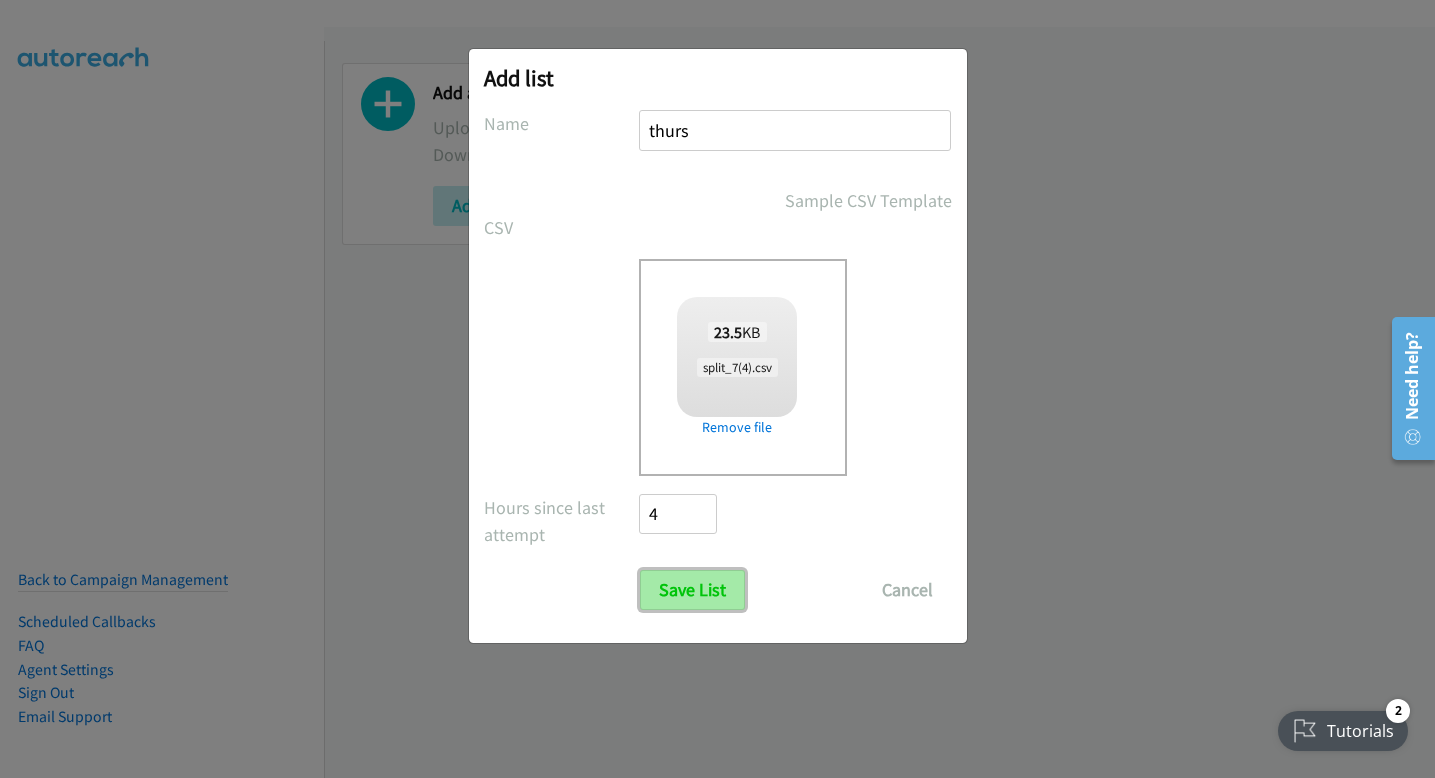 click on "Save List" at bounding box center [692, 590] 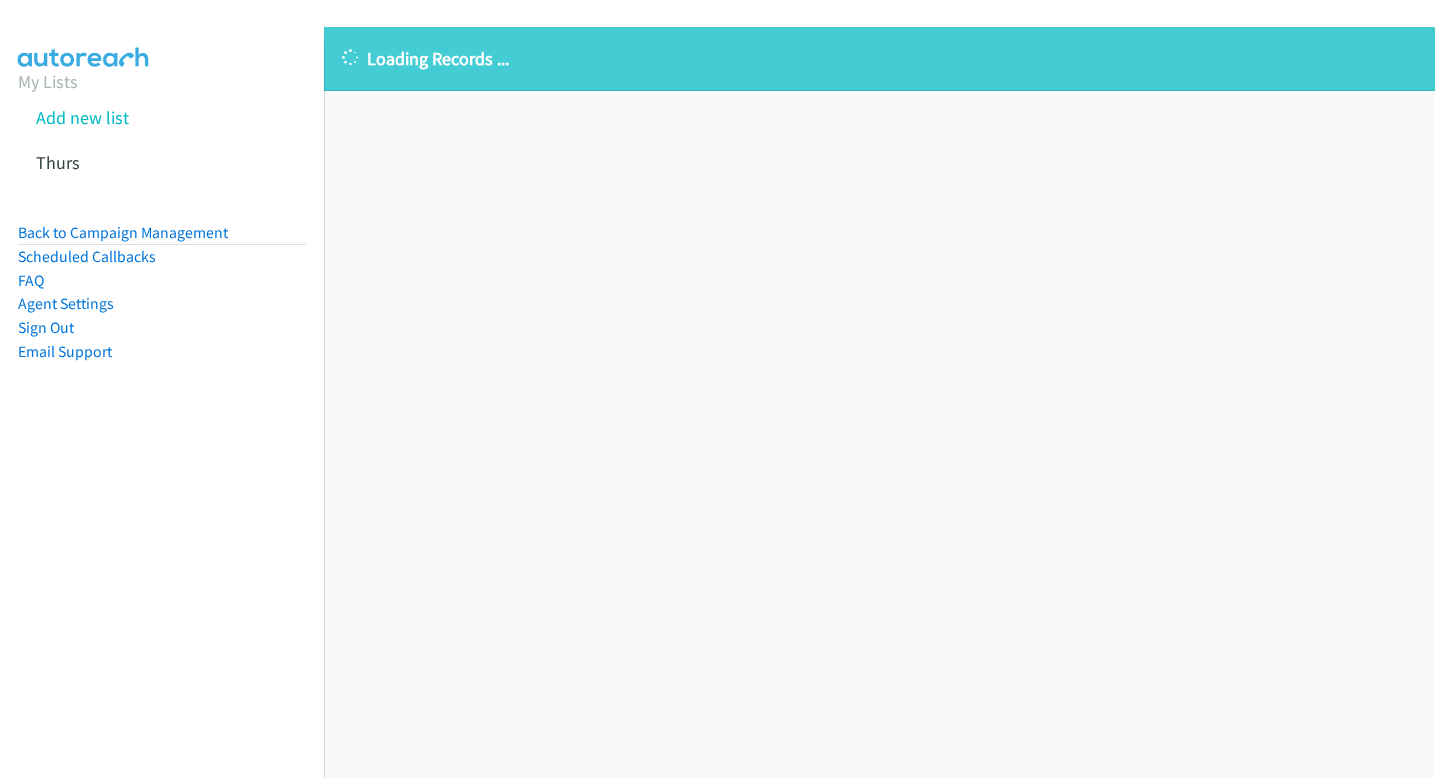 scroll, scrollTop: 0, scrollLeft: 0, axis: both 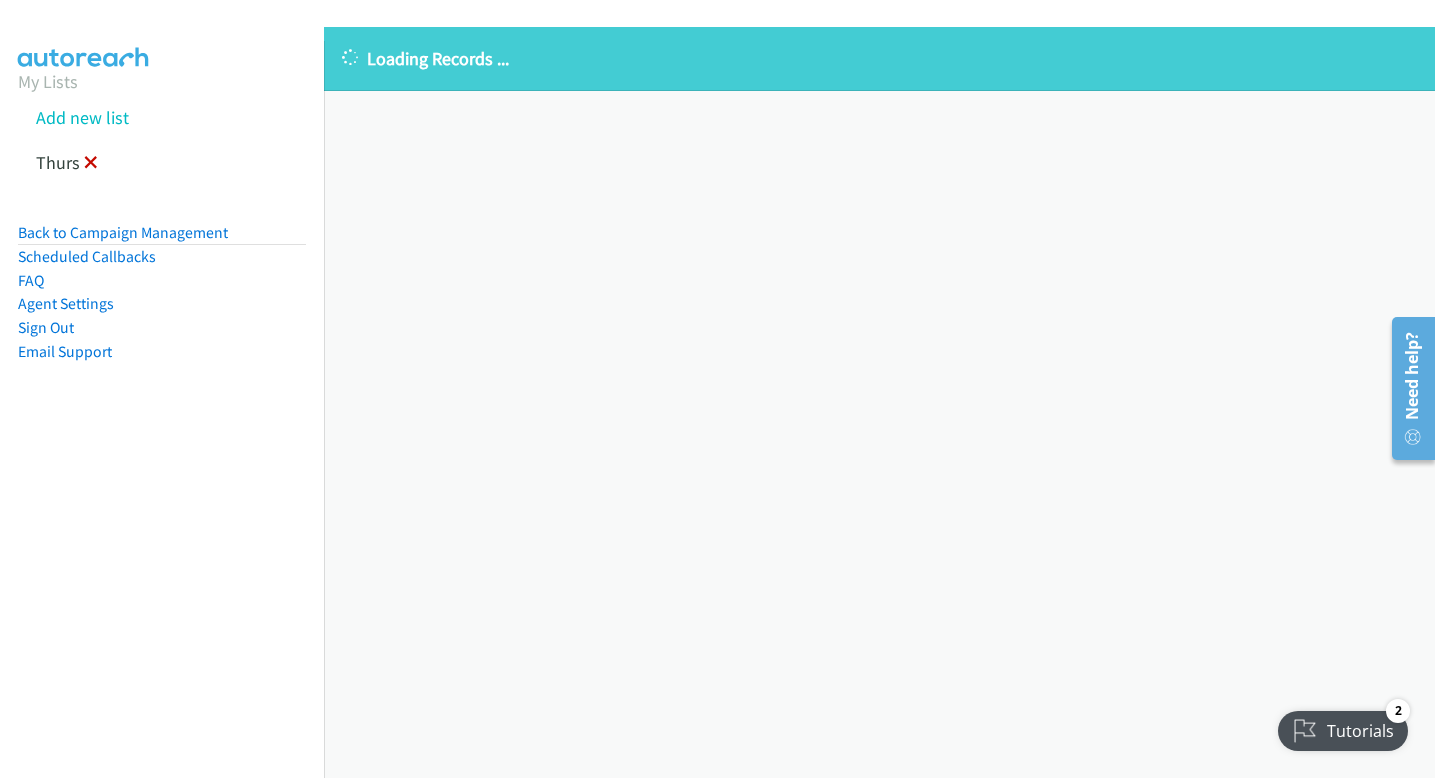 click at bounding box center [91, 164] 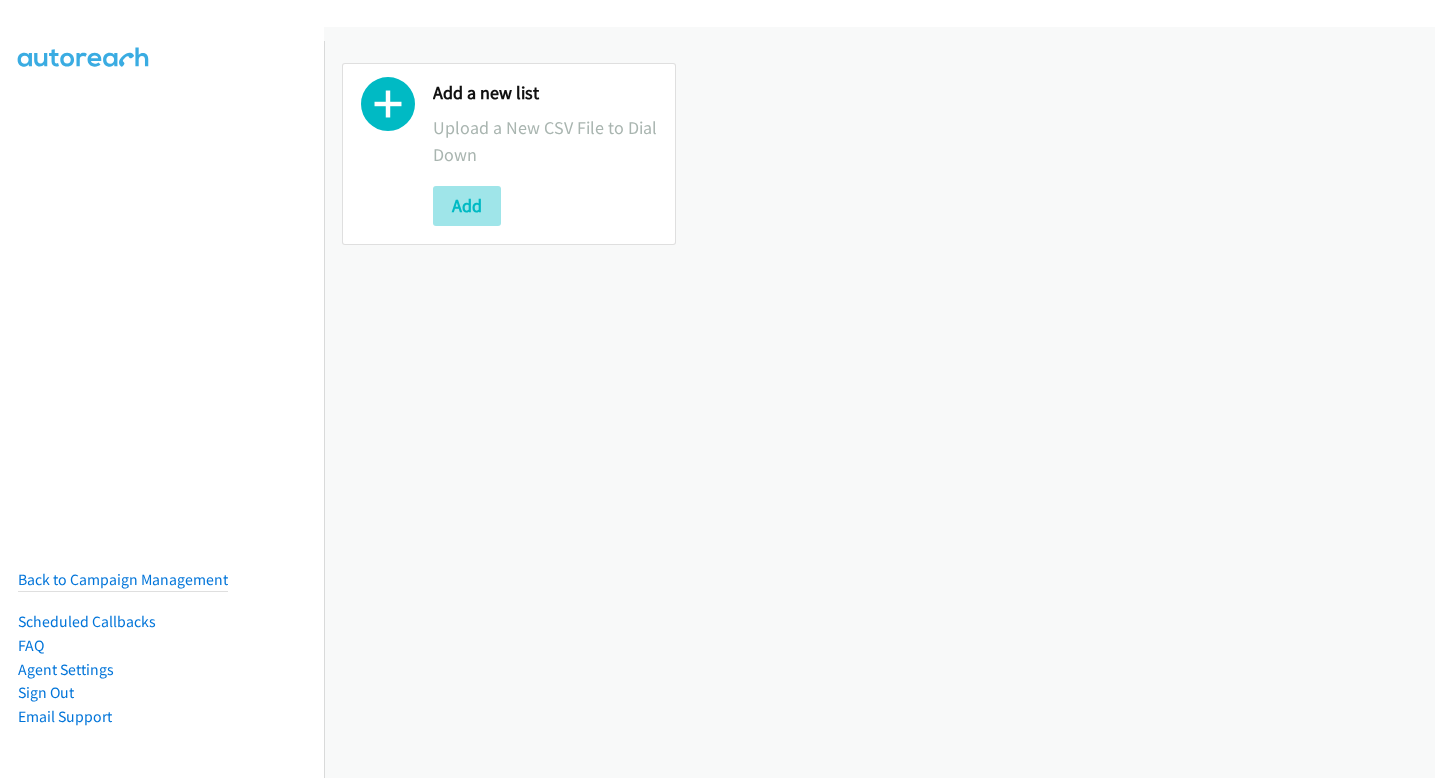 scroll, scrollTop: 0, scrollLeft: 0, axis: both 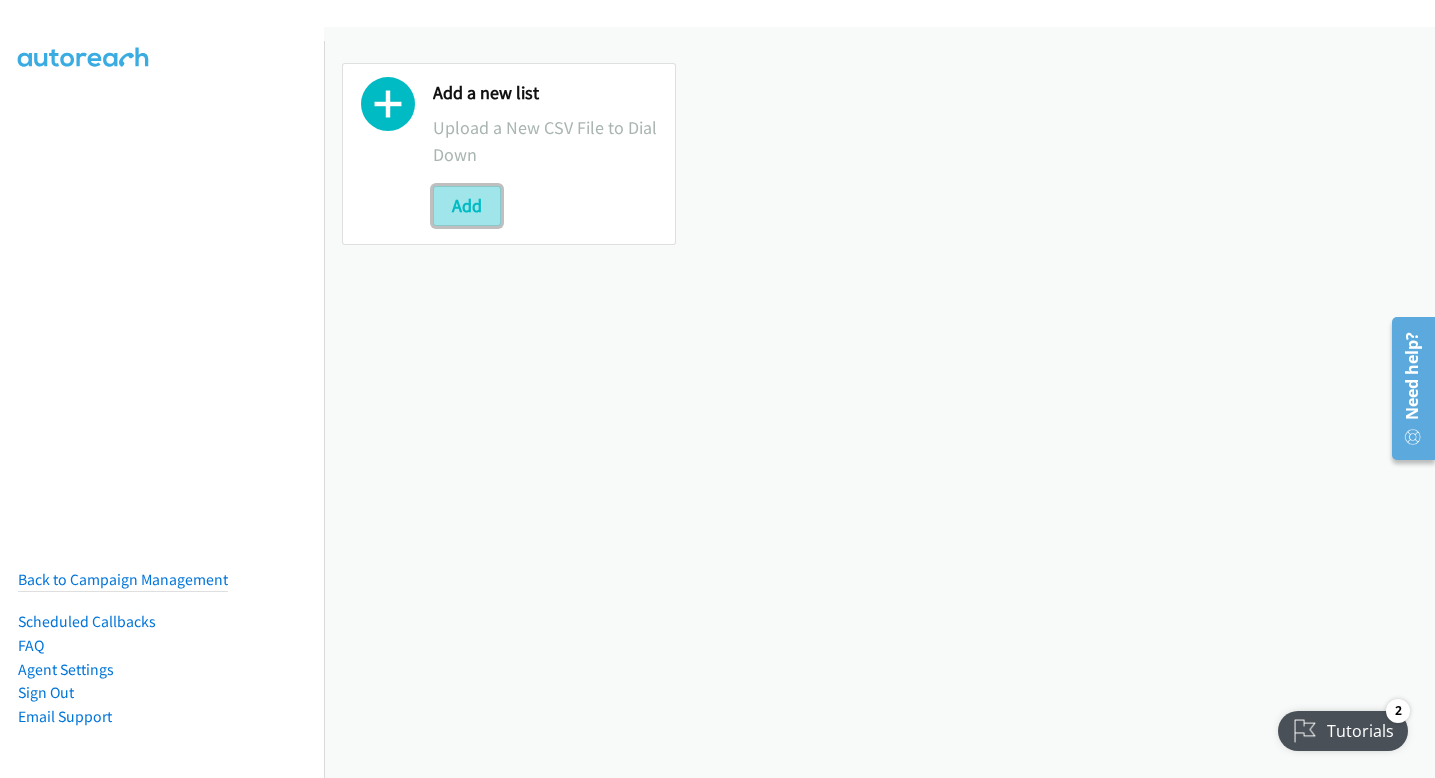 click on "Add" at bounding box center [467, 206] 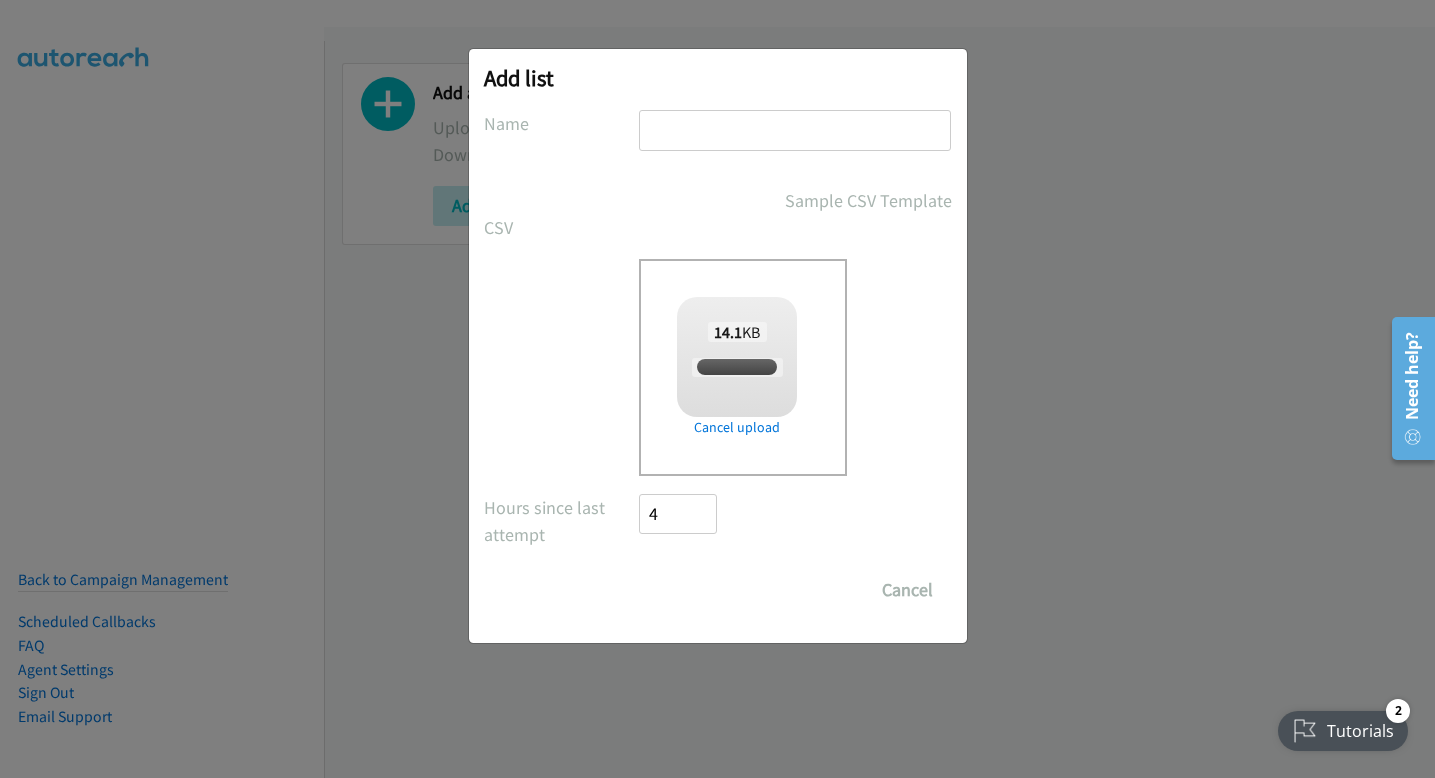 checkbox on "true" 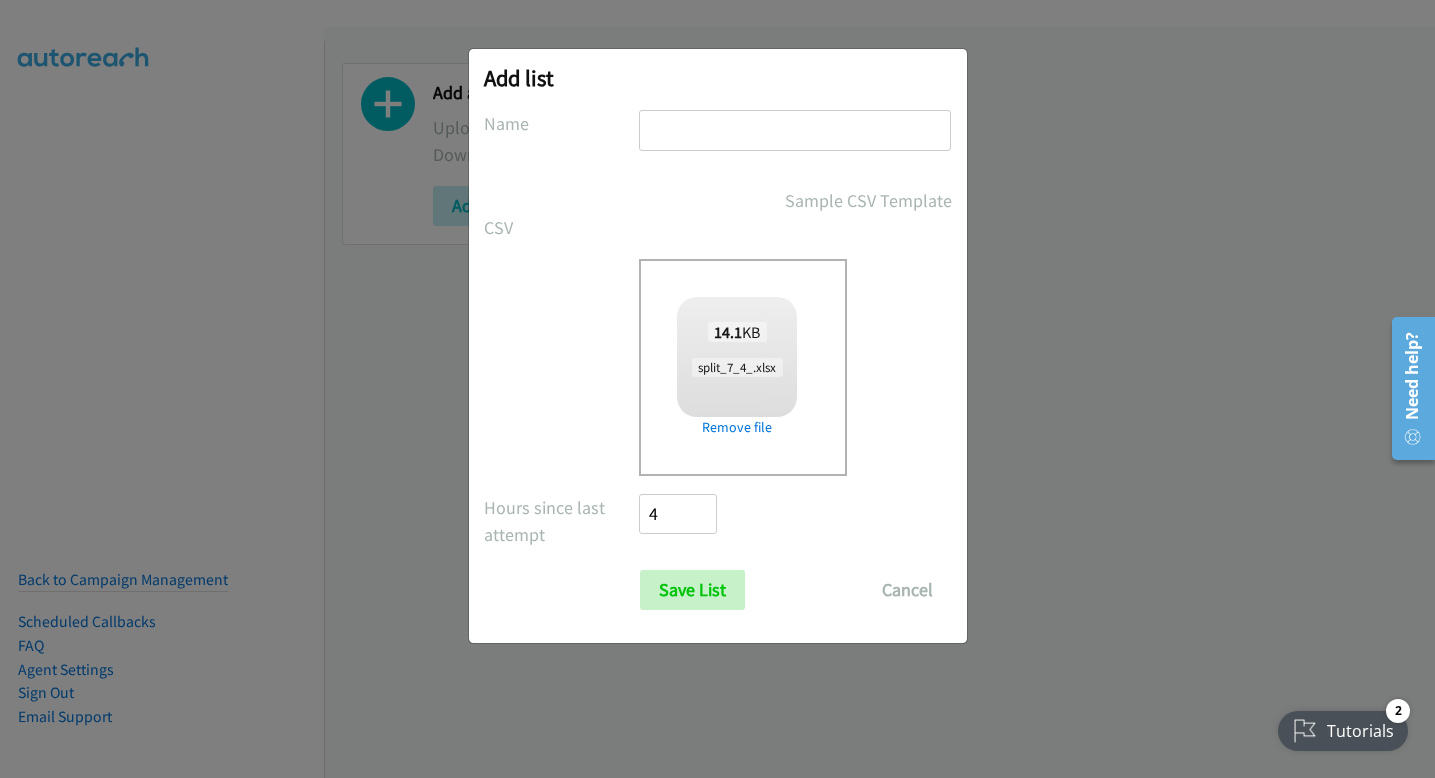 click at bounding box center (795, 130) 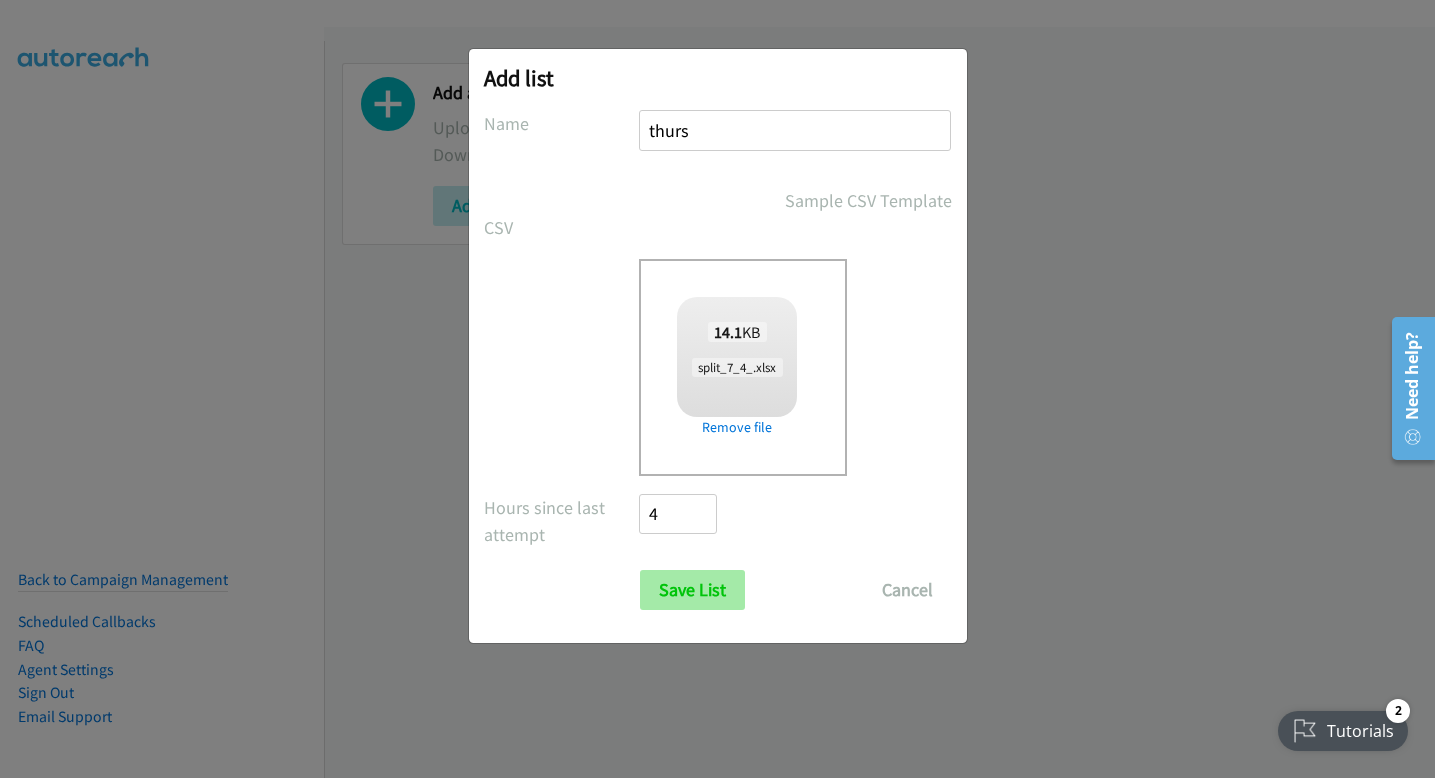 type on "thurs" 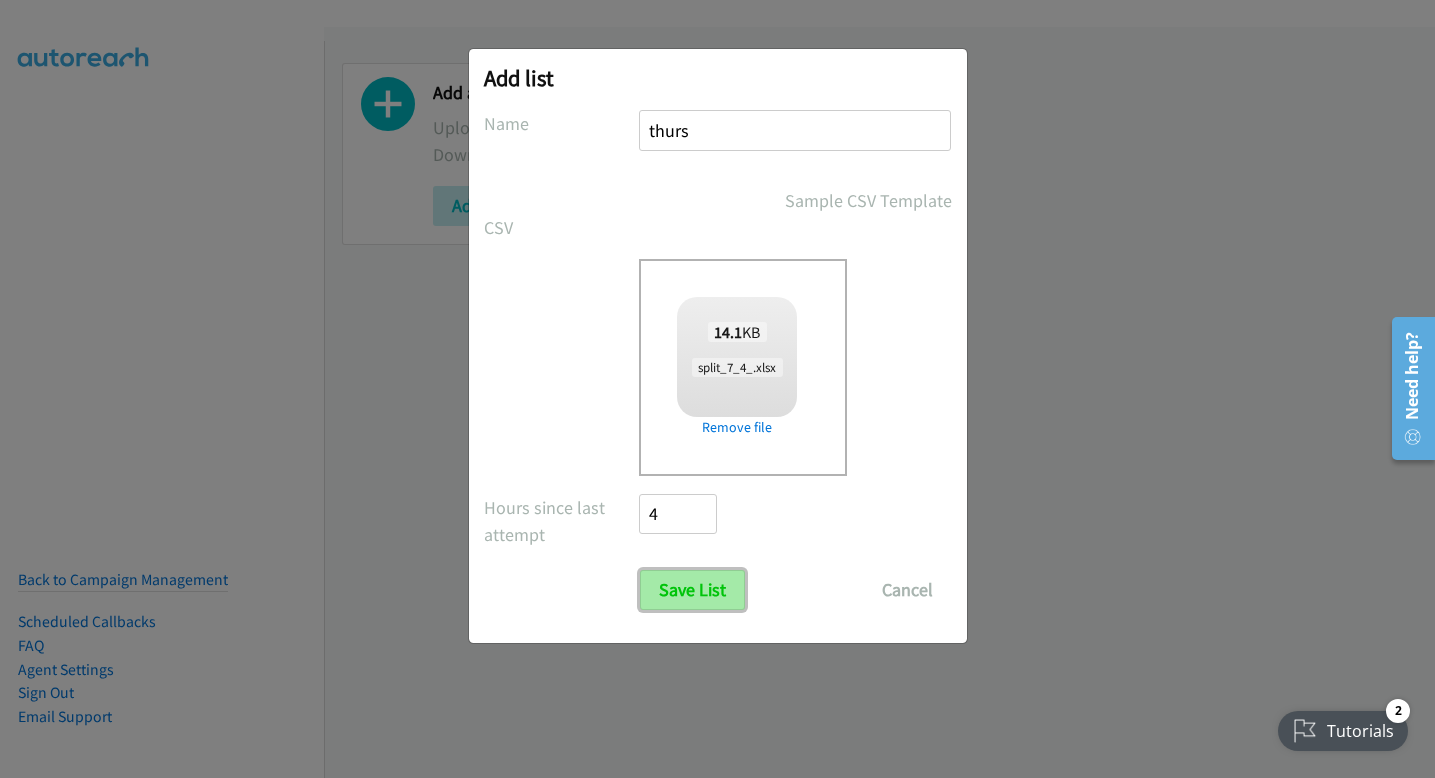 click on "Save List" at bounding box center [692, 590] 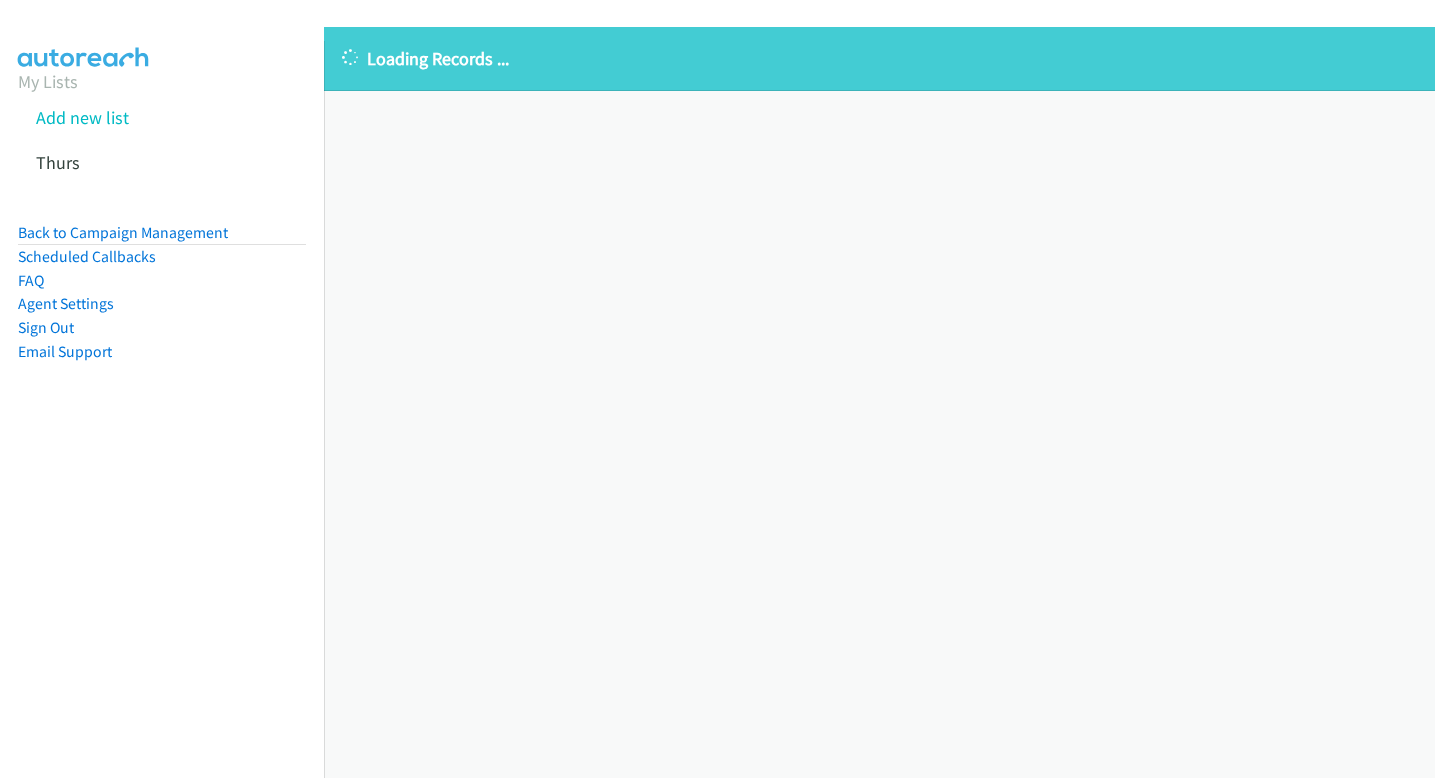 scroll, scrollTop: 0, scrollLeft: 0, axis: both 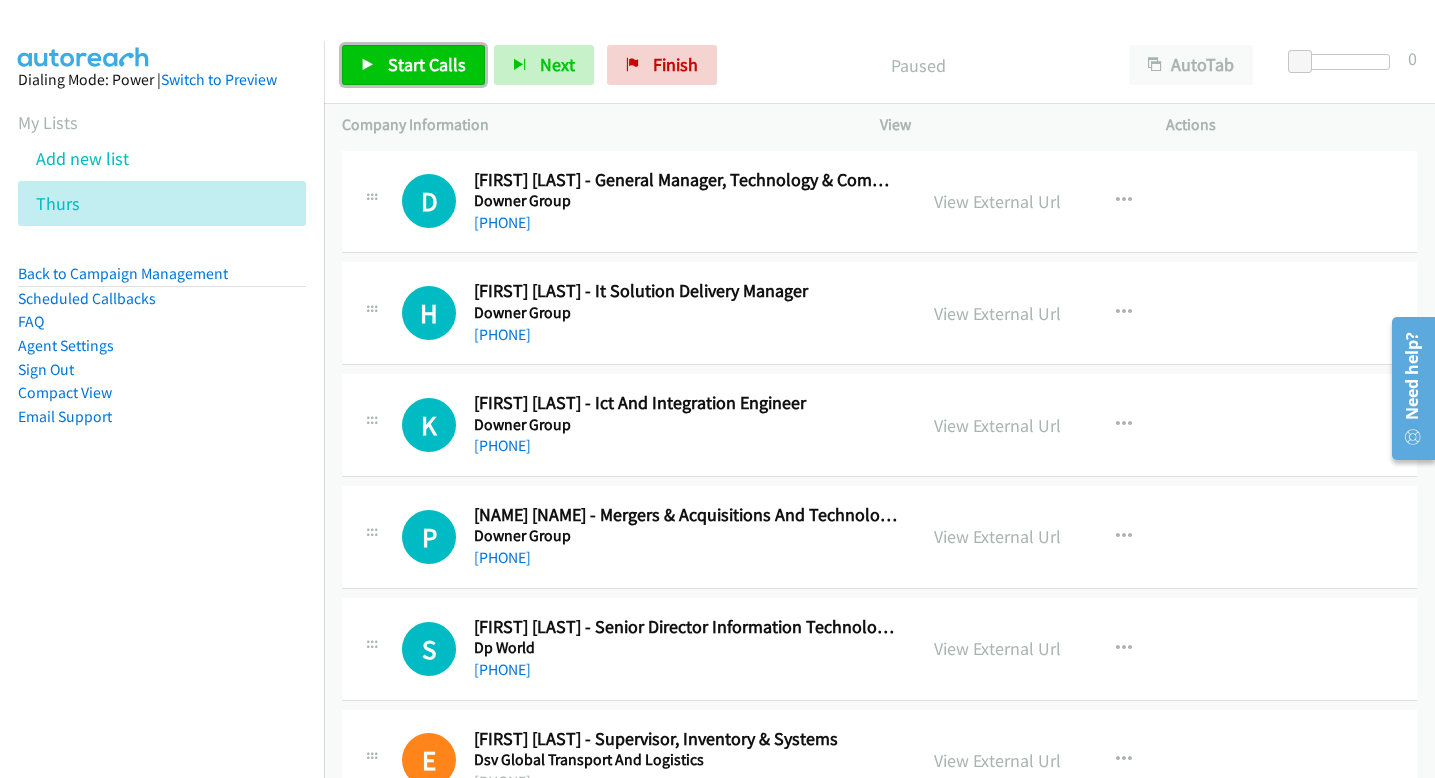 click on "Start Calls" at bounding box center [427, 64] 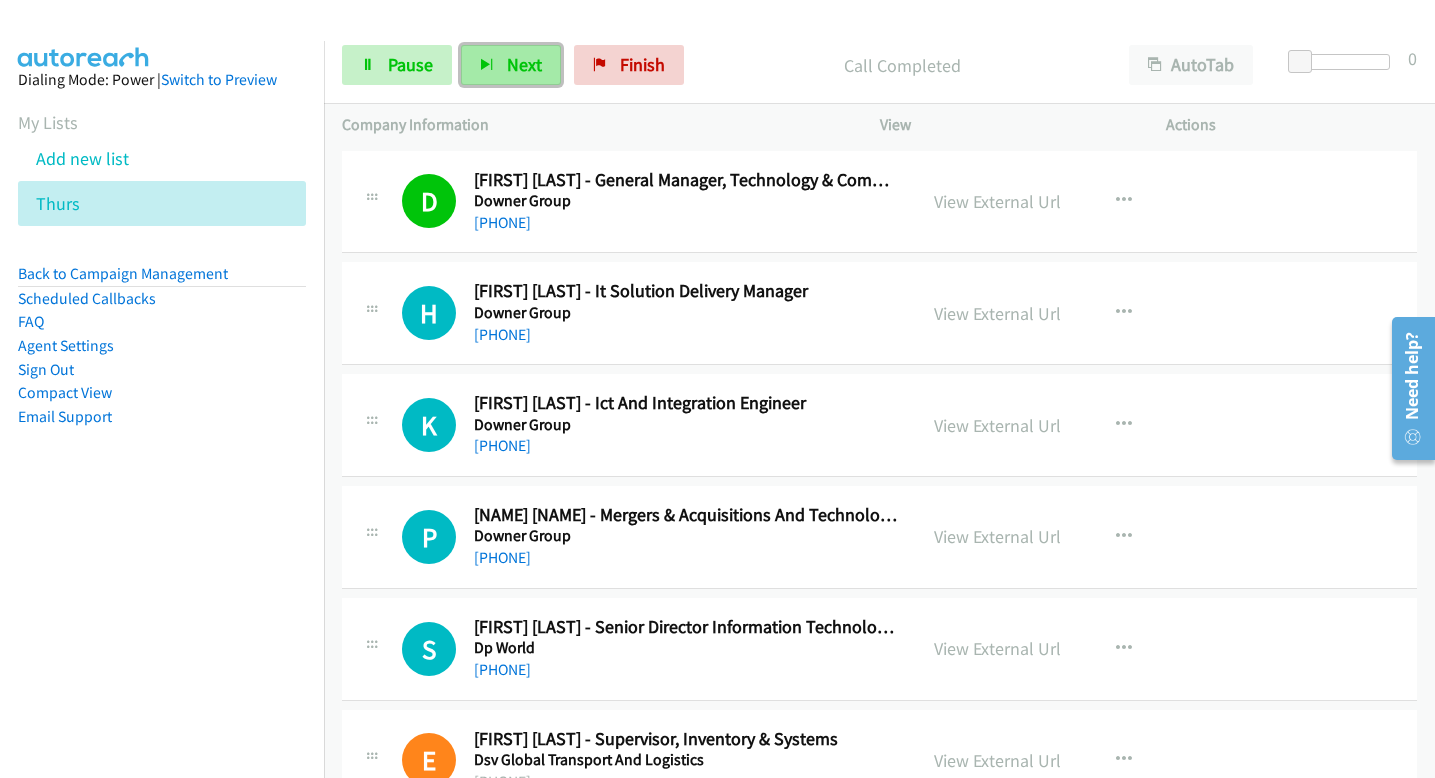 click on "Next" at bounding box center [511, 65] 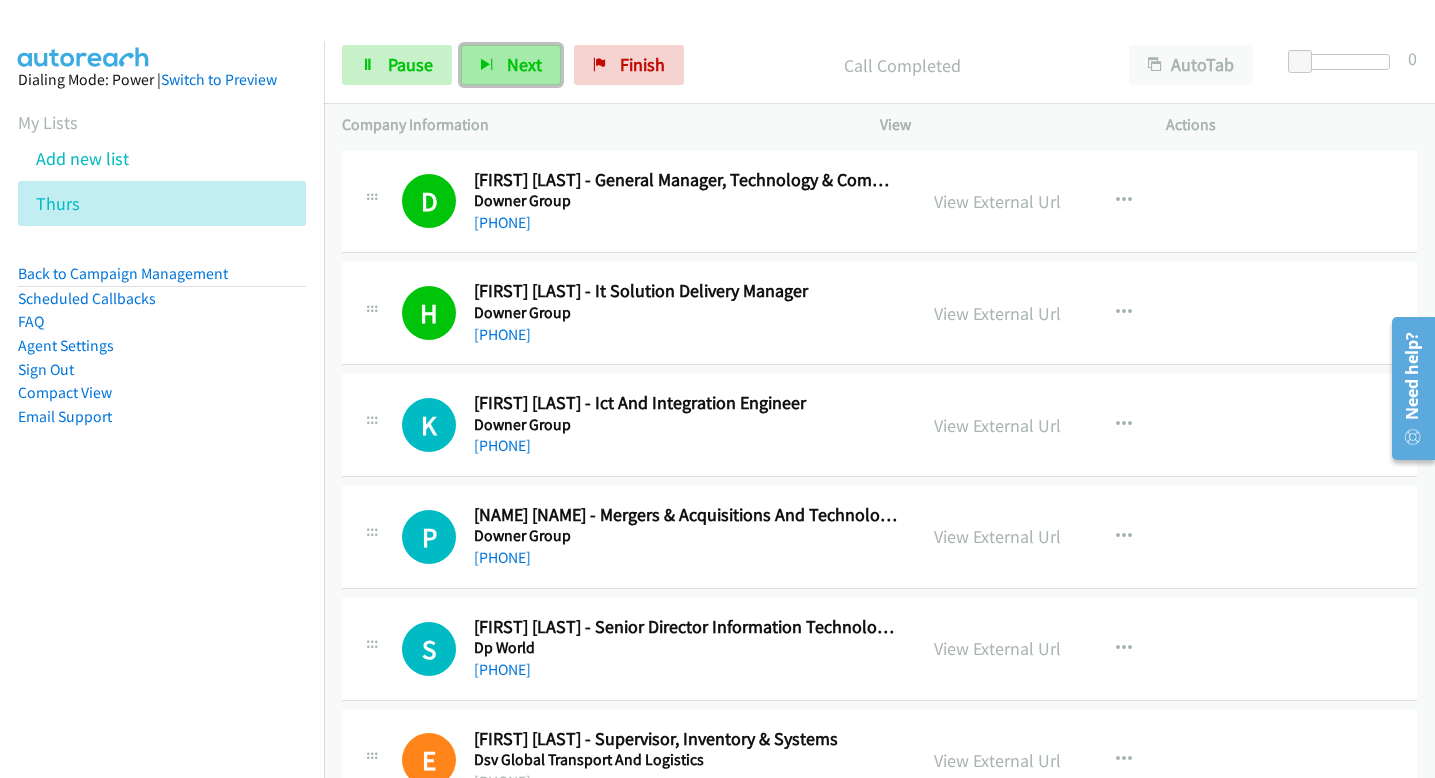 click on "Next" at bounding box center [511, 65] 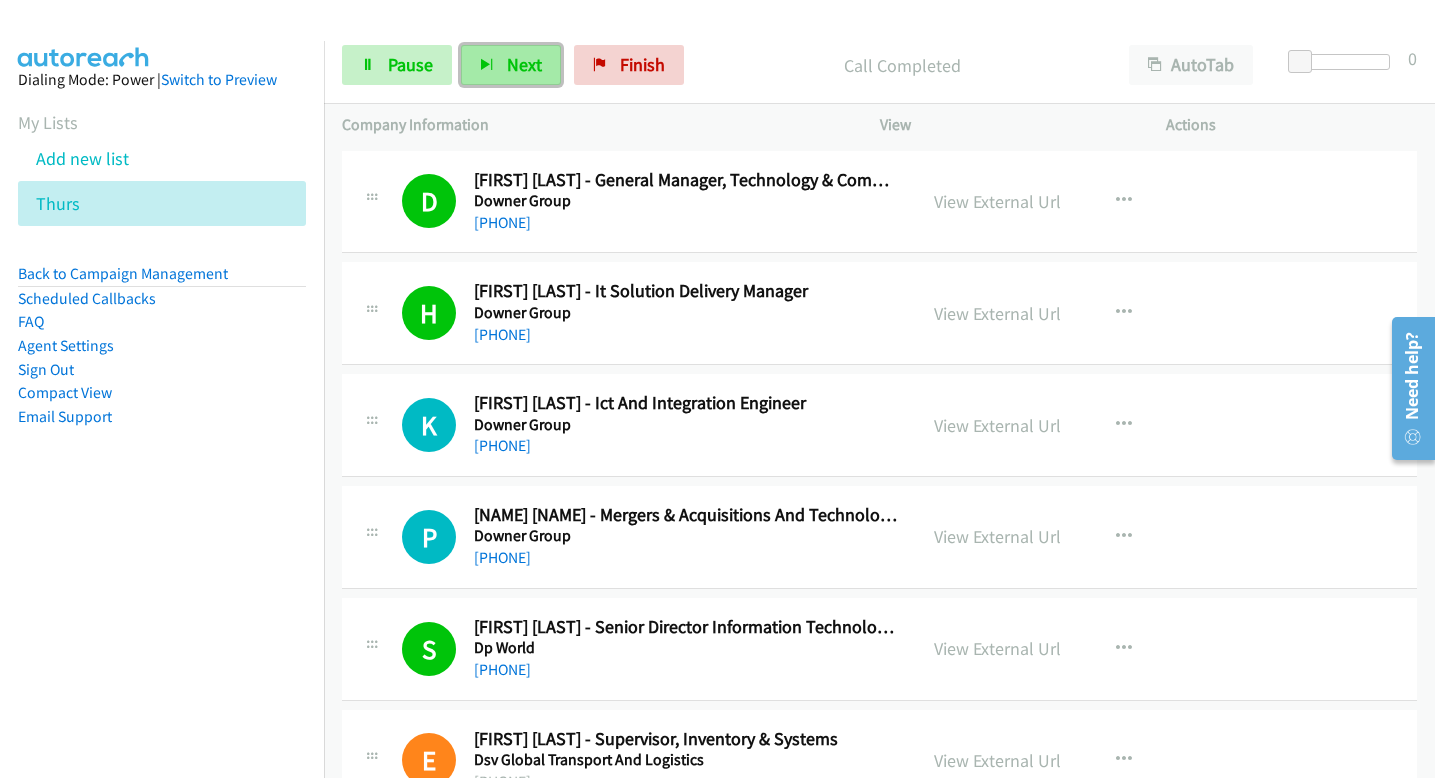 click on "Next" at bounding box center (511, 65) 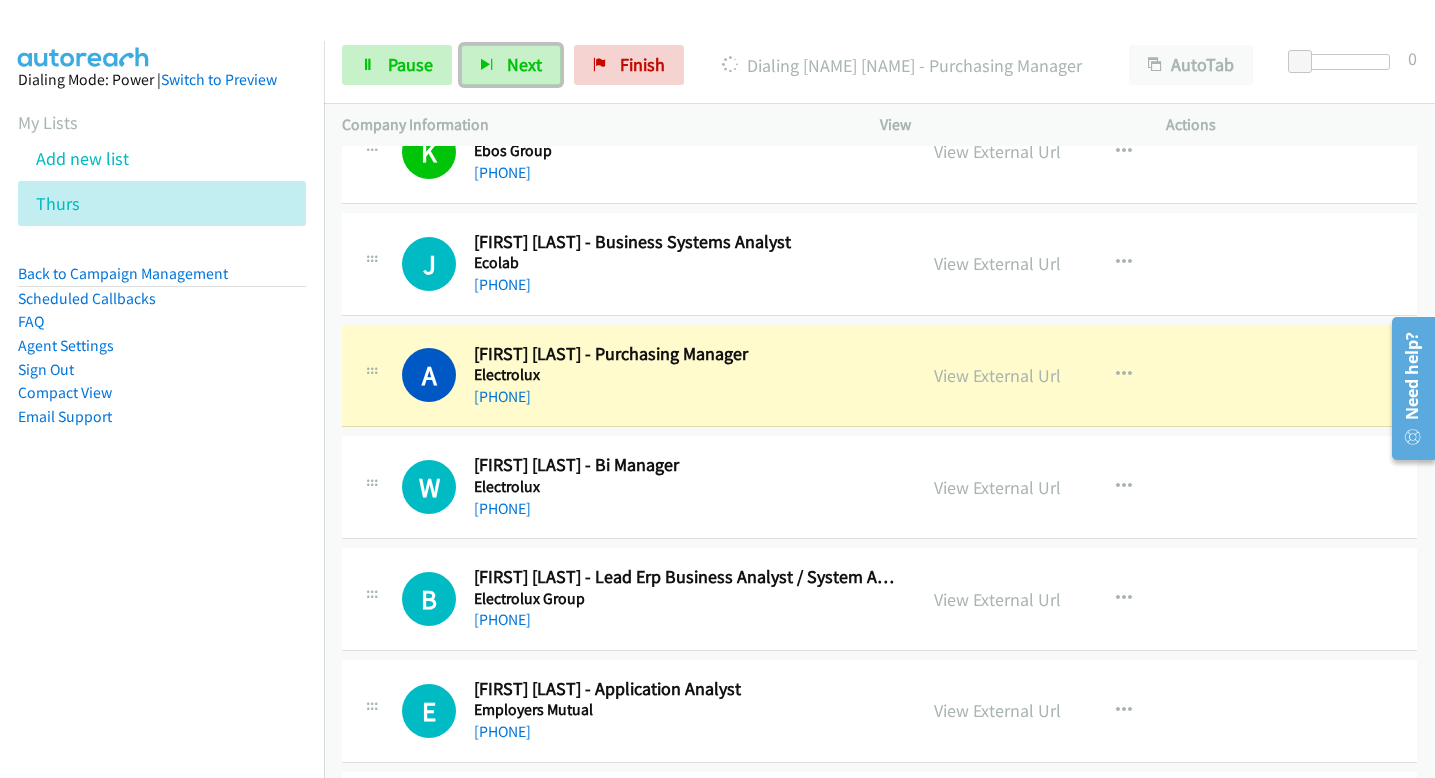 scroll, scrollTop: 1616, scrollLeft: 0, axis: vertical 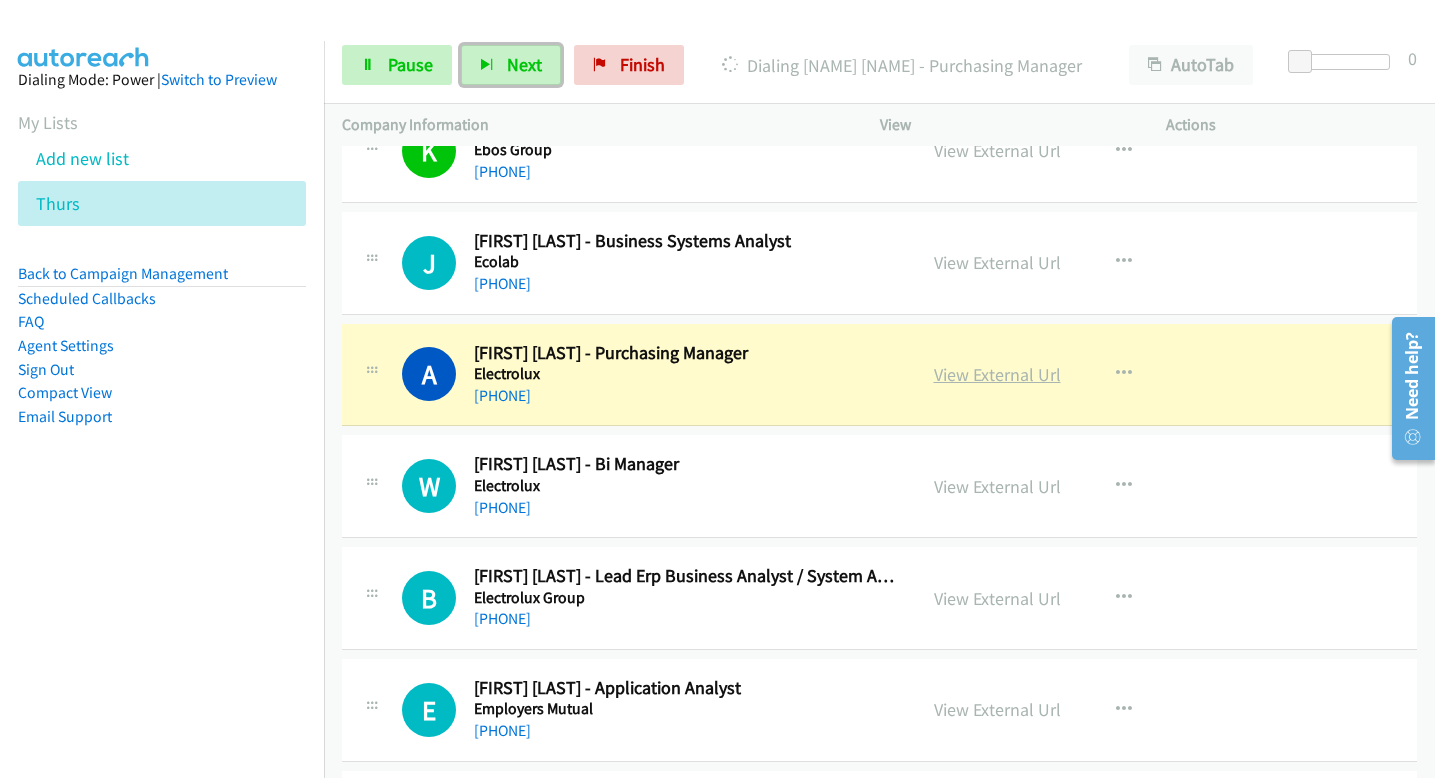 click on "View External Url" at bounding box center [997, 374] 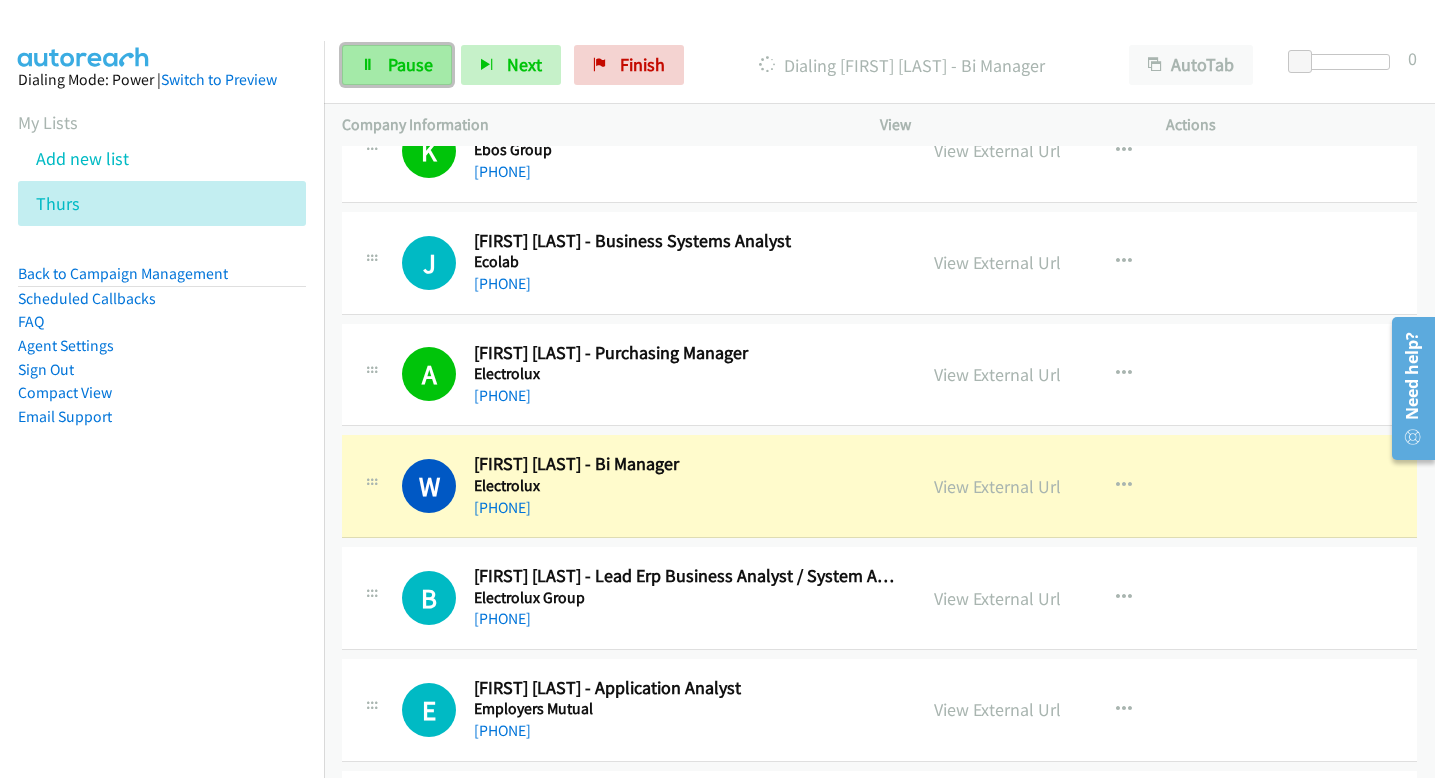 click on "Pause" at bounding box center (410, 64) 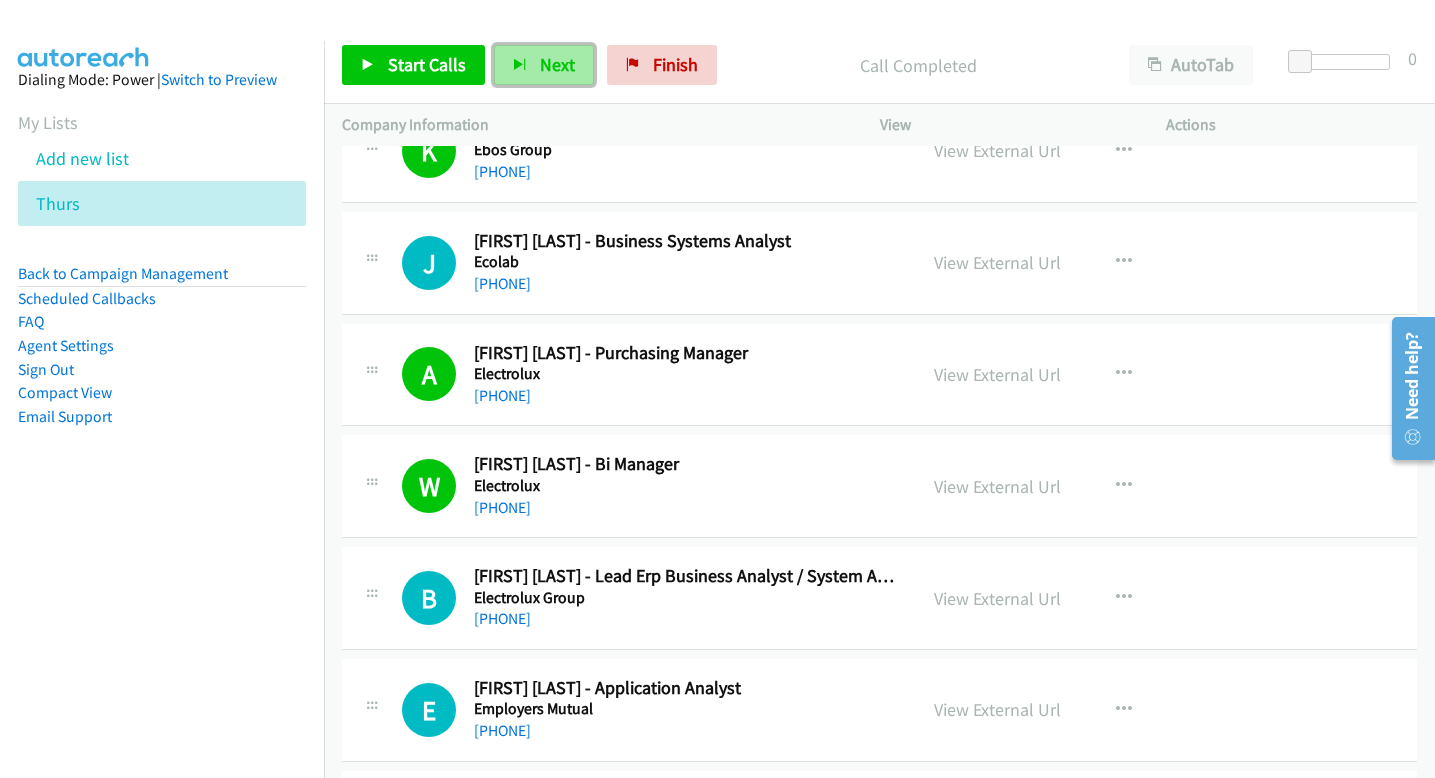click on "Next" at bounding box center (557, 64) 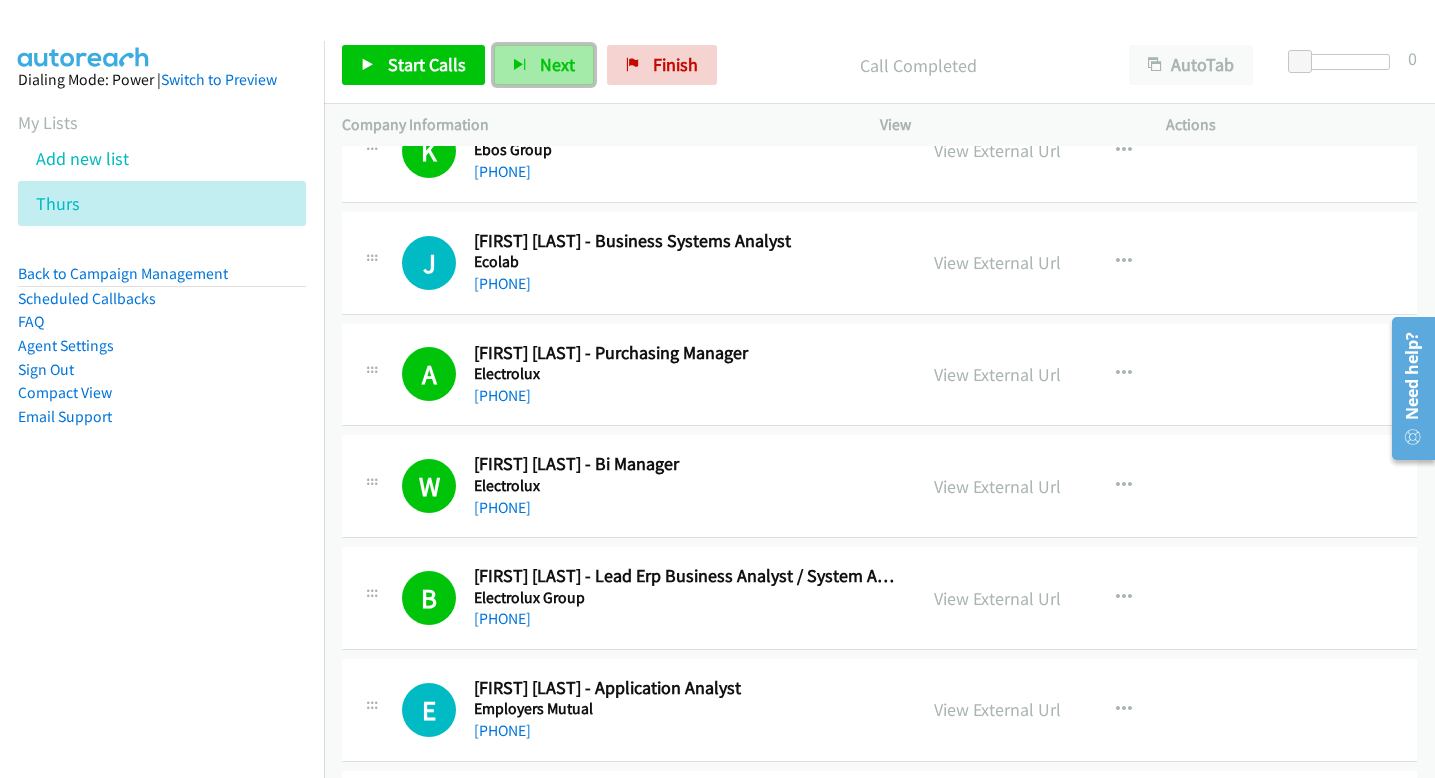 click on "Next" at bounding box center (557, 64) 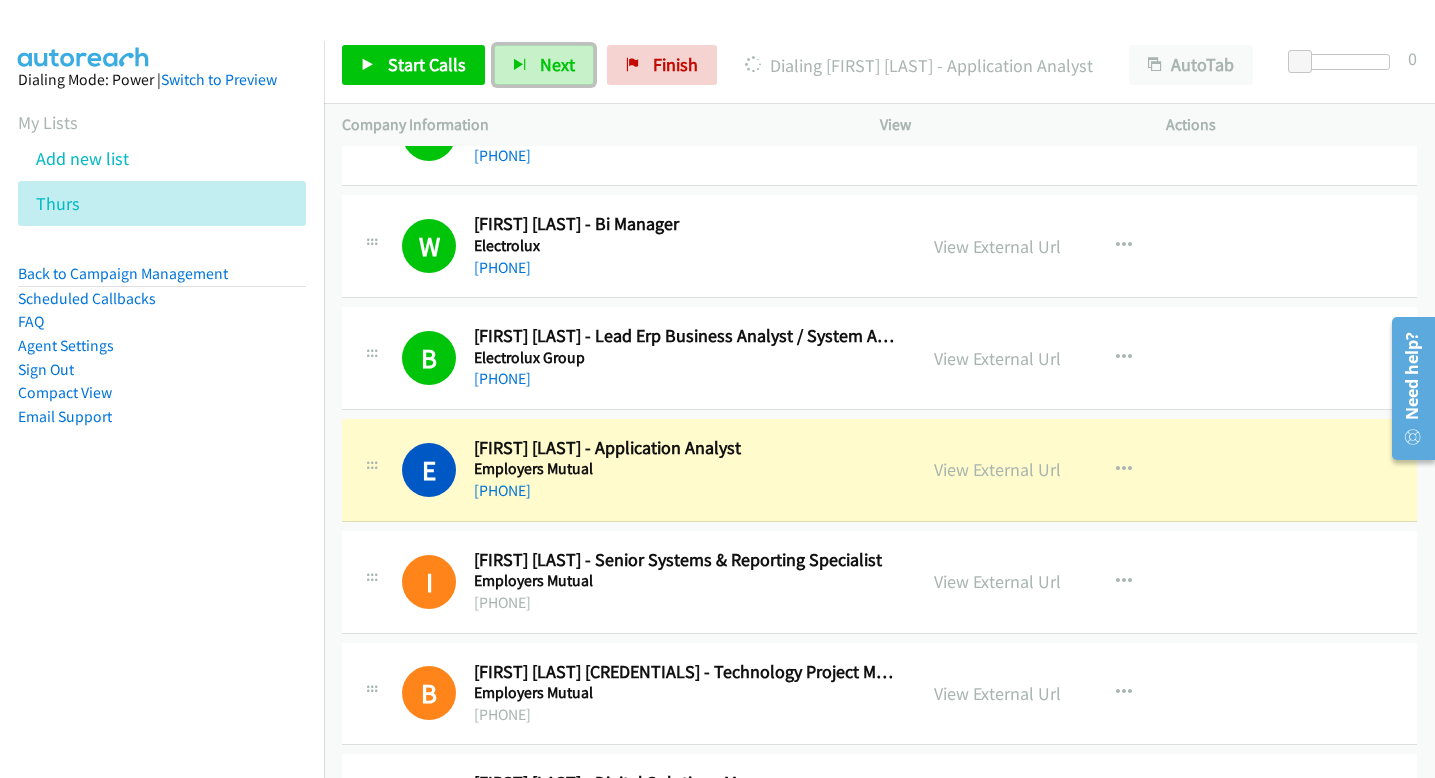 scroll, scrollTop: 1886, scrollLeft: 0, axis: vertical 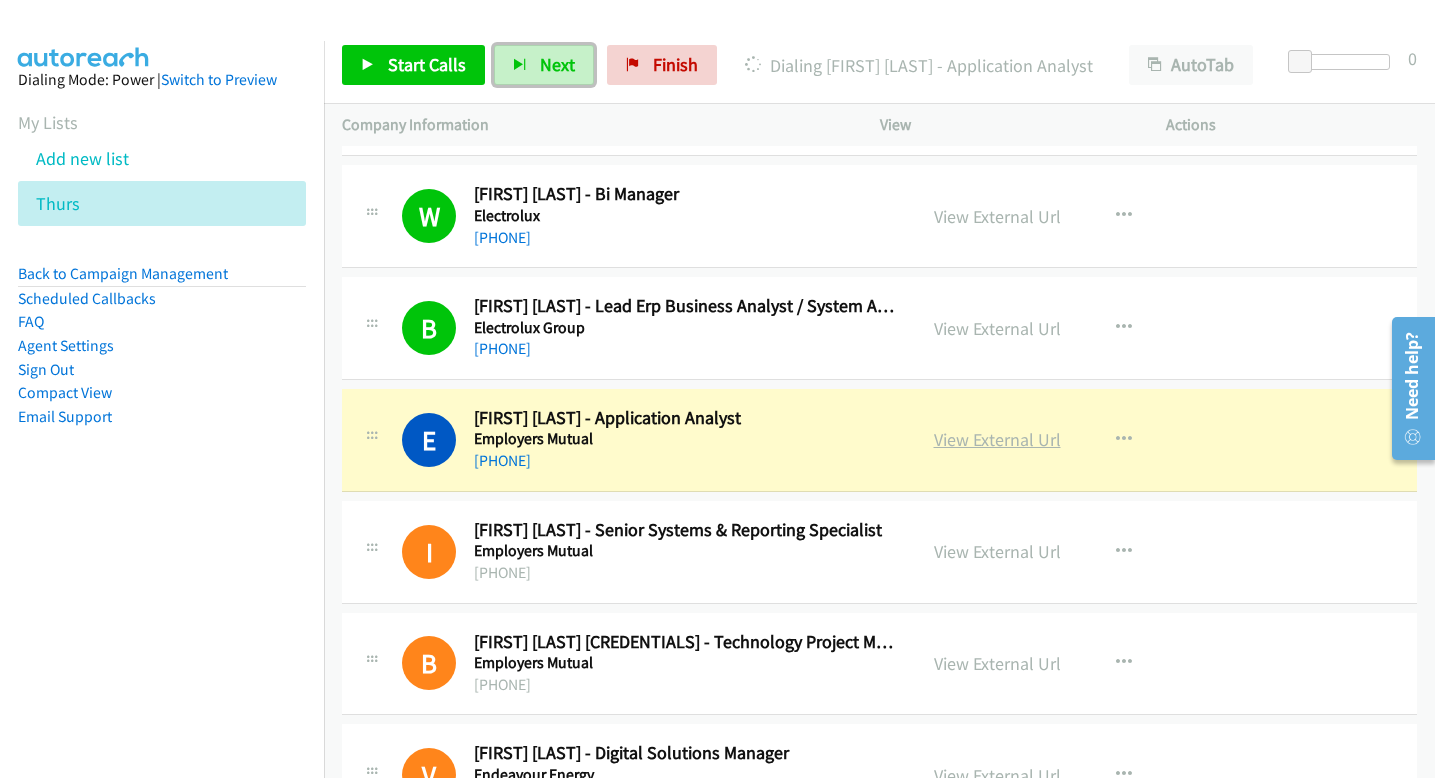 click on "View External Url" at bounding box center [997, 439] 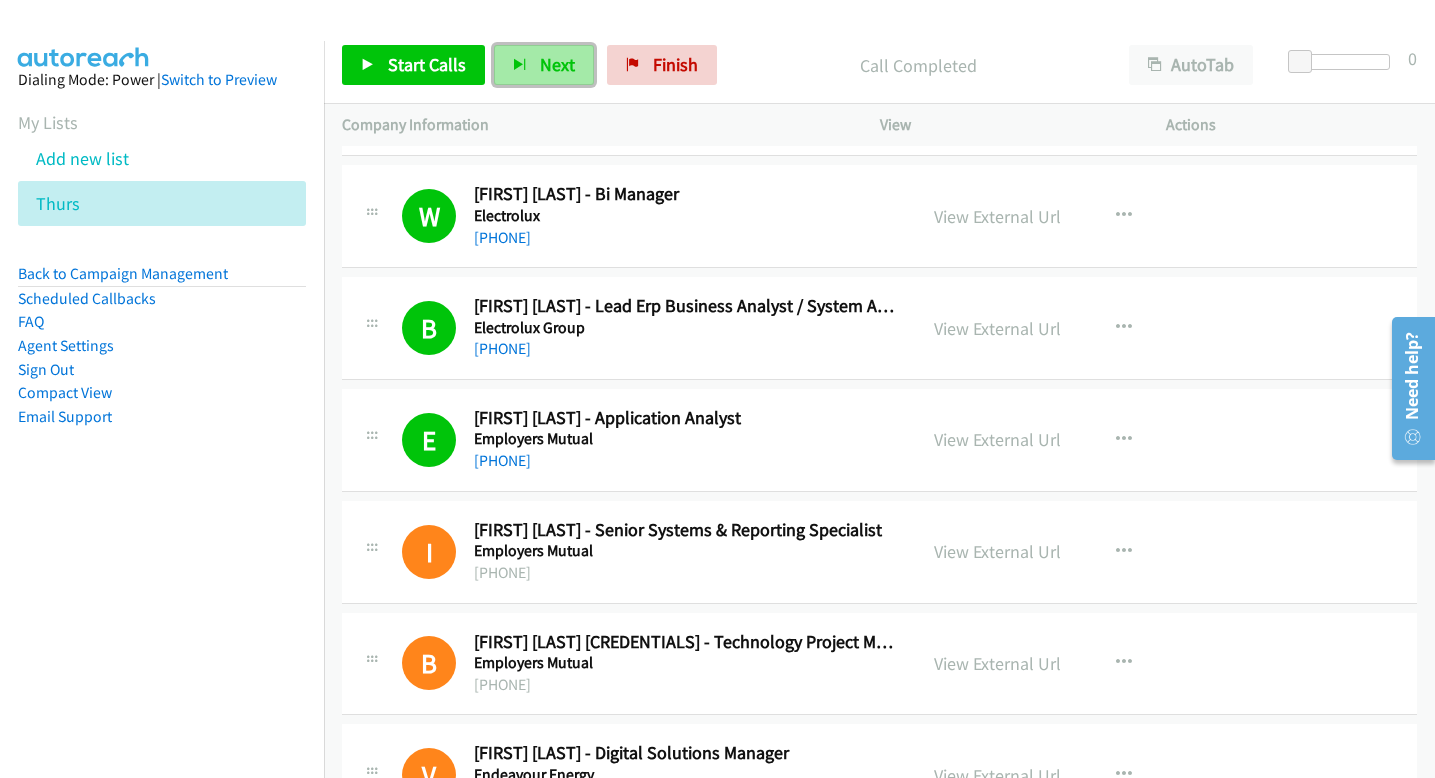 click on "Next" at bounding box center (544, 65) 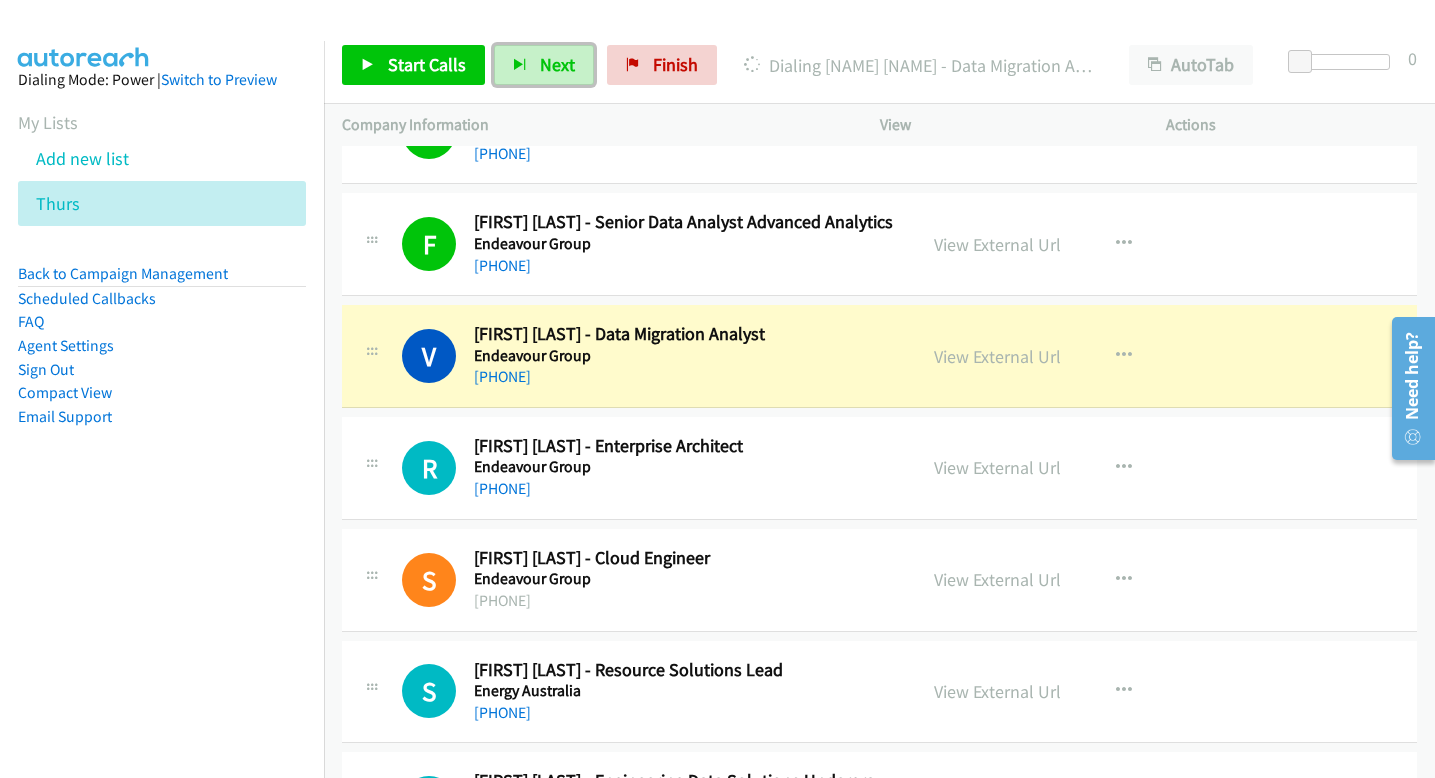 scroll, scrollTop: 3654, scrollLeft: 0, axis: vertical 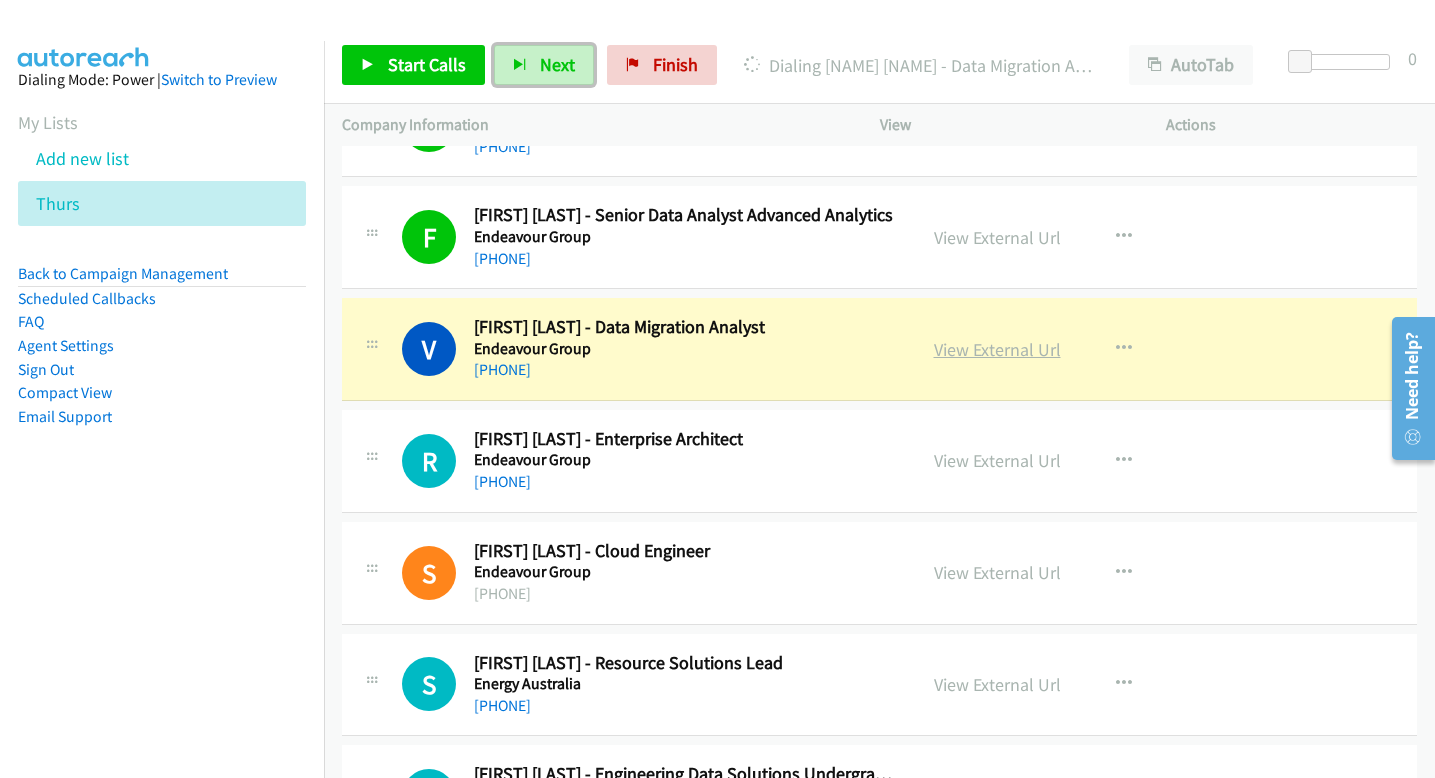 click on "View External Url" at bounding box center [997, 349] 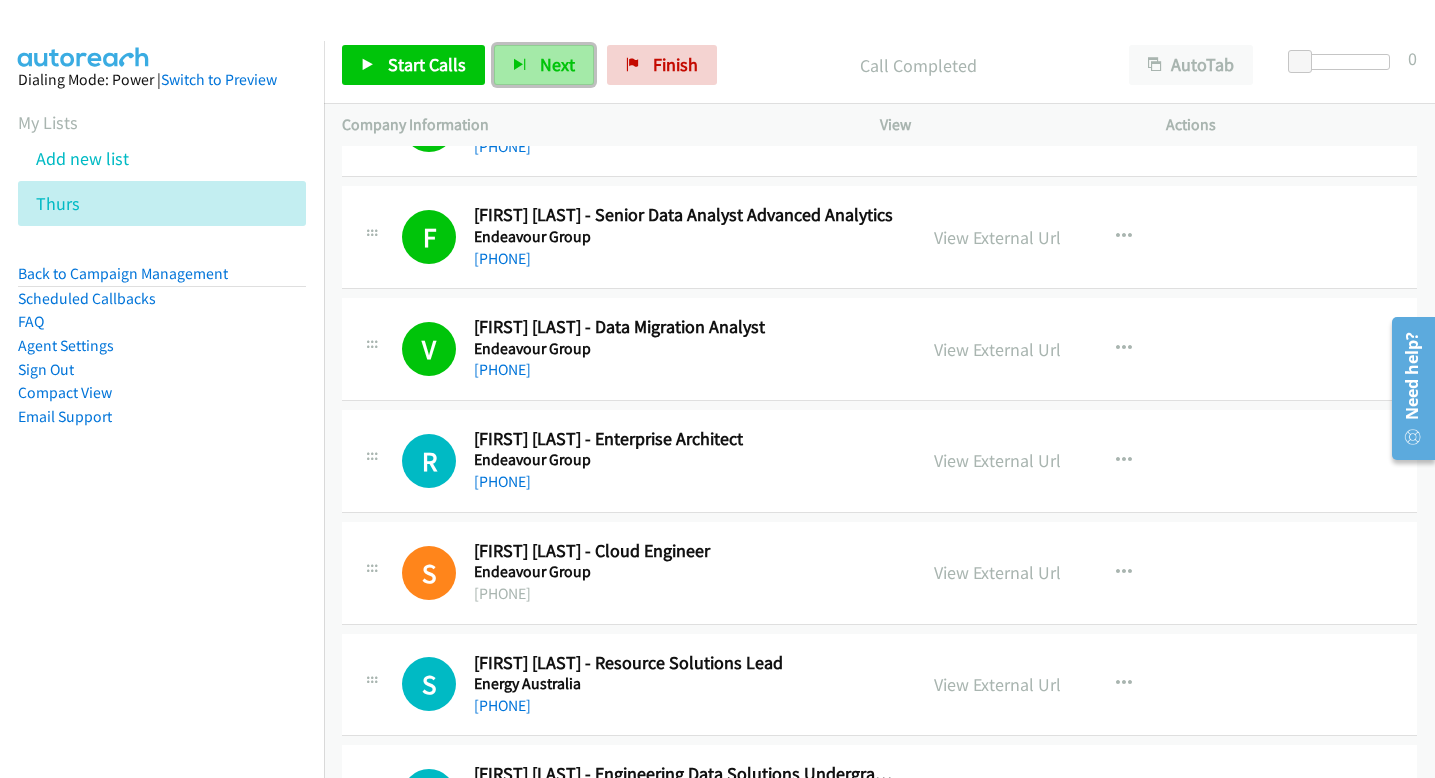 click on "Next" at bounding box center (544, 65) 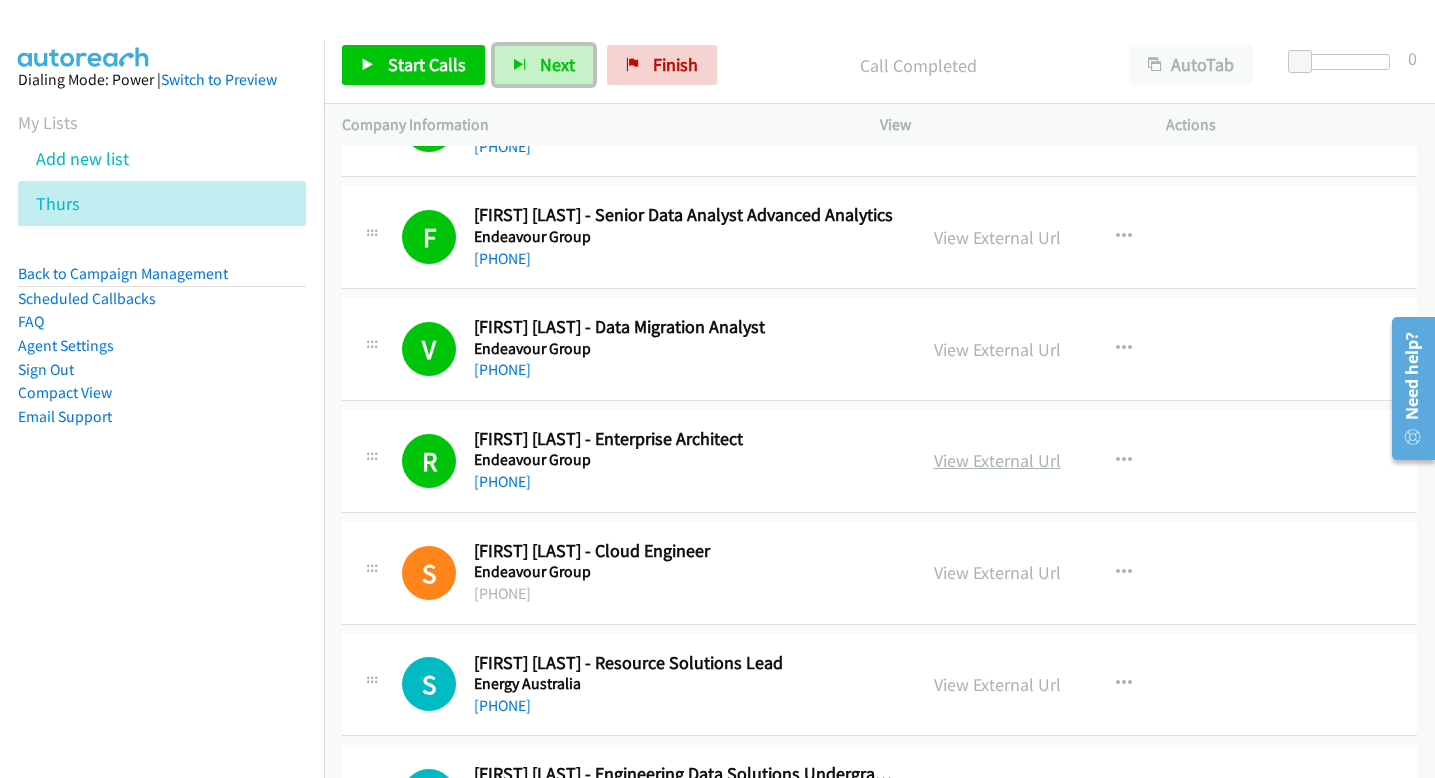 click on "View External Url" at bounding box center (997, 460) 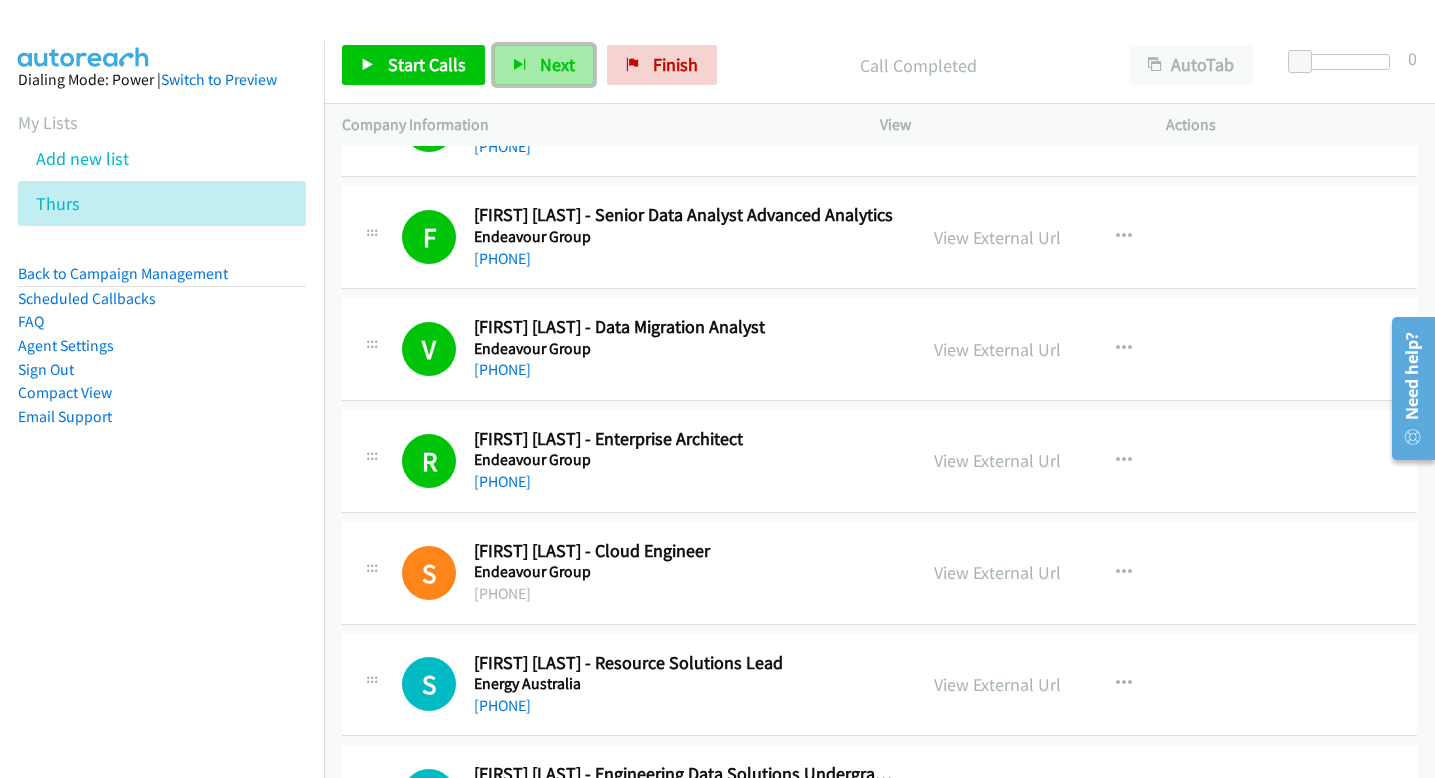 click on "Next" at bounding box center [557, 64] 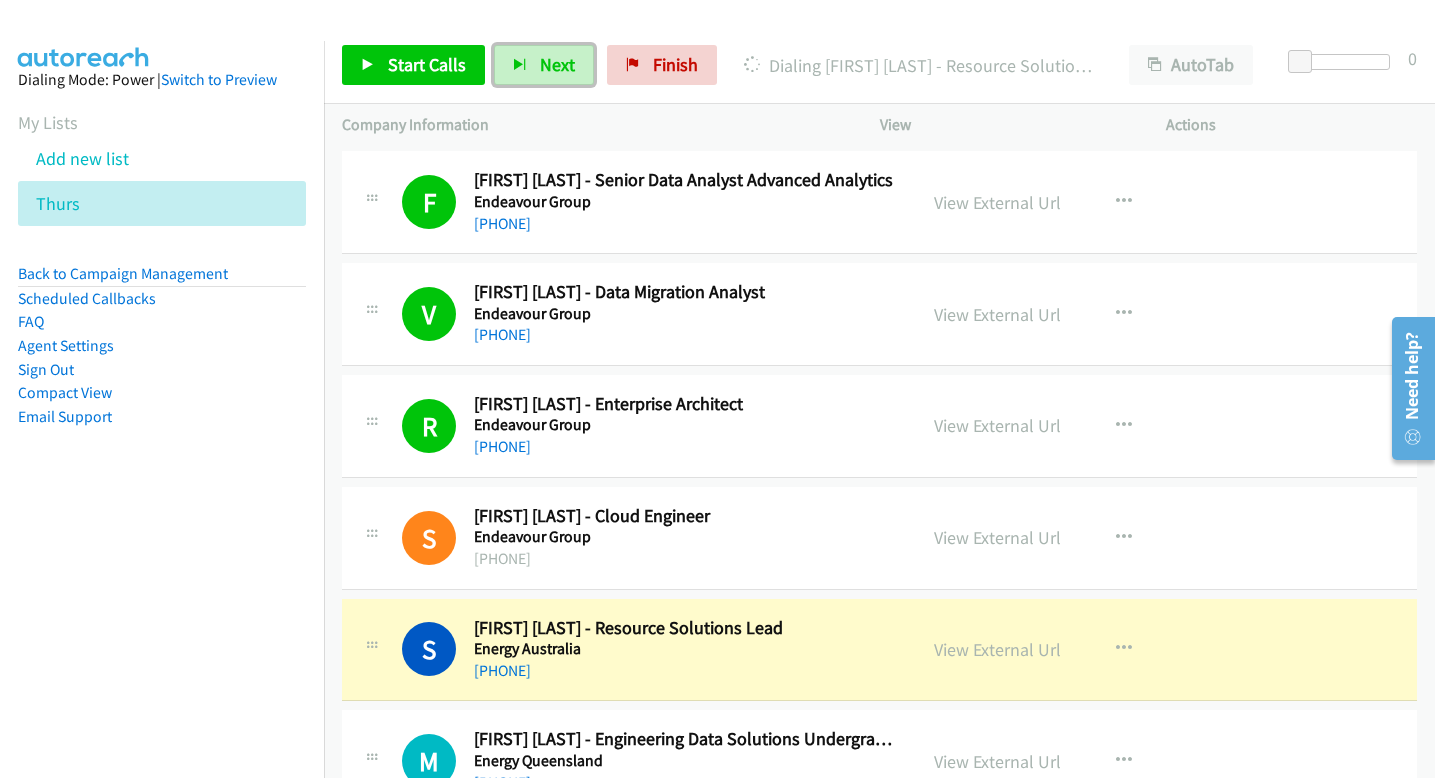 scroll, scrollTop: 3694, scrollLeft: 0, axis: vertical 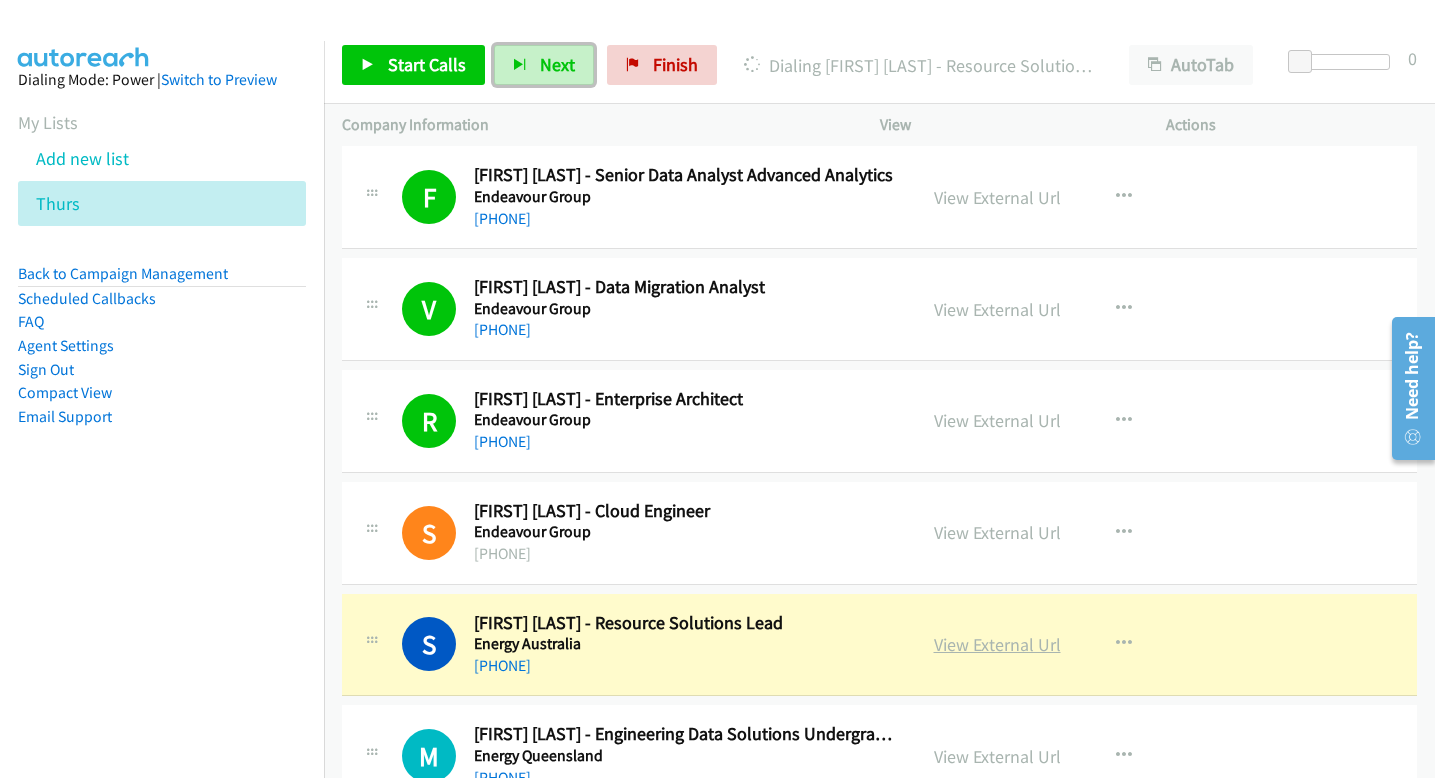 click on "View External Url" at bounding box center (997, 644) 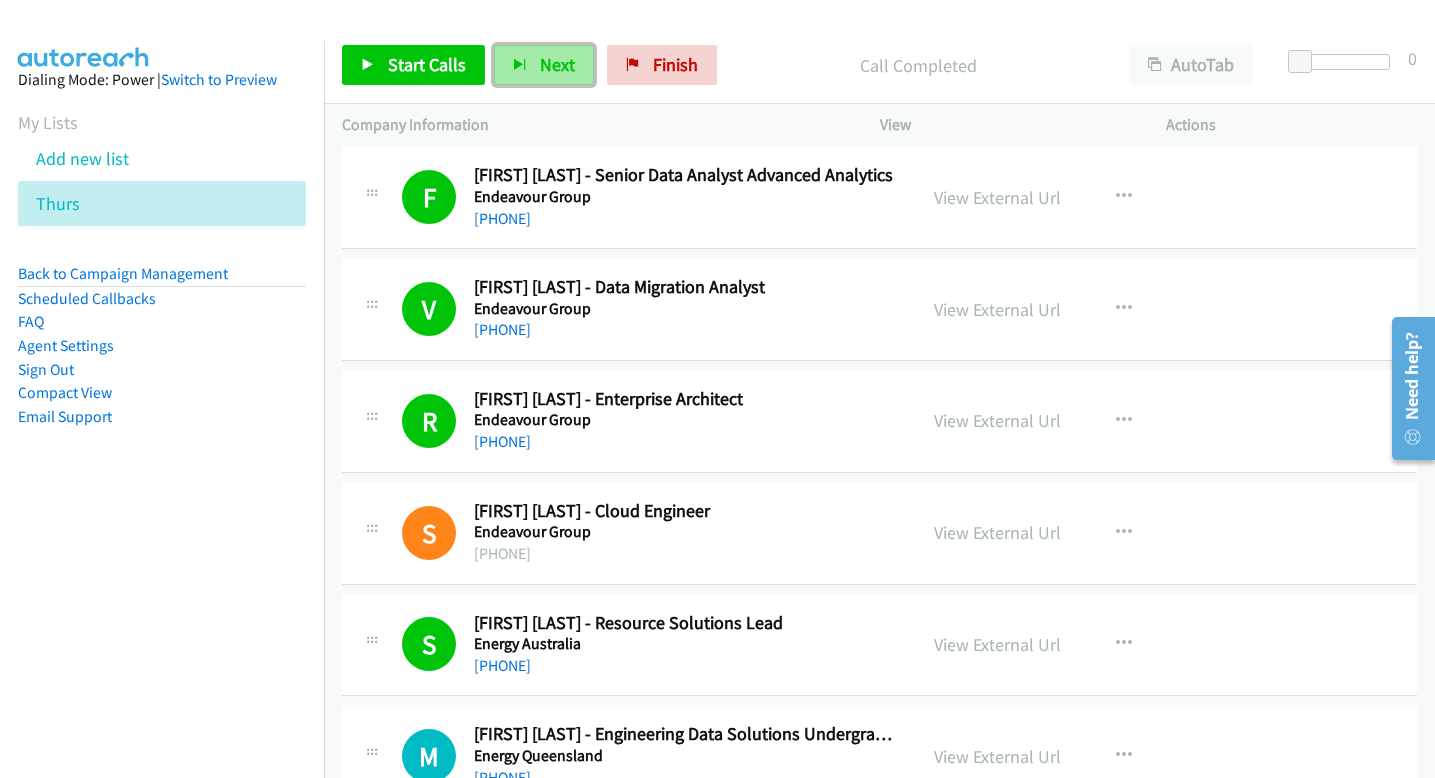 click on "Next" at bounding box center (557, 64) 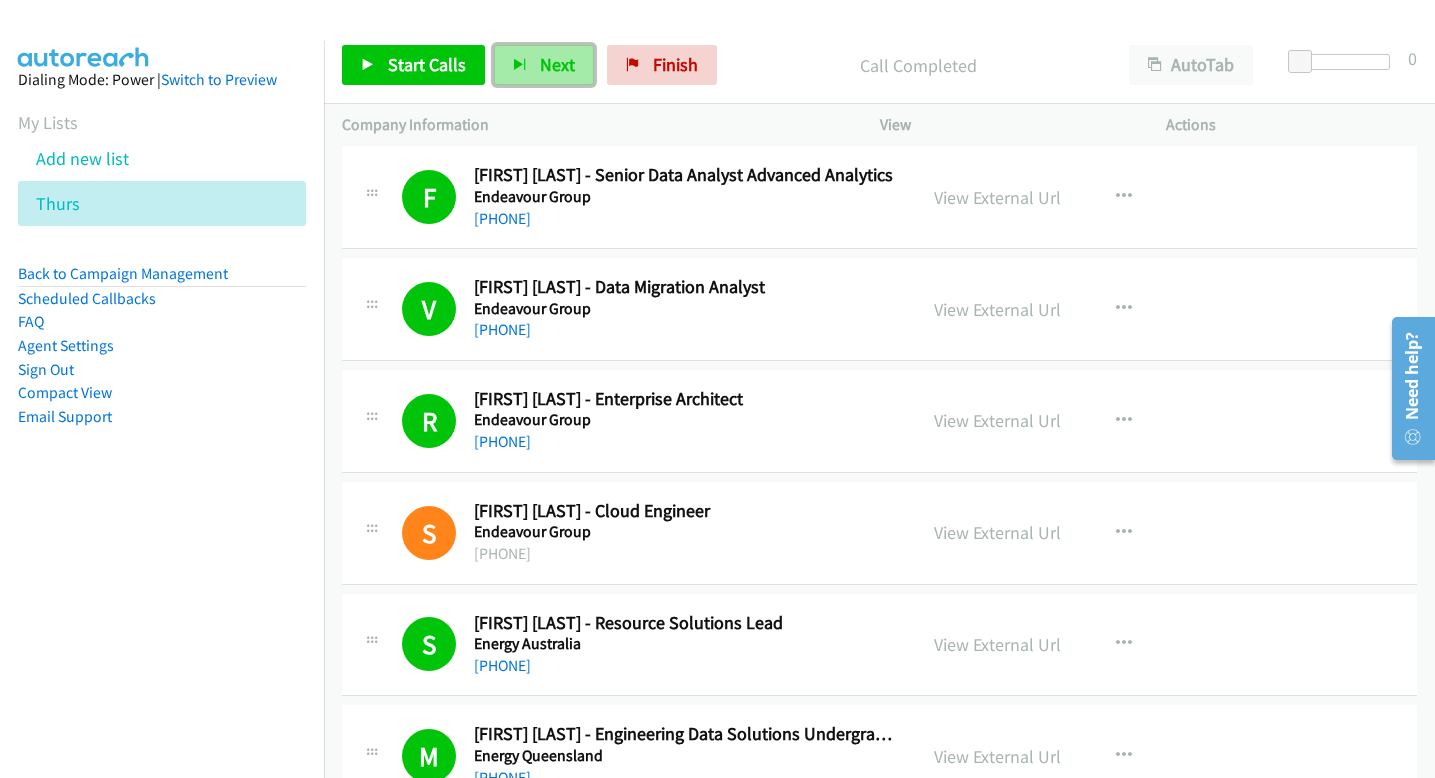 click on "Next" at bounding box center [544, 65] 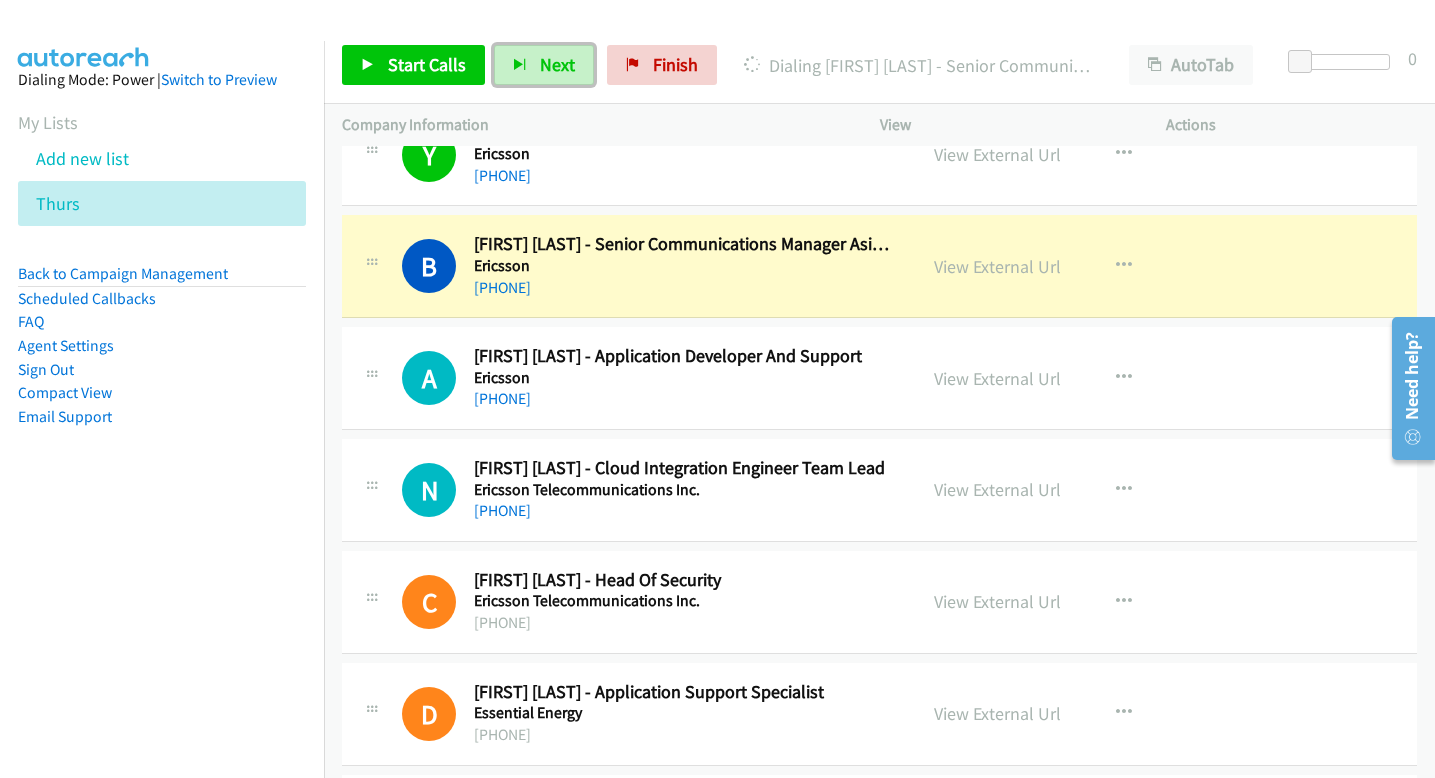 scroll, scrollTop: 4741, scrollLeft: 0, axis: vertical 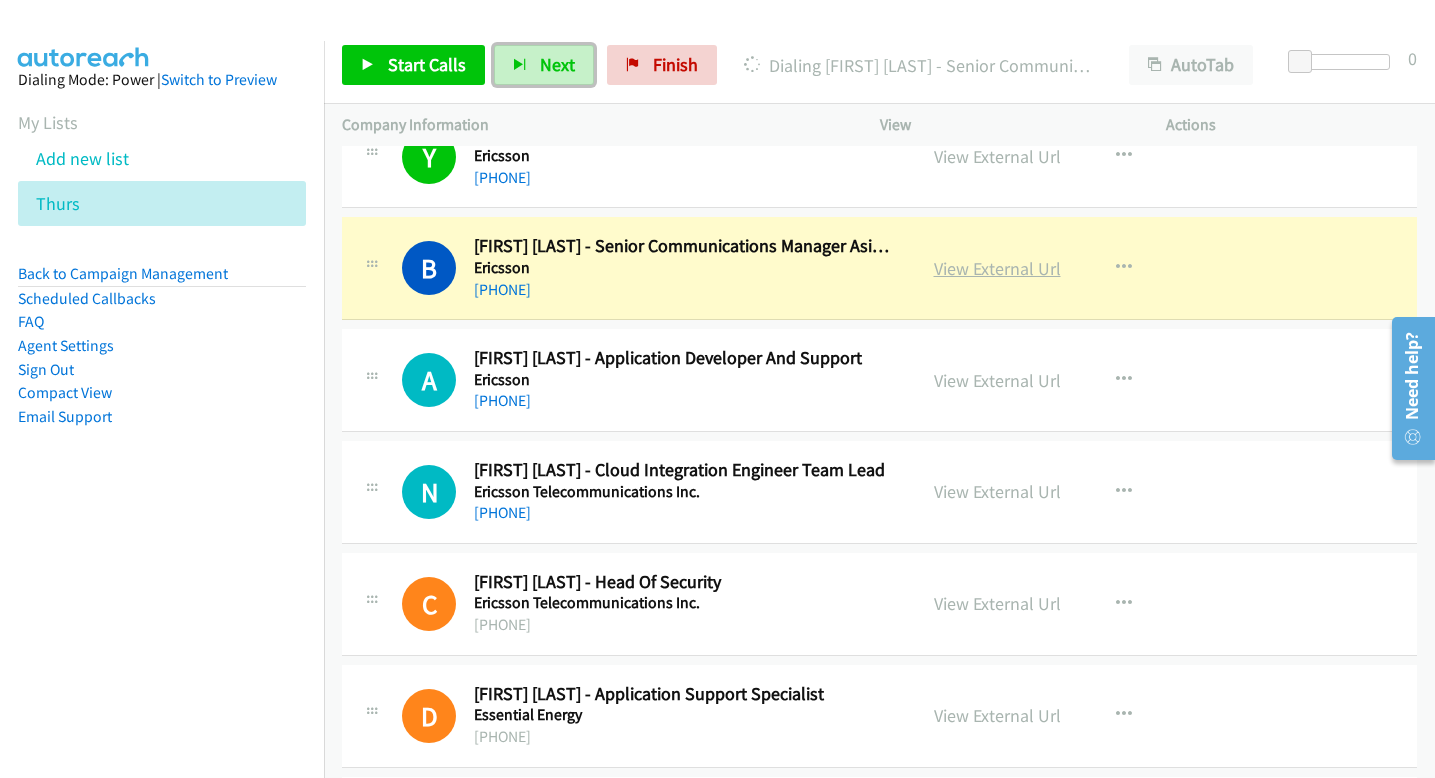 click on "View External Url" at bounding box center (997, 268) 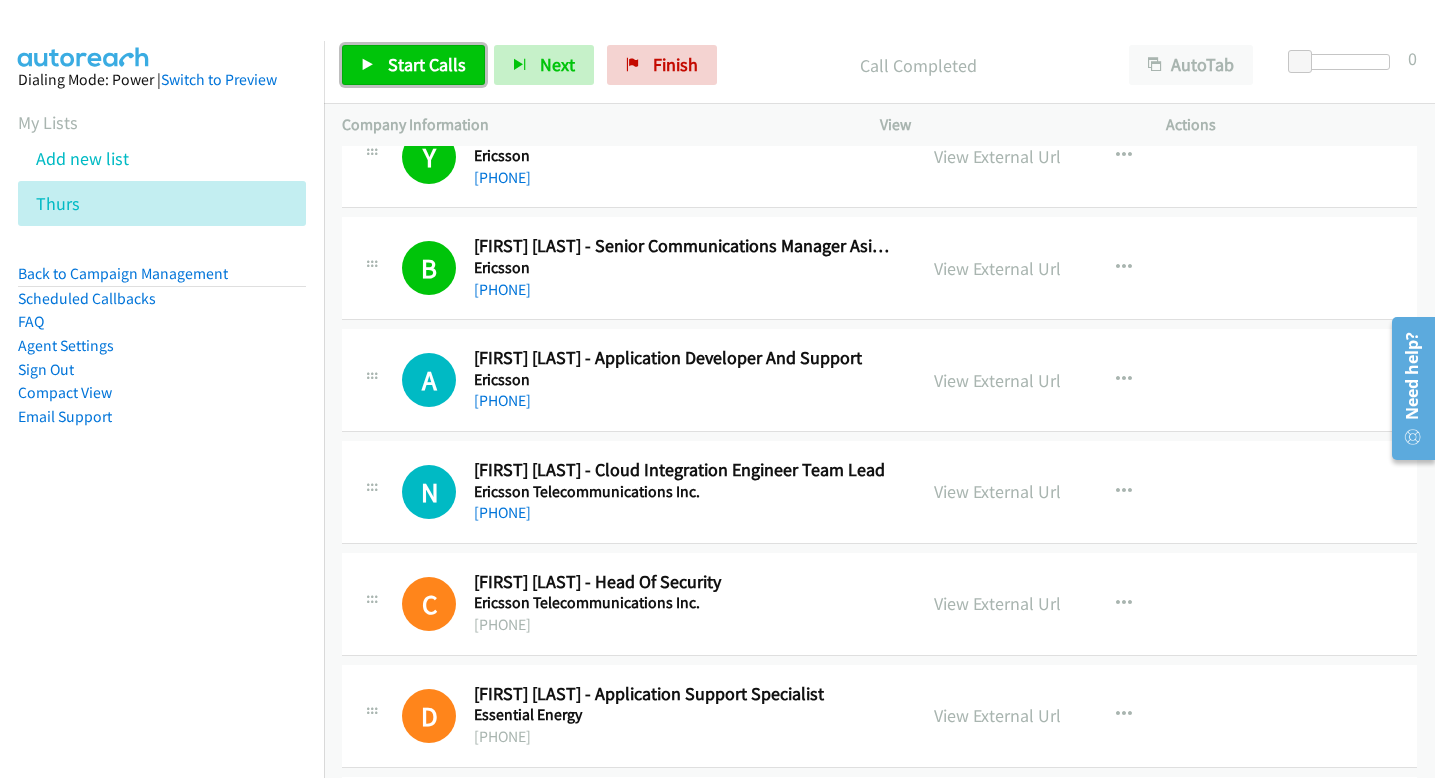 click on "Start Calls" at bounding box center (427, 64) 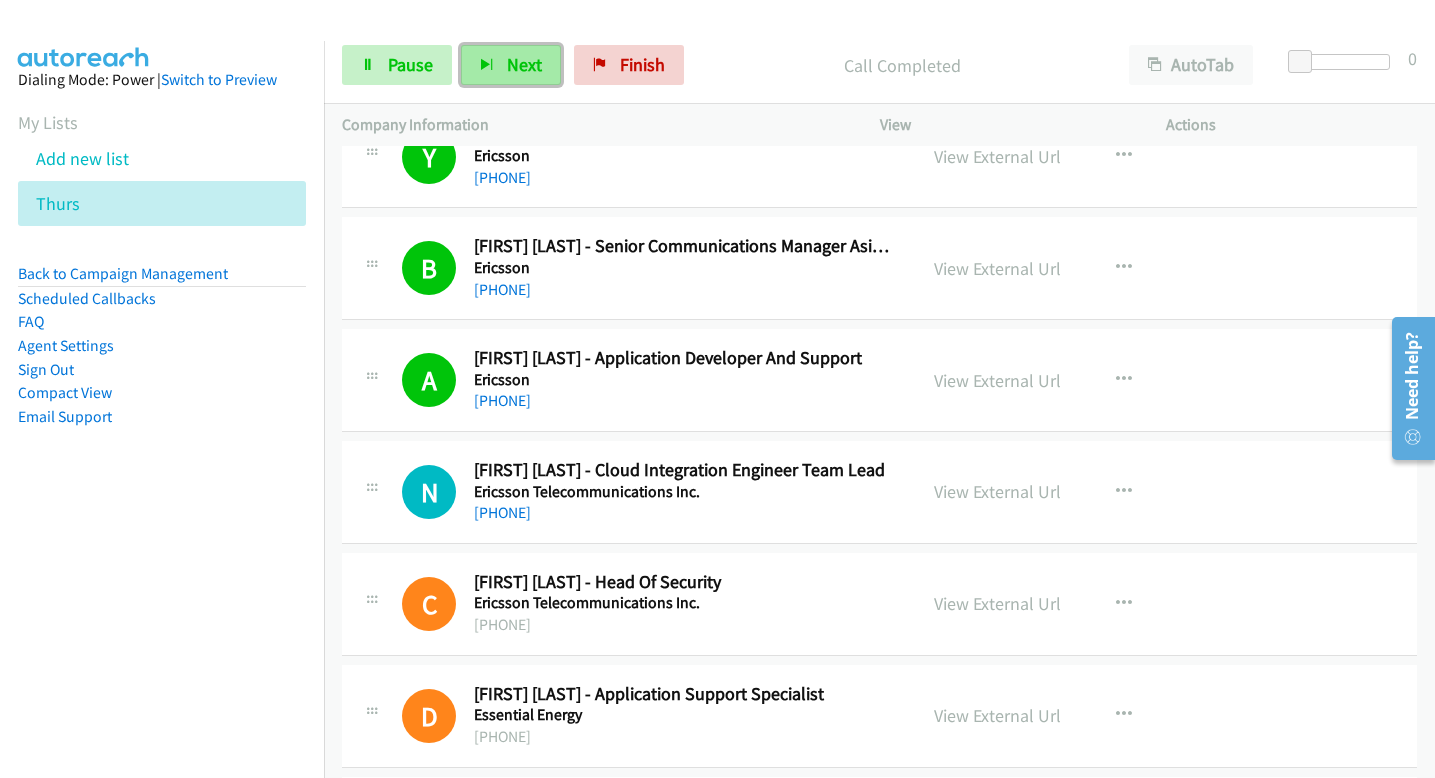click on "Next" at bounding box center (524, 64) 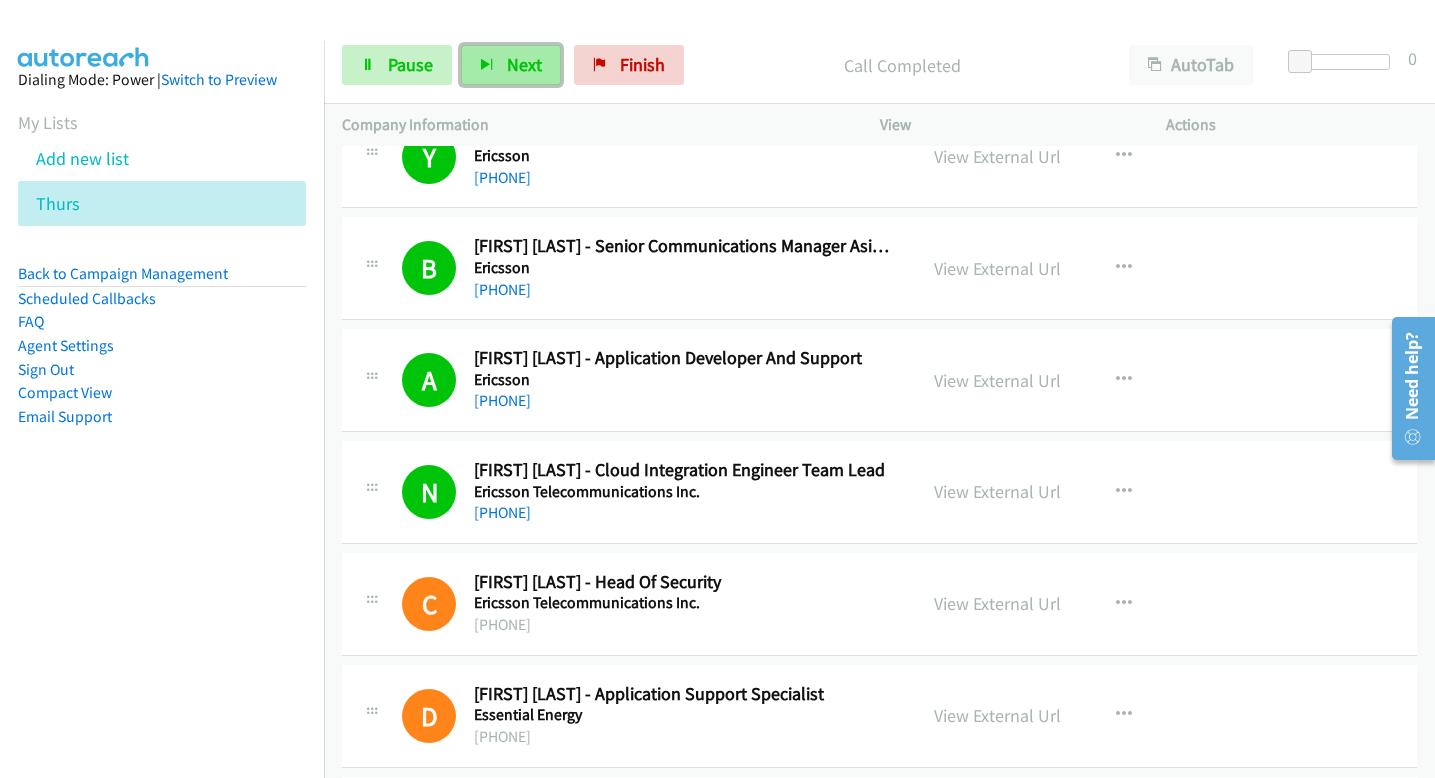 click on "Next" at bounding box center (511, 65) 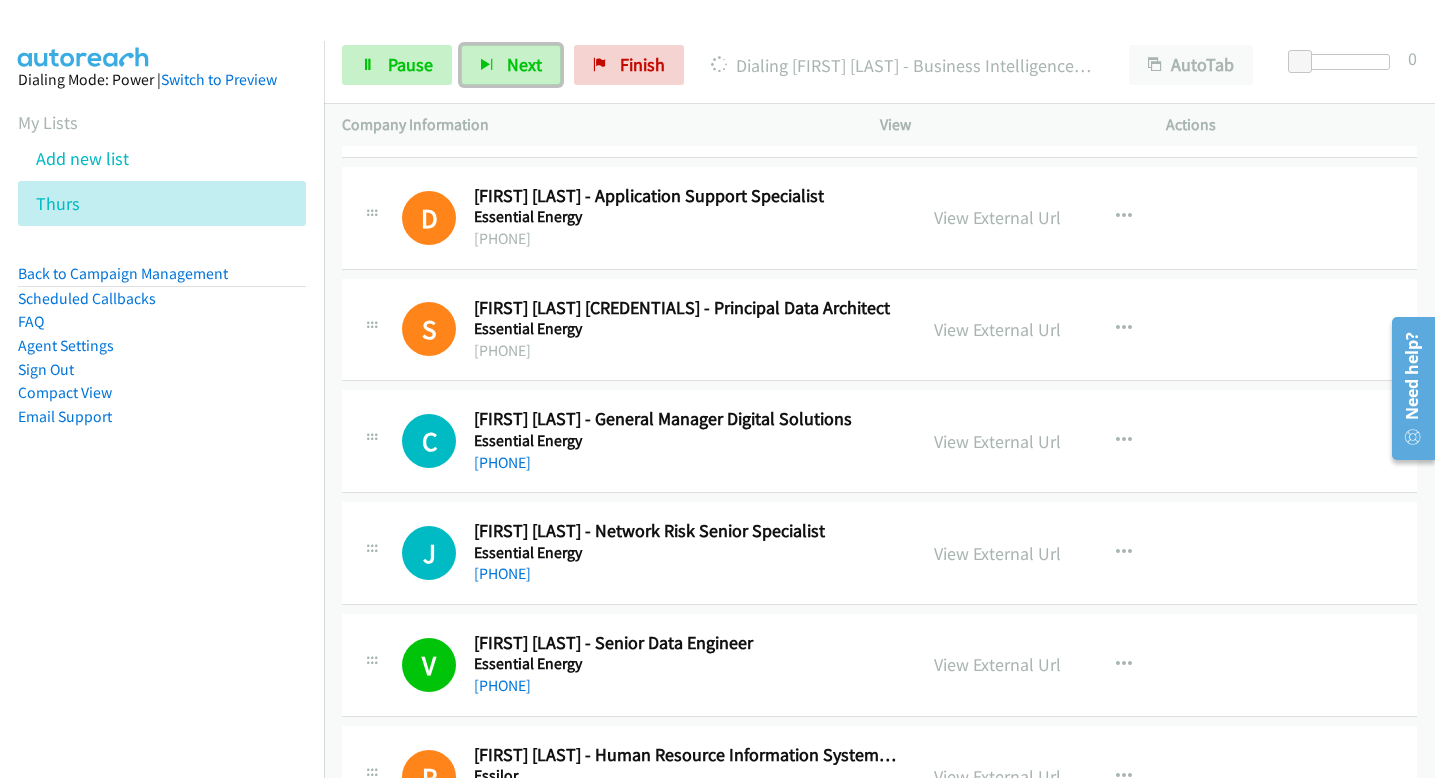 scroll, scrollTop: 5241, scrollLeft: 0, axis: vertical 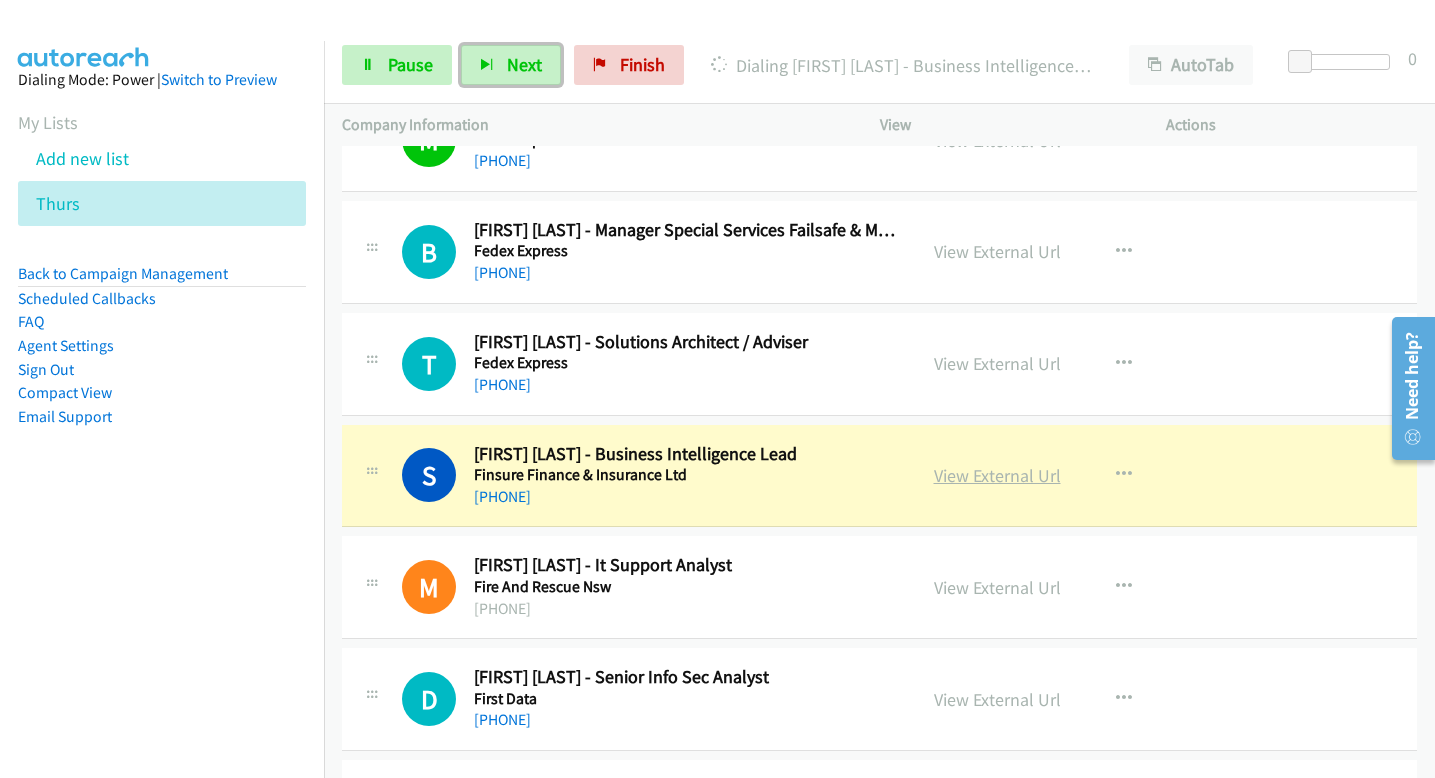 click on "View External Url" at bounding box center [997, 475] 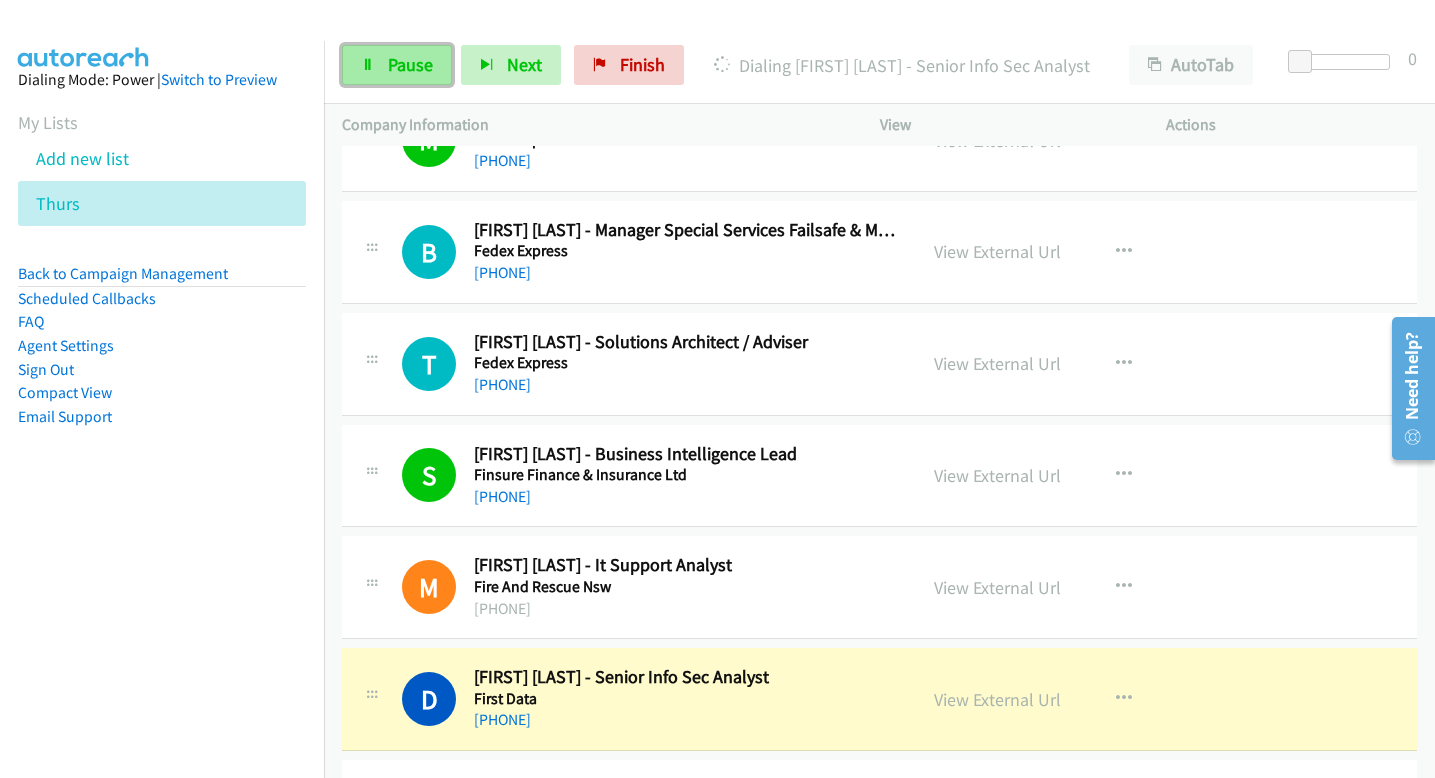 click on "Pause" at bounding box center (410, 64) 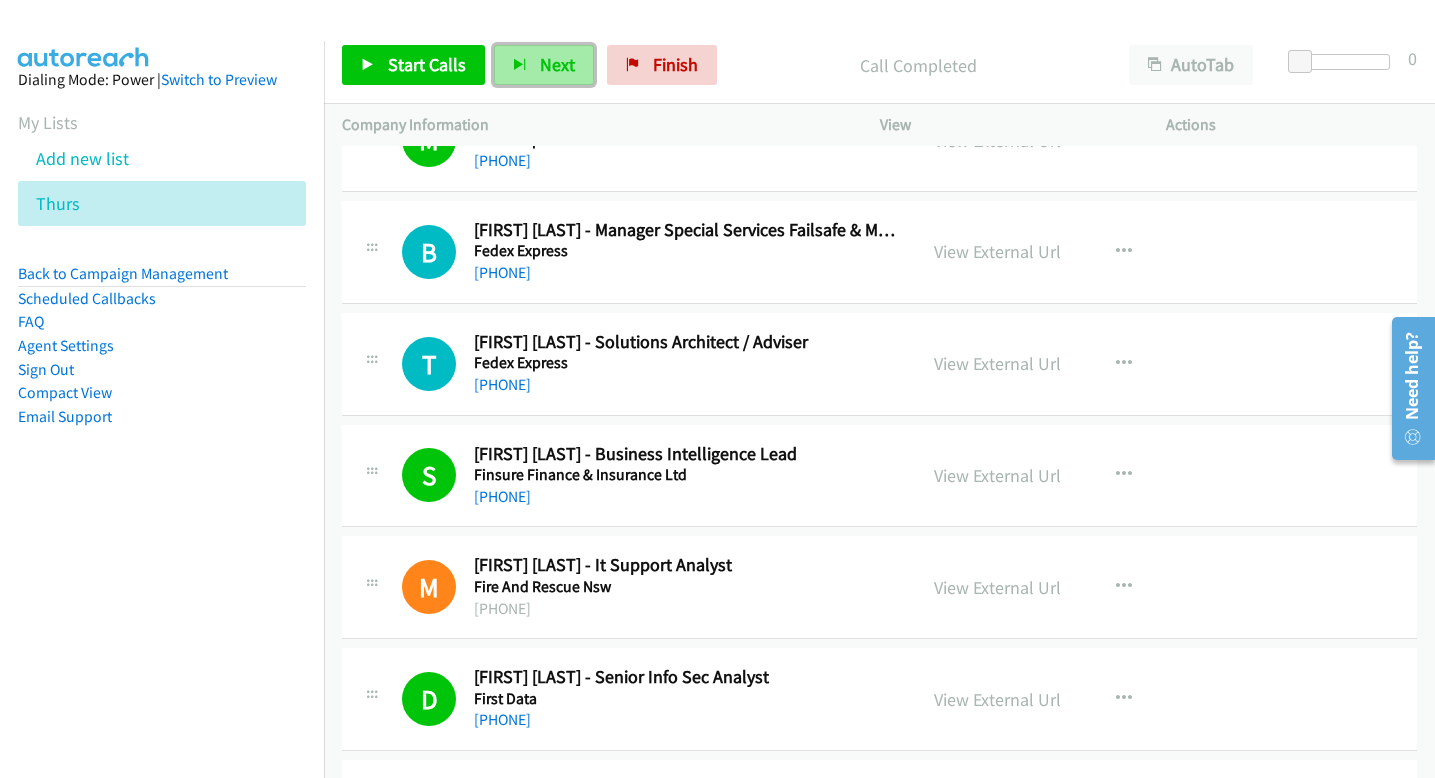 click on "Next" at bounding box center (544, 65) 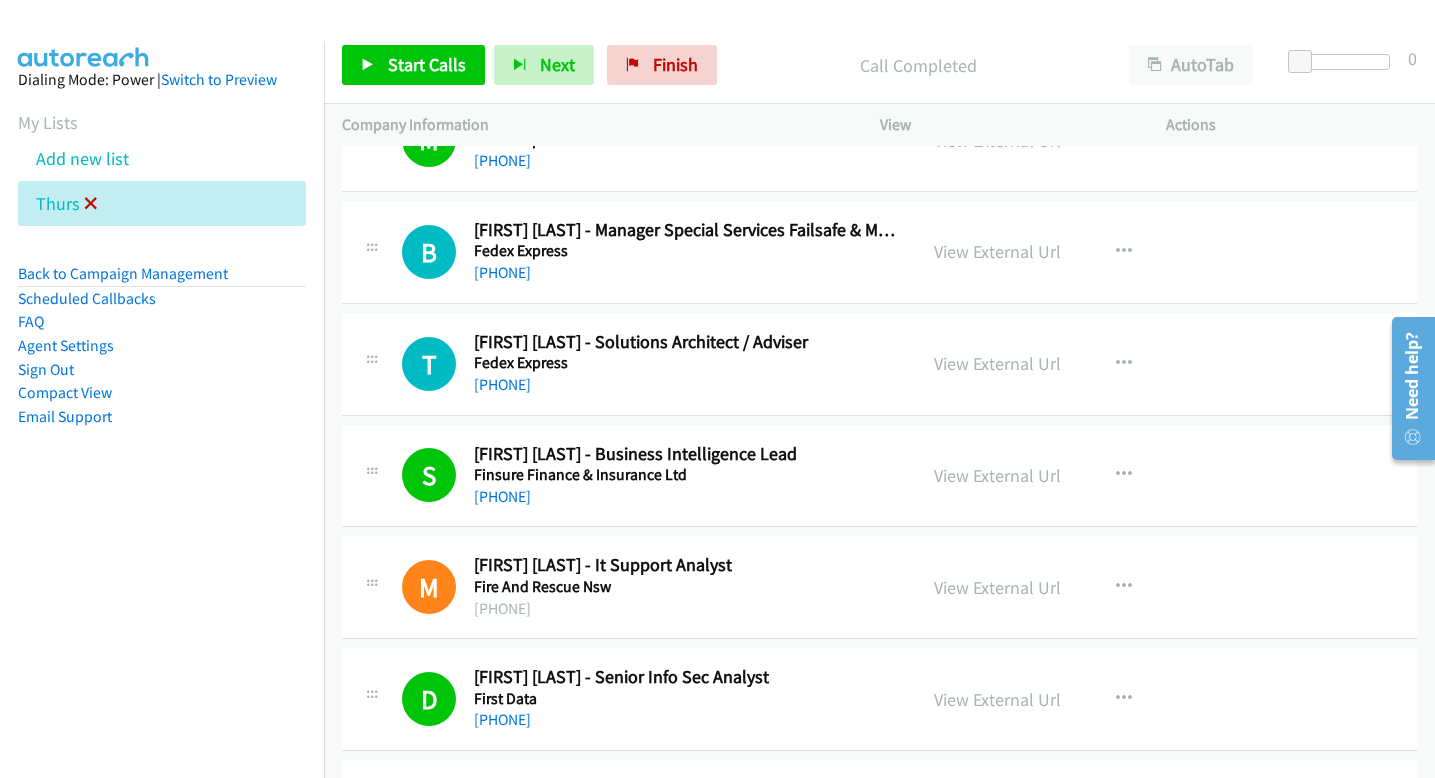 click at bounding box center [91, 205] 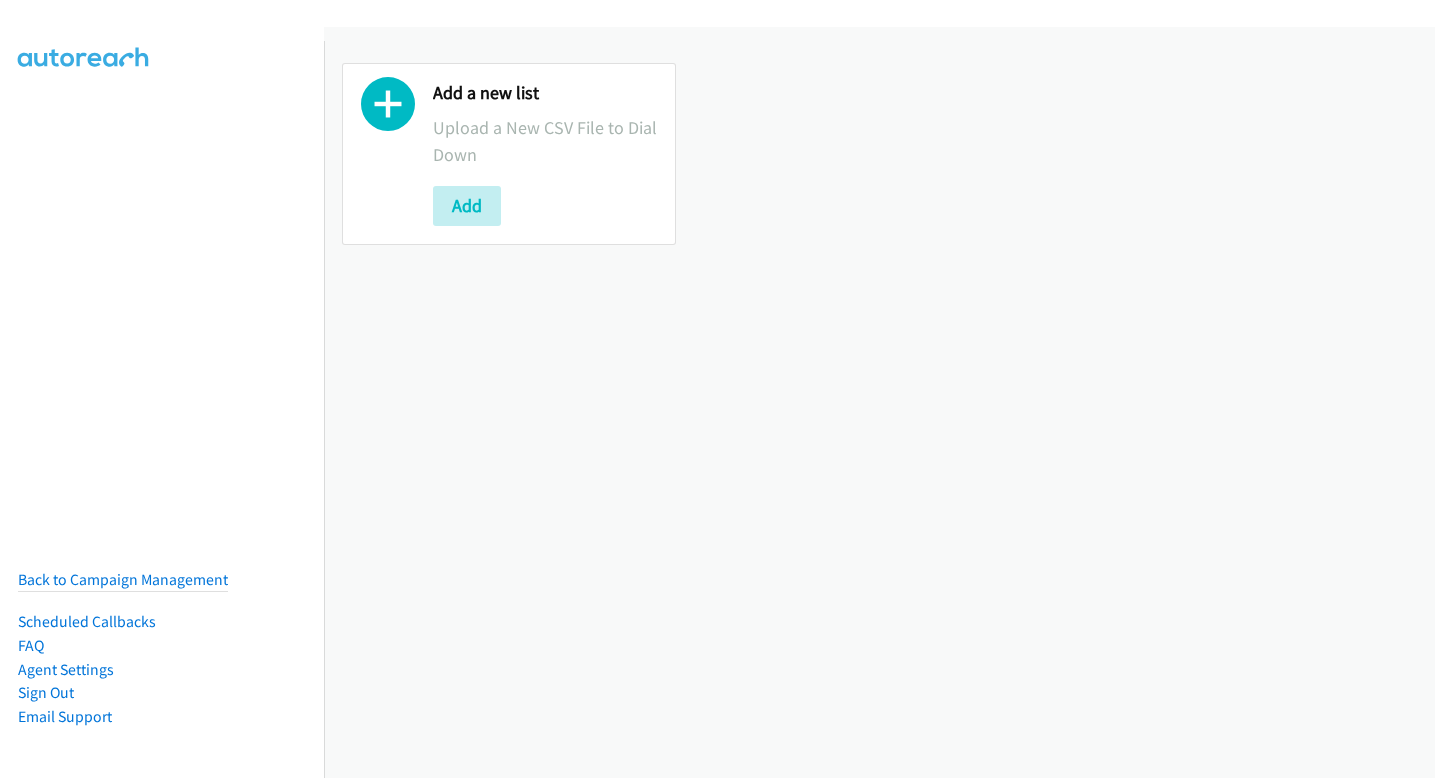 scroll, scrollTop: 0, scrollLeft: 0, axis: both 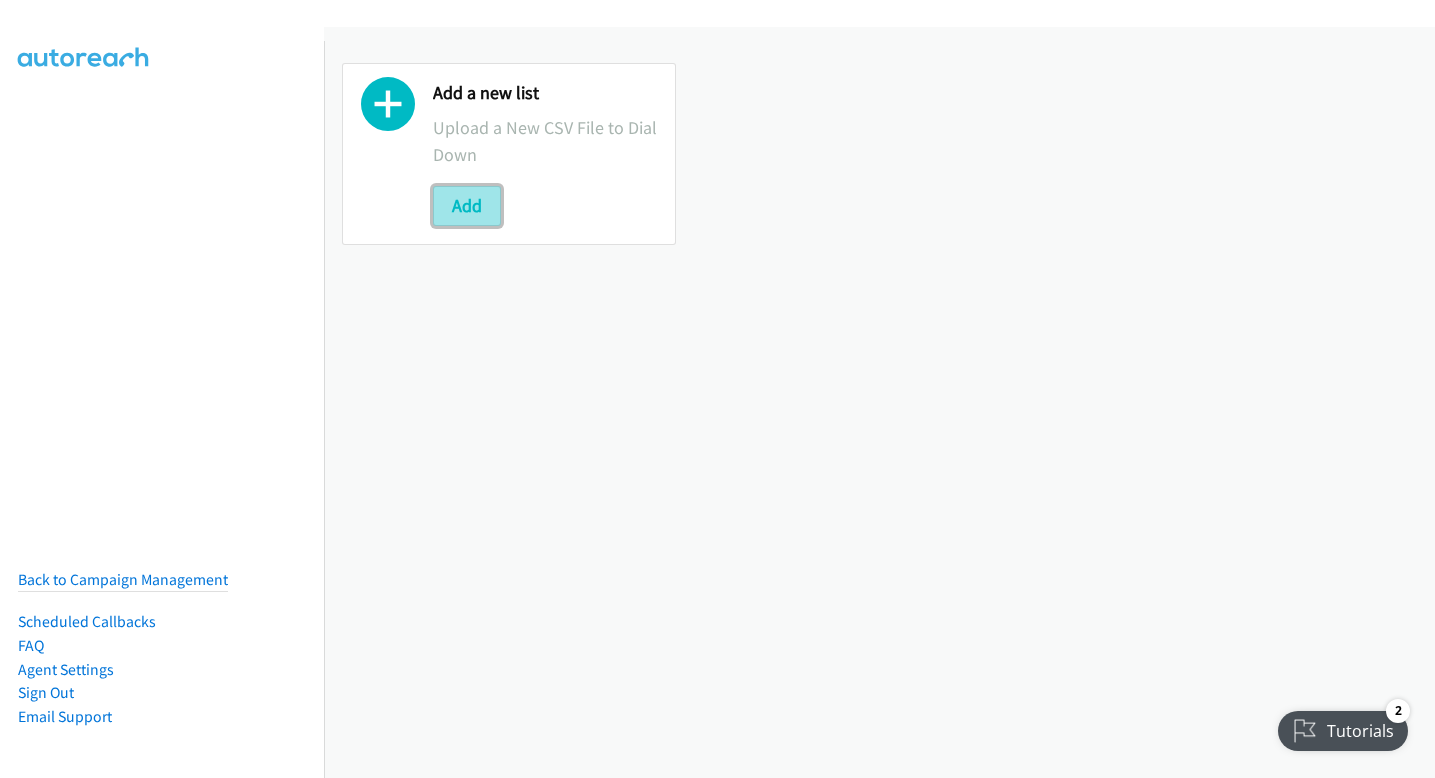 click on "Add" at bounding box center (467, 206) 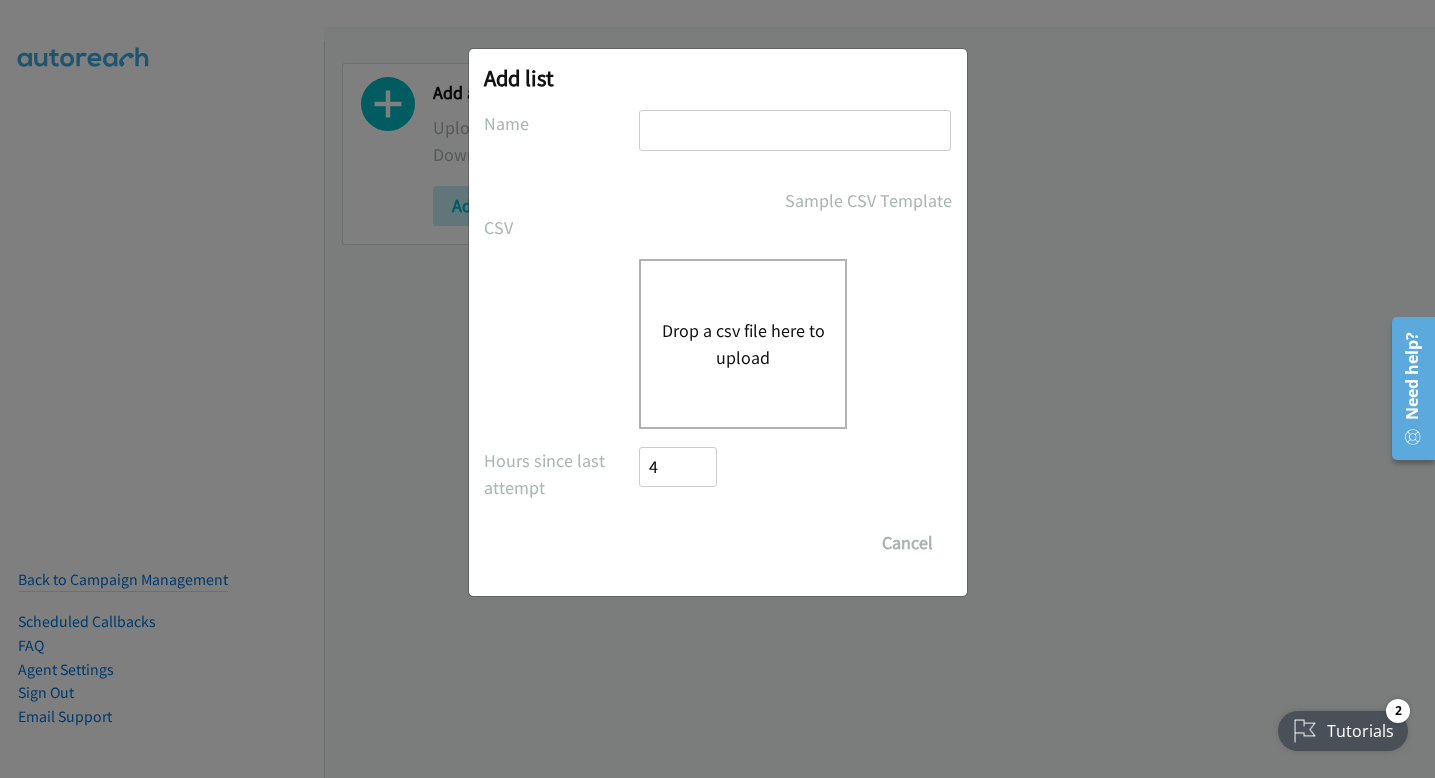 click on "Drop a csv file here to upload" at bounding box center [743, 344] 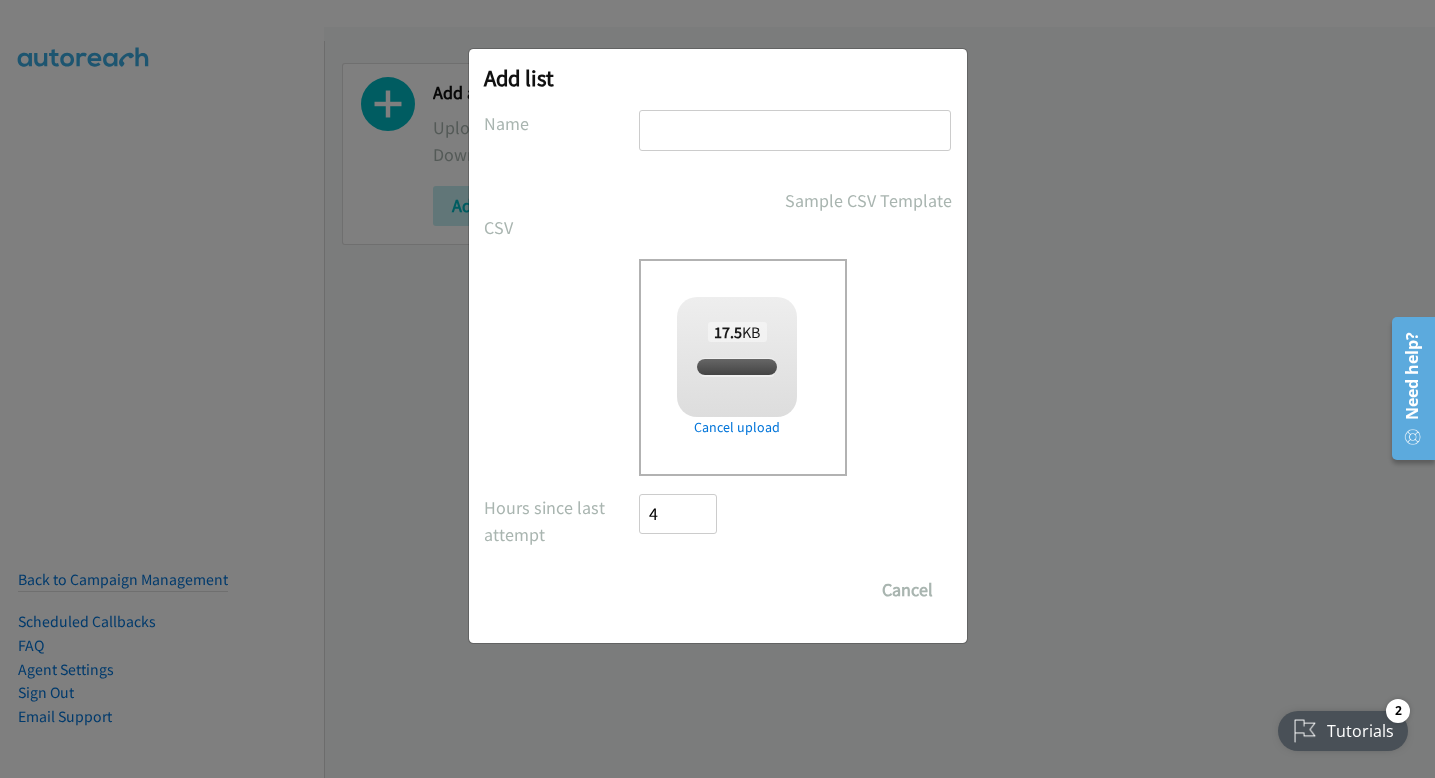 checkbox on "true" 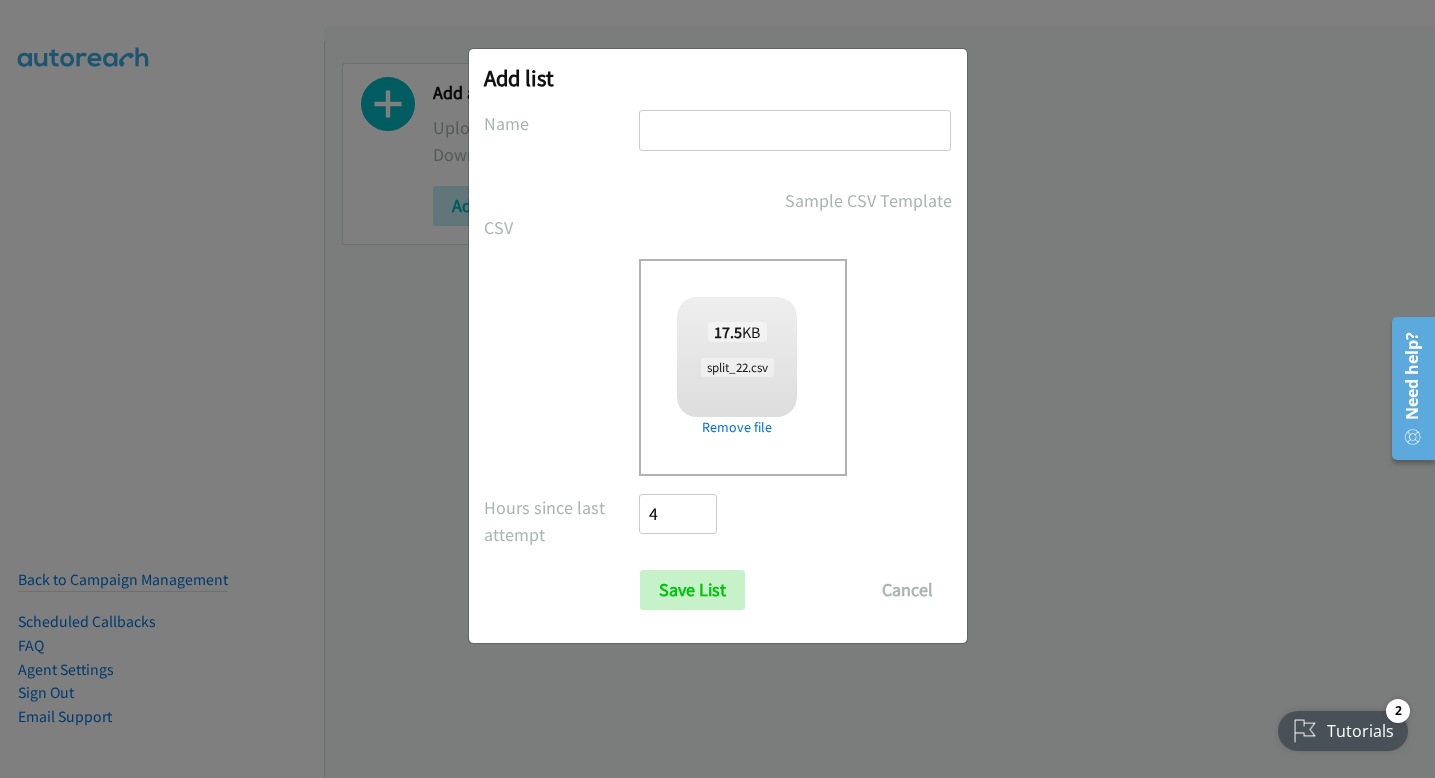 click at bounding box center (795, 130) 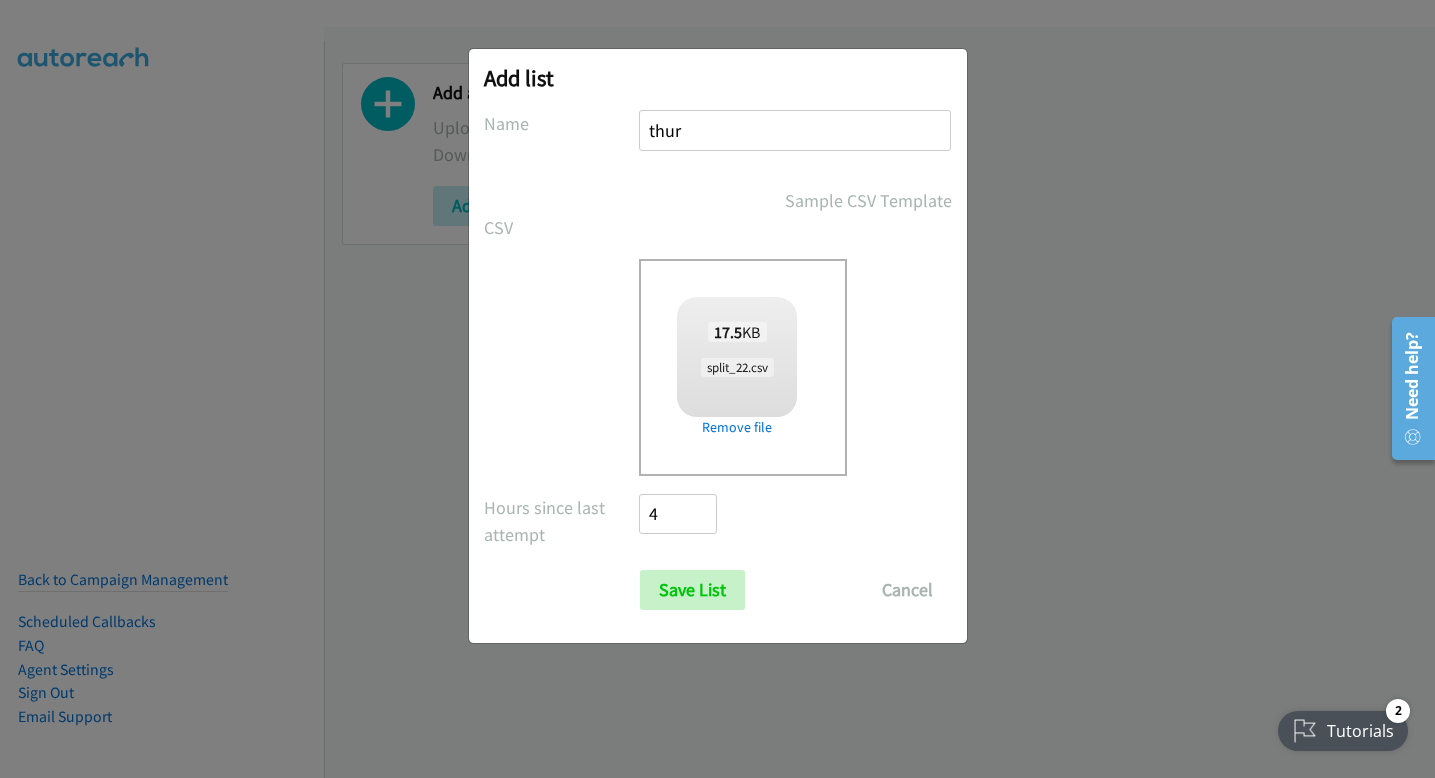 type on "thur" 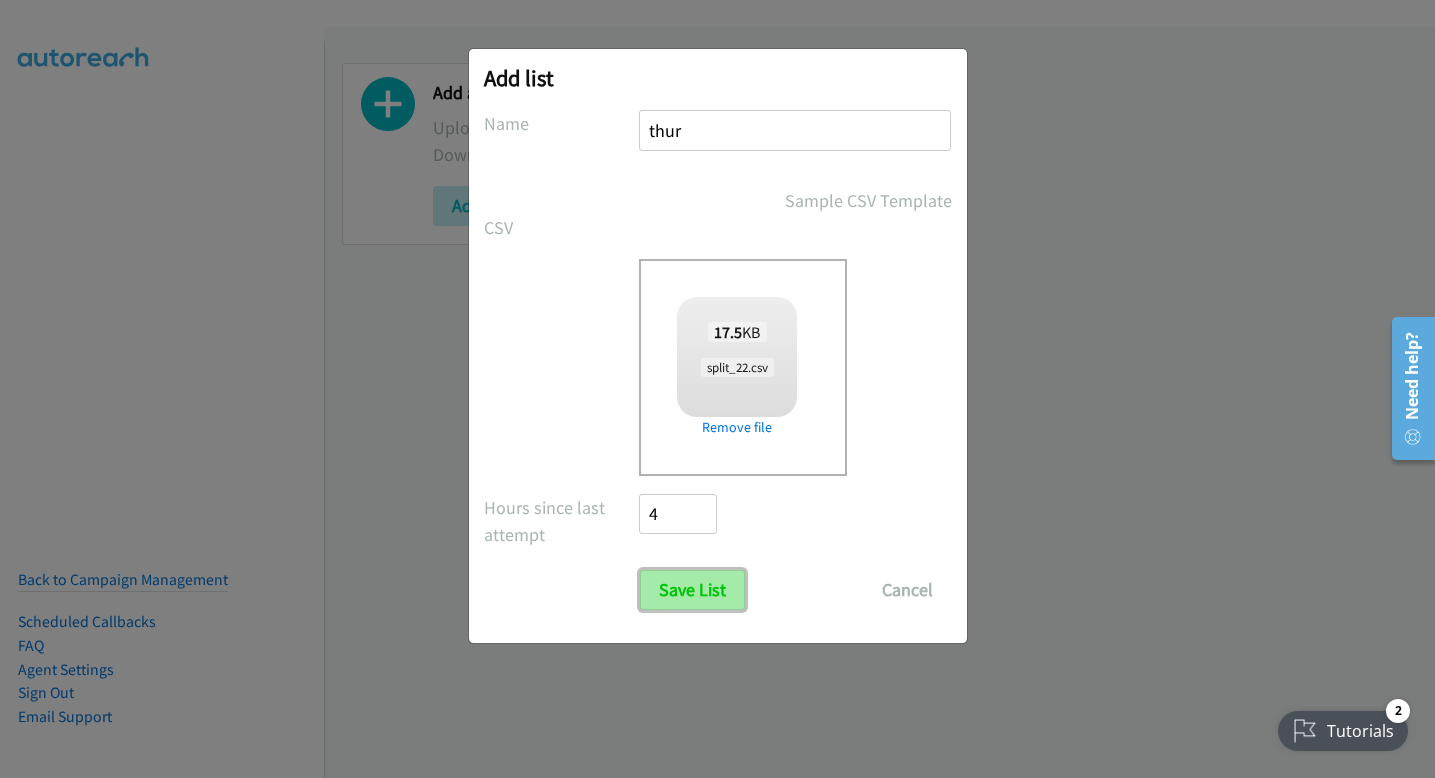click on "Save List" at bounding box center [692, 590] 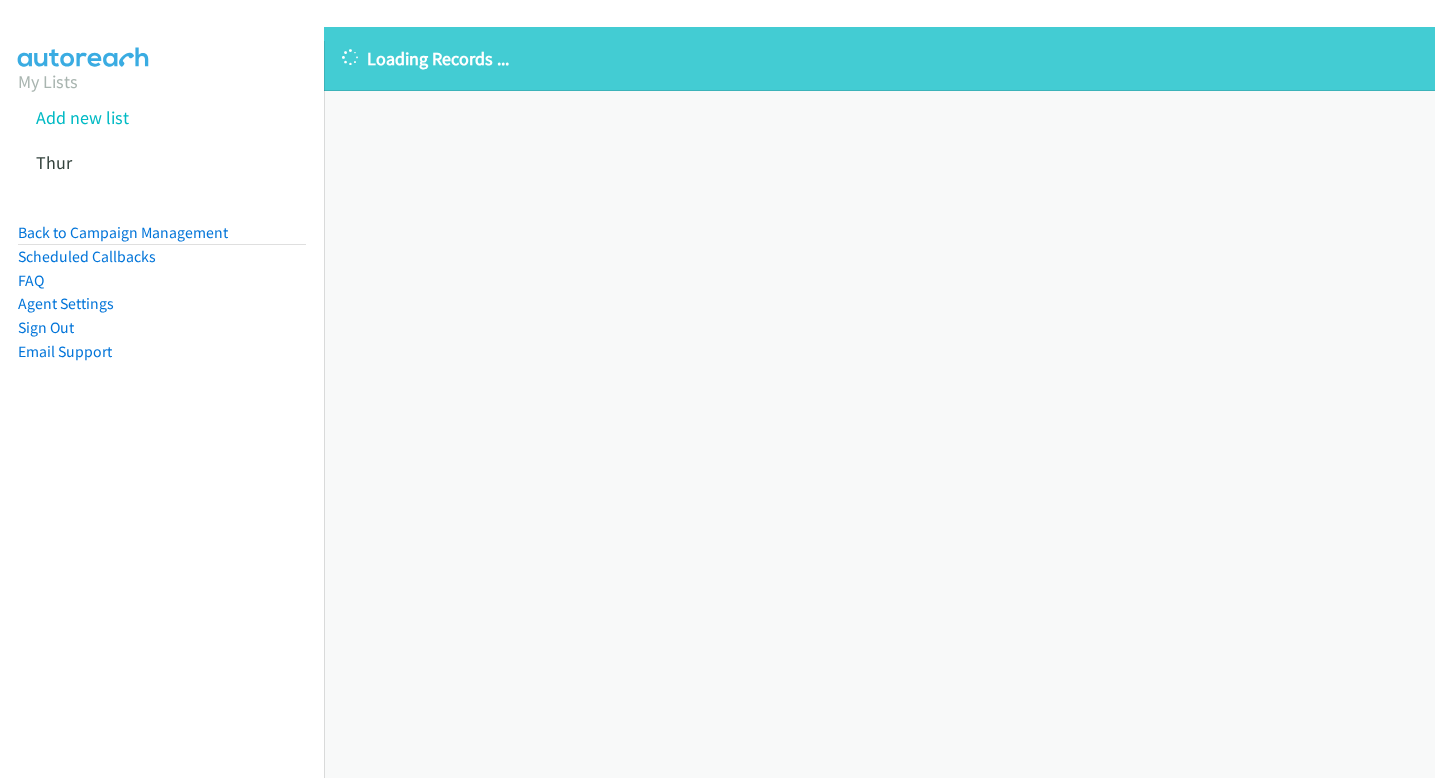 scroll, scrollTop: 0, scrollLeft: 0, axis: both 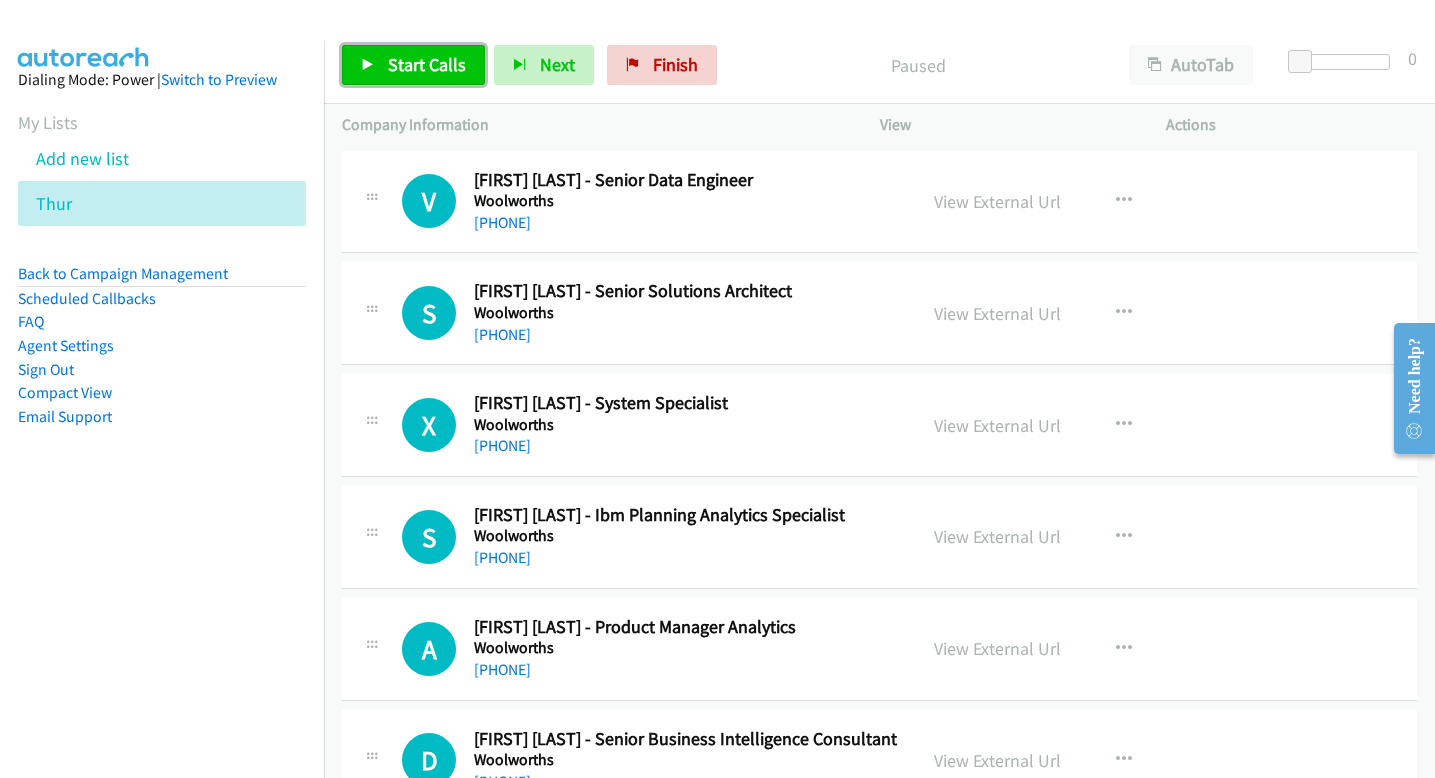 click on "Start Calls" at bounding box center [427, 64] 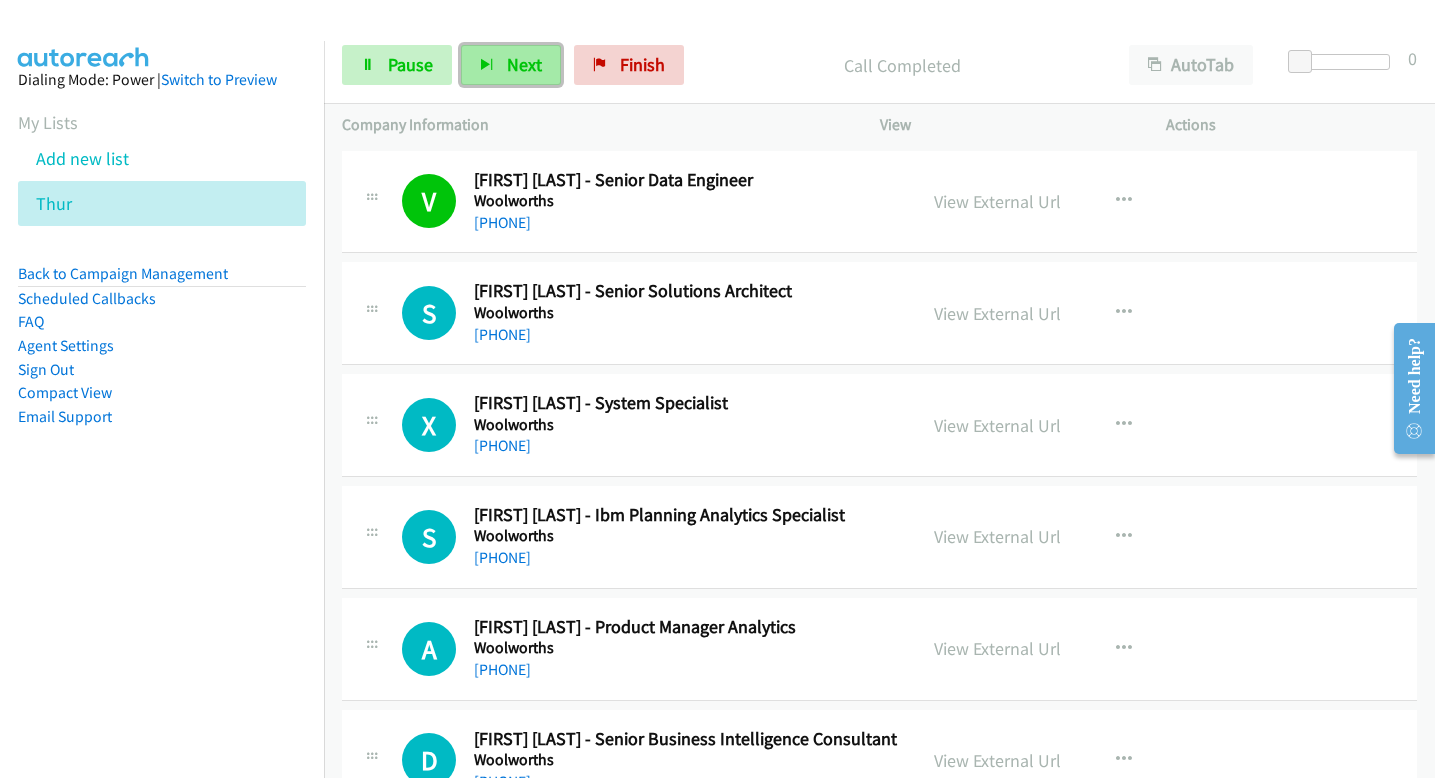 click on "Next" at bounding box center [524, 64] 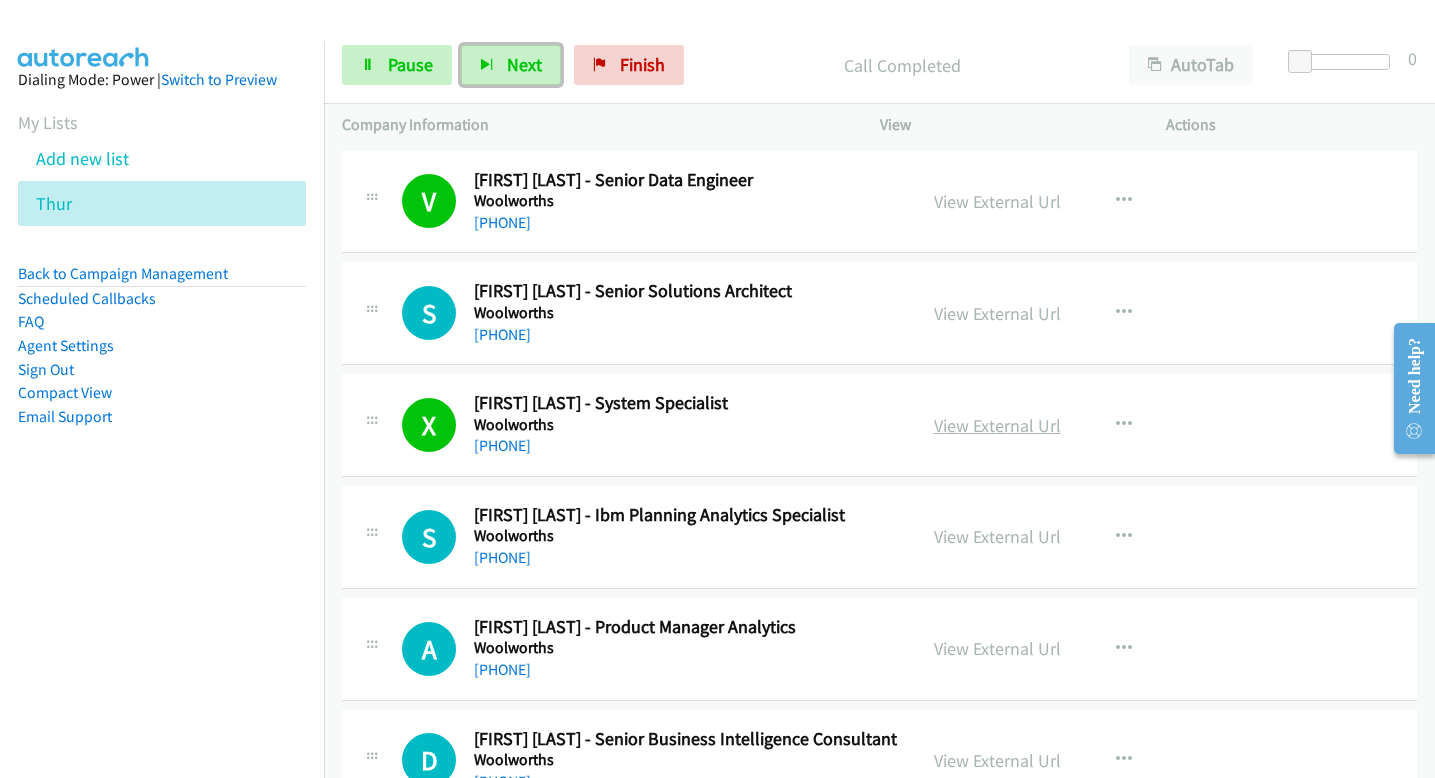 click on "View External Url" at bounding box center [997, 425] 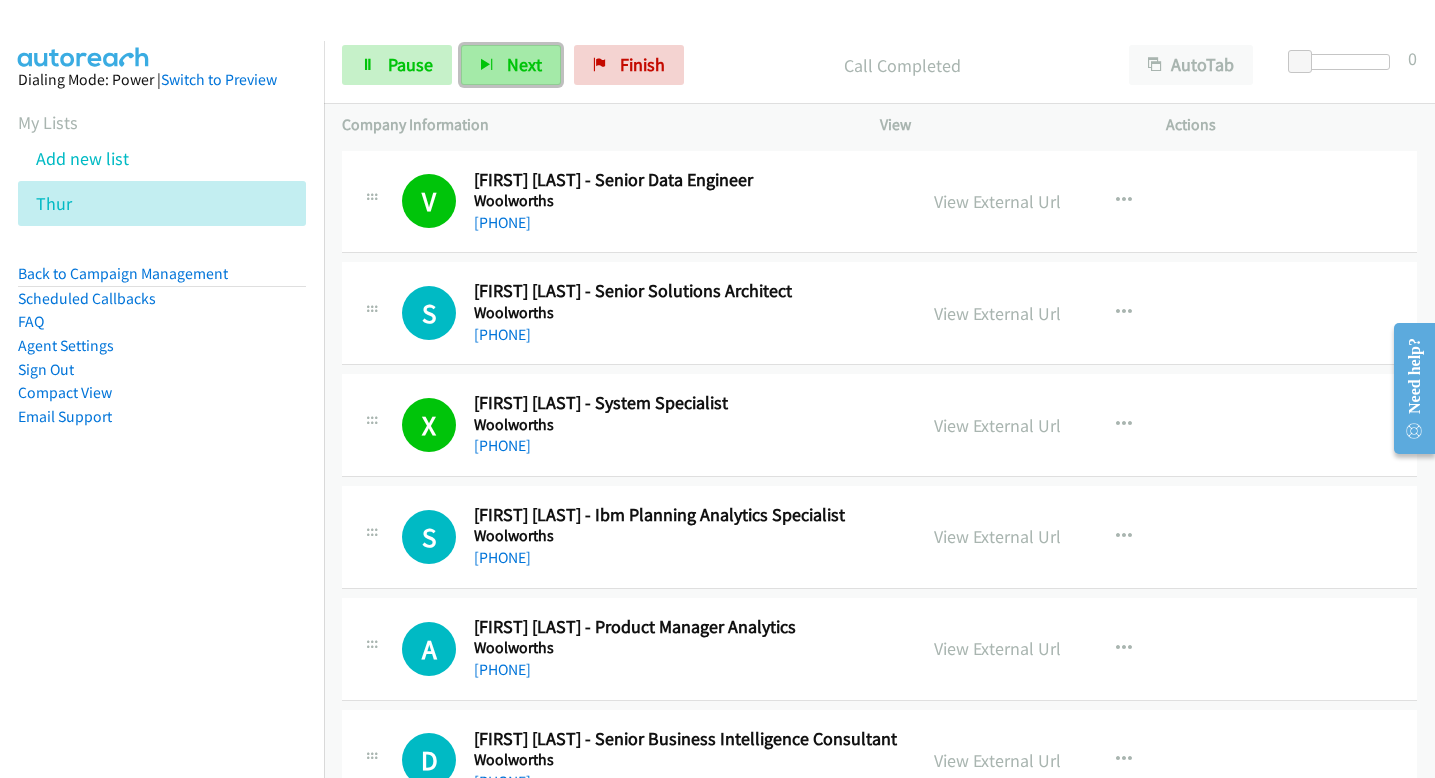 click on "Next" at bounding box center (524, 64) 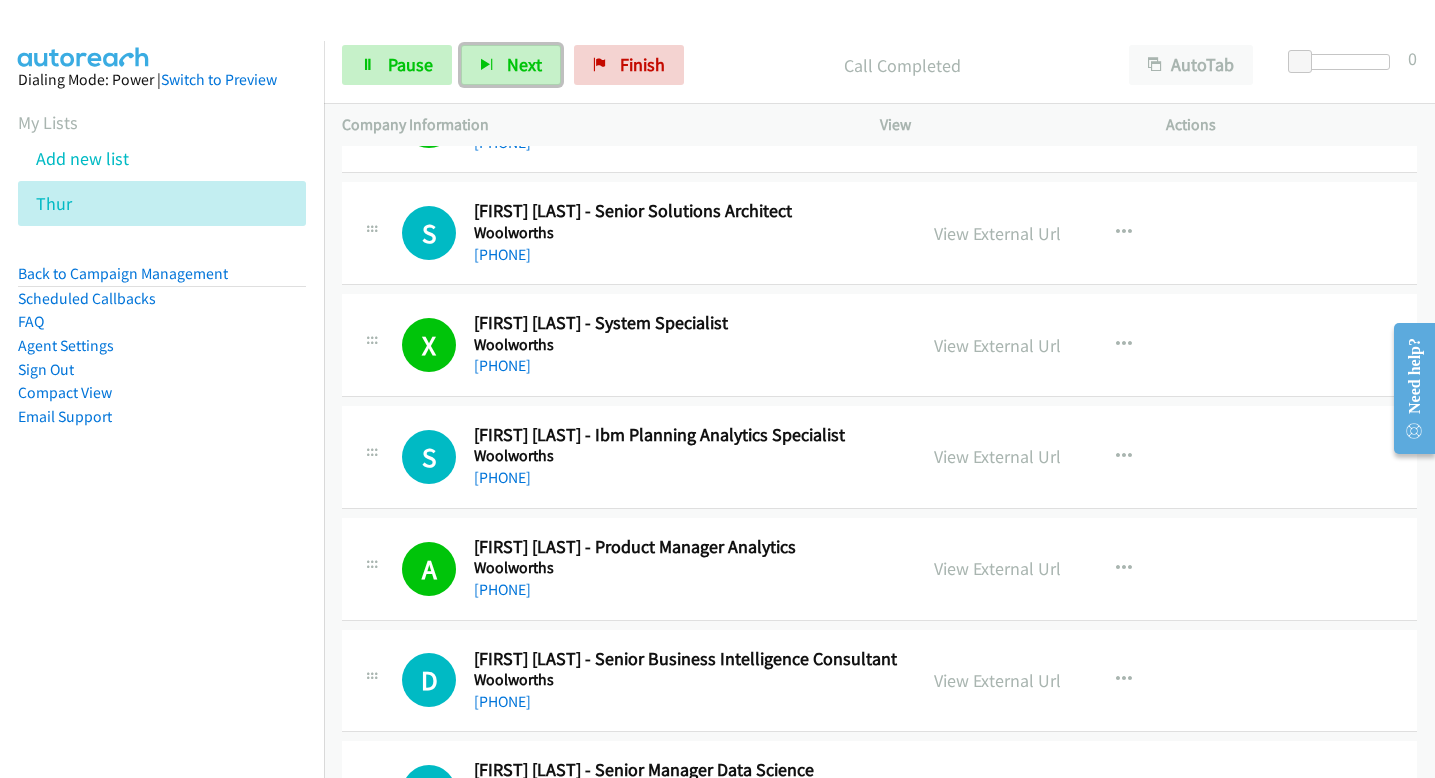 scroll, scrollTop: 84, scrollLeft: 0, axis: vertical 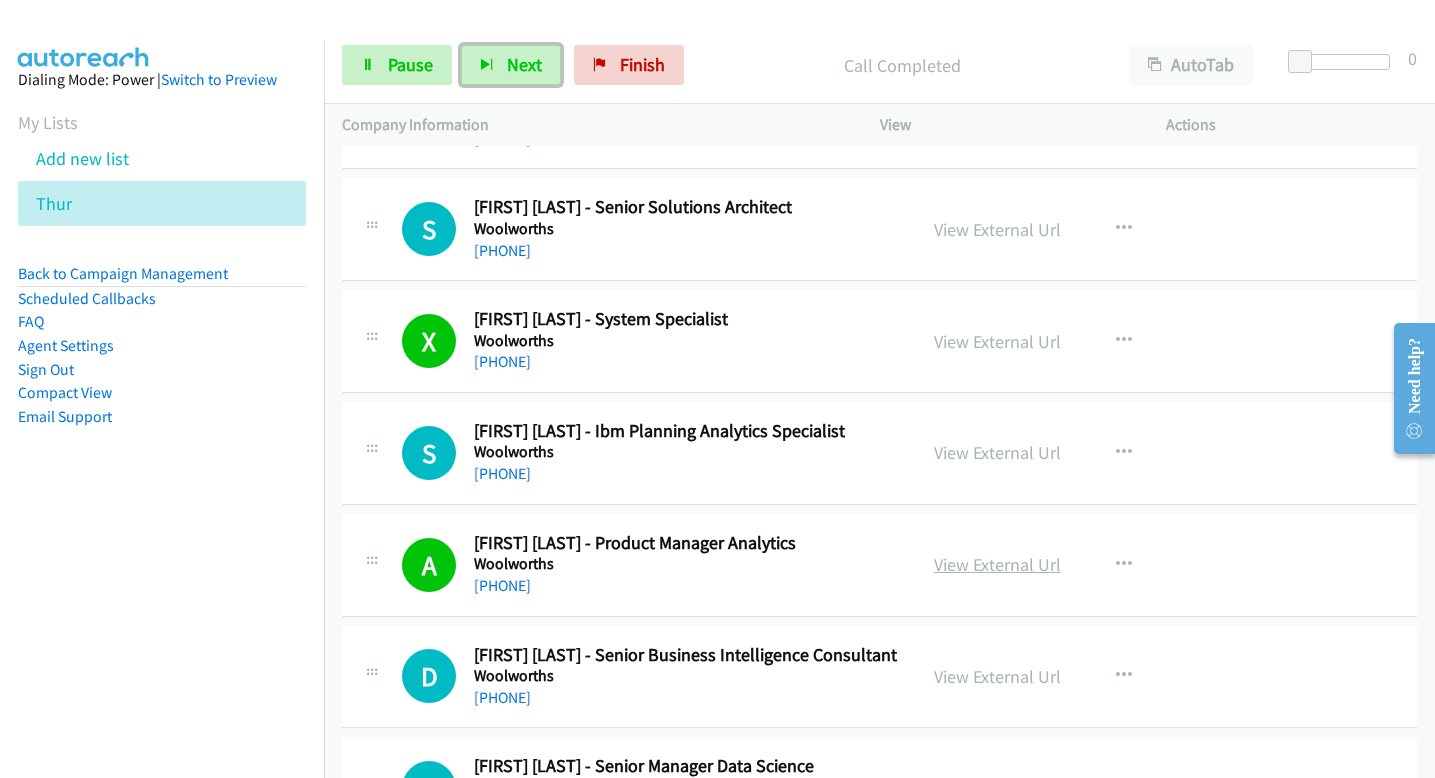 click on "View External Url" at bounding box center (997, 564) 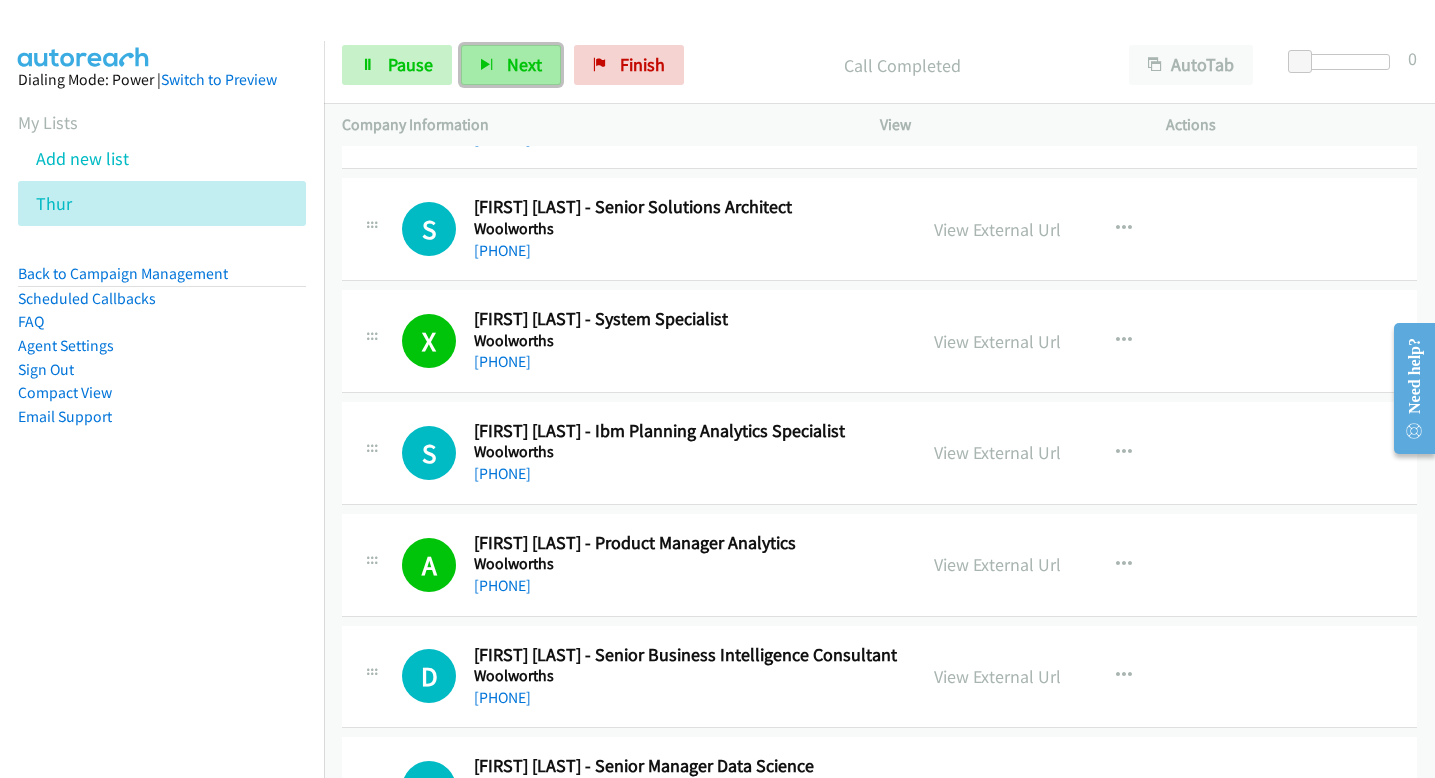 click on "Next" at bounding box center (511, 65) 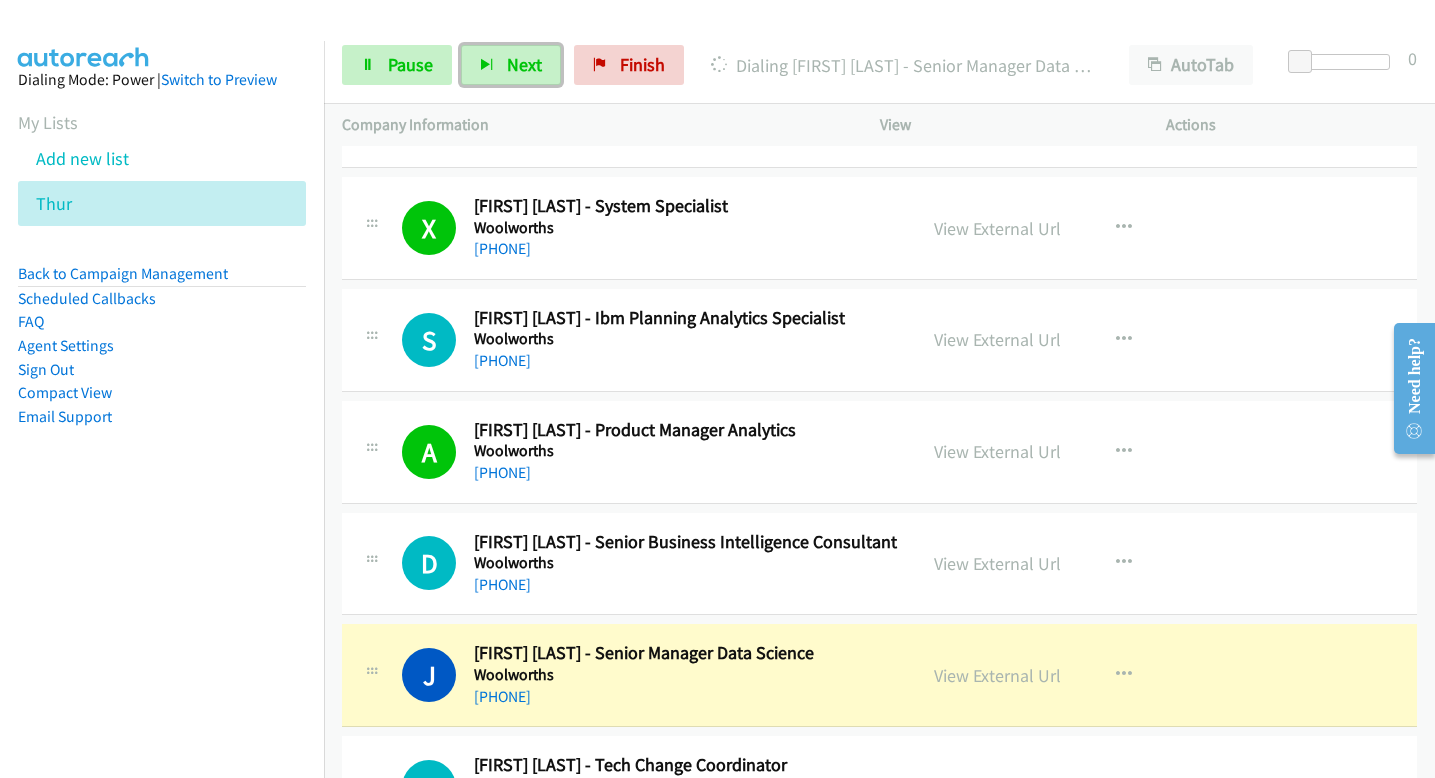 scroll, scrollTop: 215, scrollLeft: 0, axis: vertical 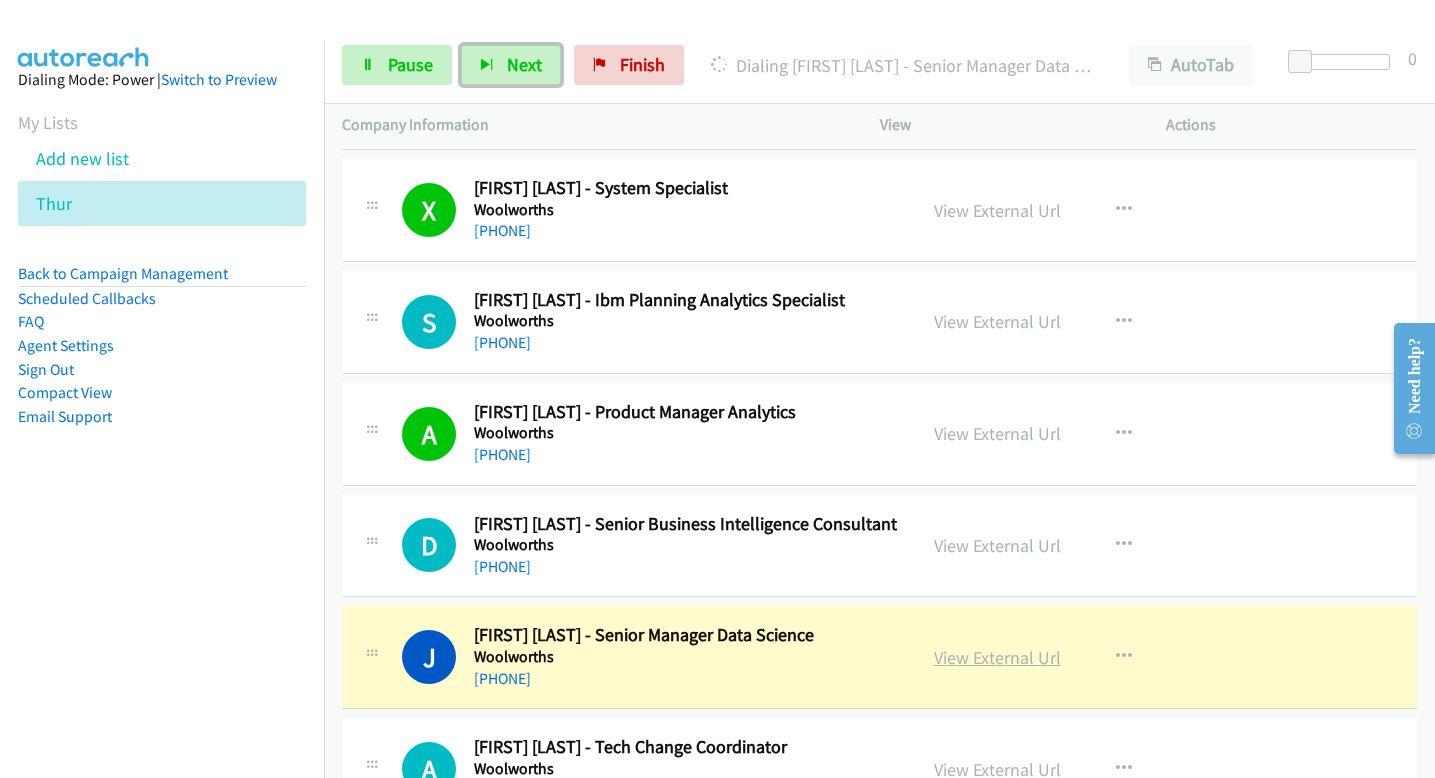 click on "View External Url" at bounding box center (997, 657) 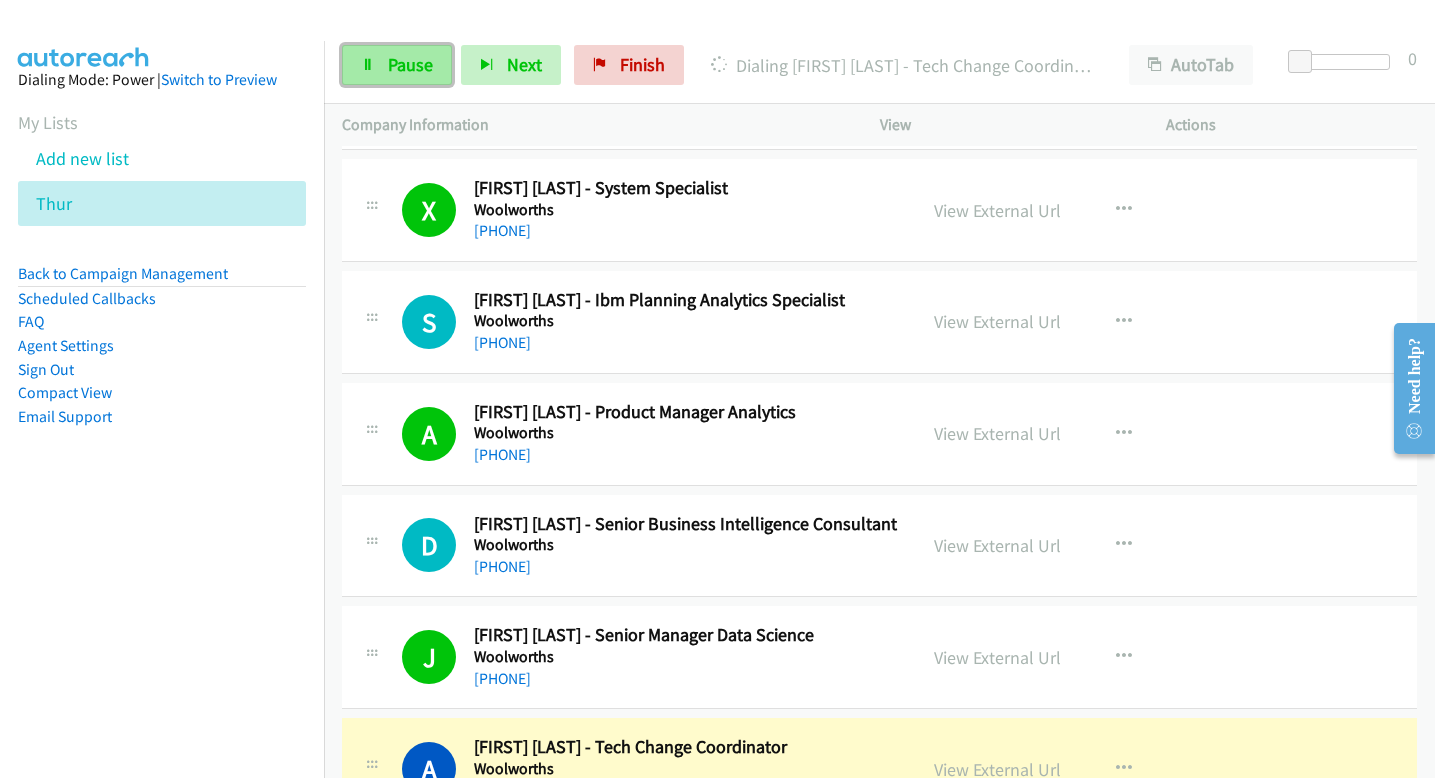 click on "Pause" at bounding box center [410, 64] 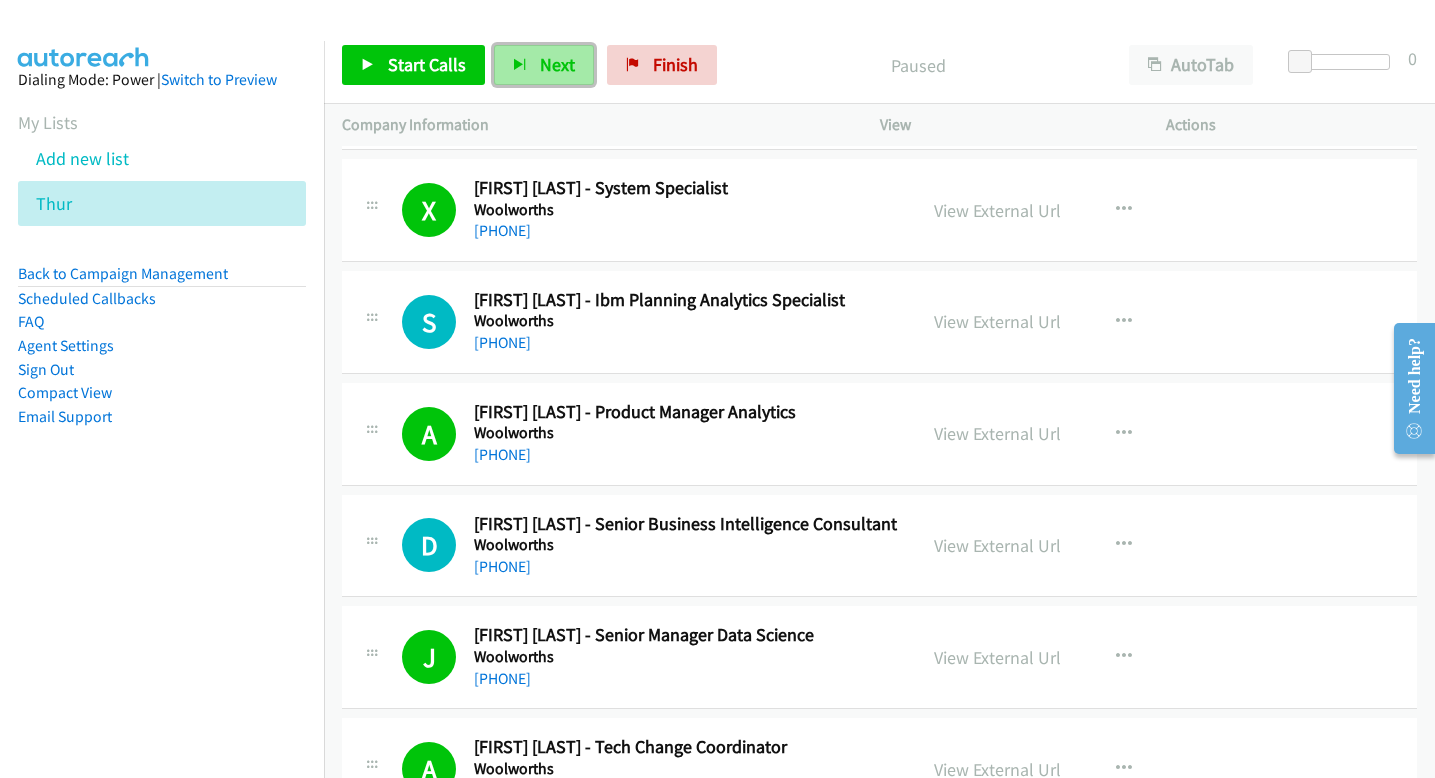 click on "Next" at bounding box center (544, 65) 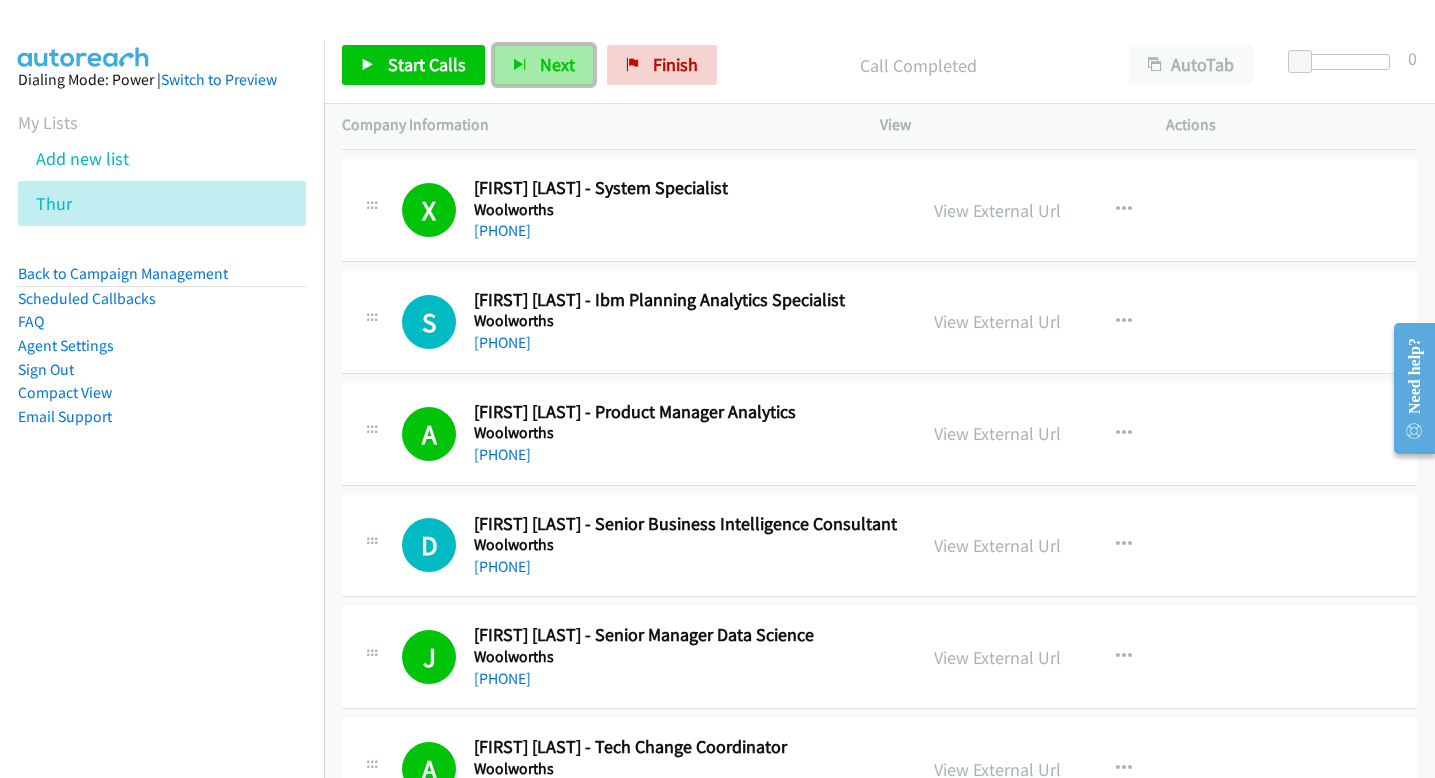 click on "Next" at bounding box center (557, 64) 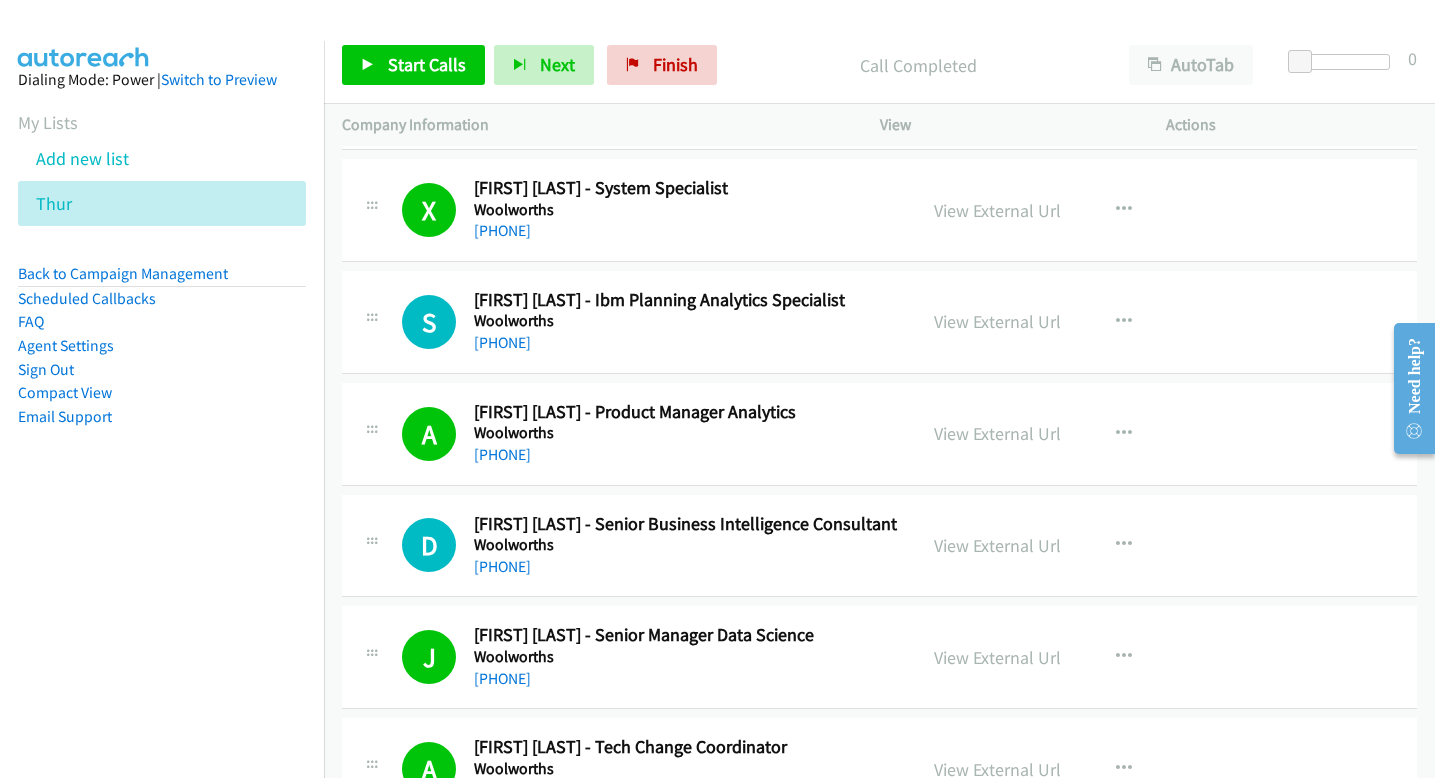 click on "Start Calls
Pause
Next
Finish
Call Completed
AutoTab
AutoTab
0" at bounding box center [879, 65] 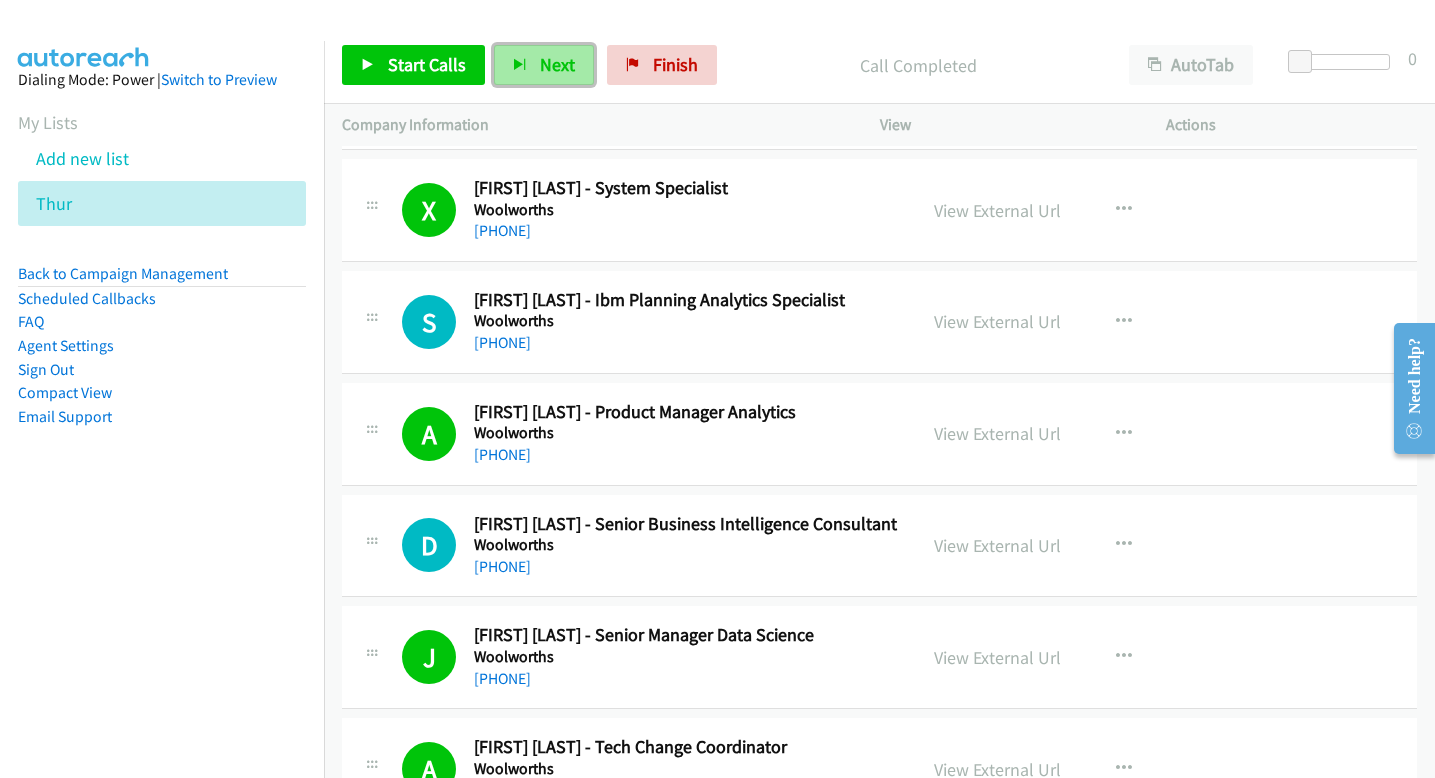 click on "Next" at bounding box center (557, 64) 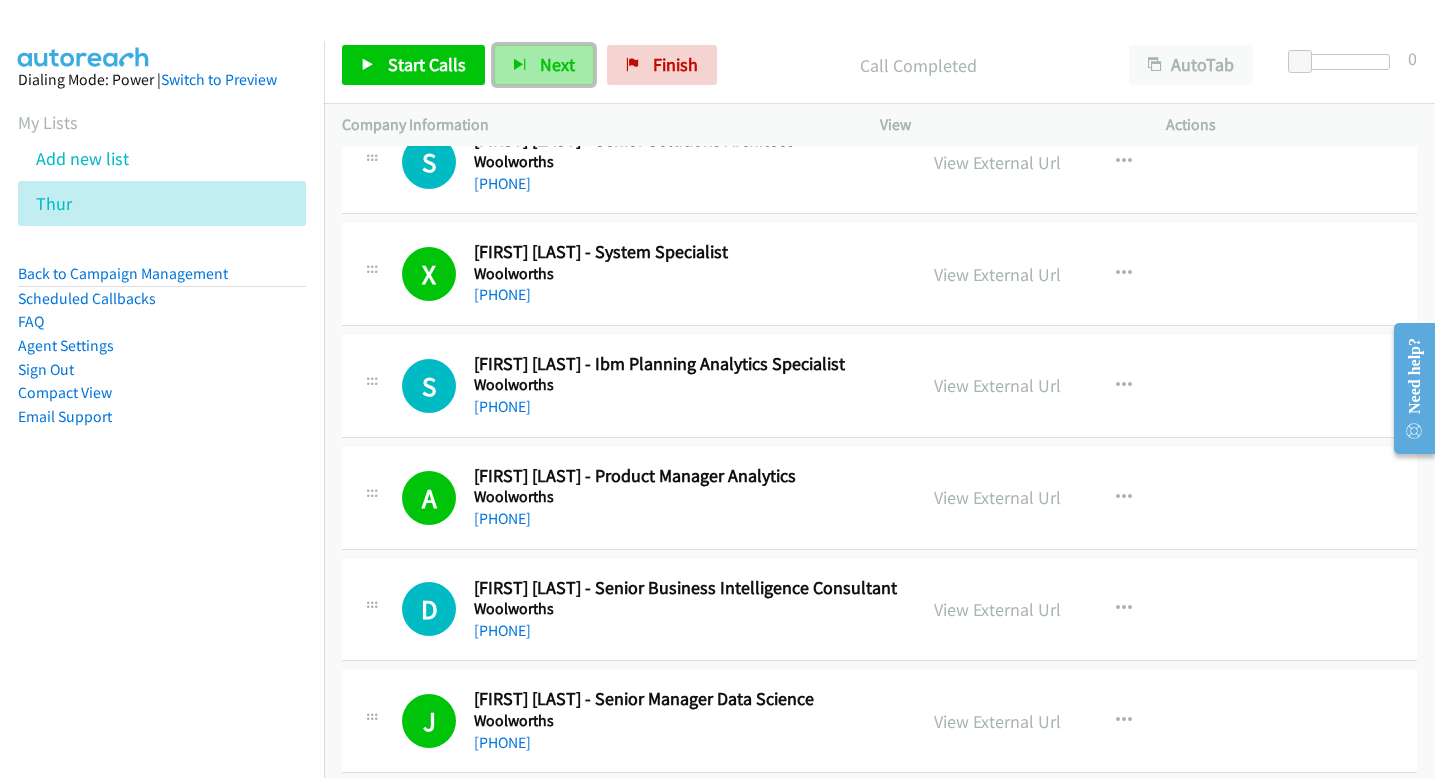 click at bounding box center (520, 66) 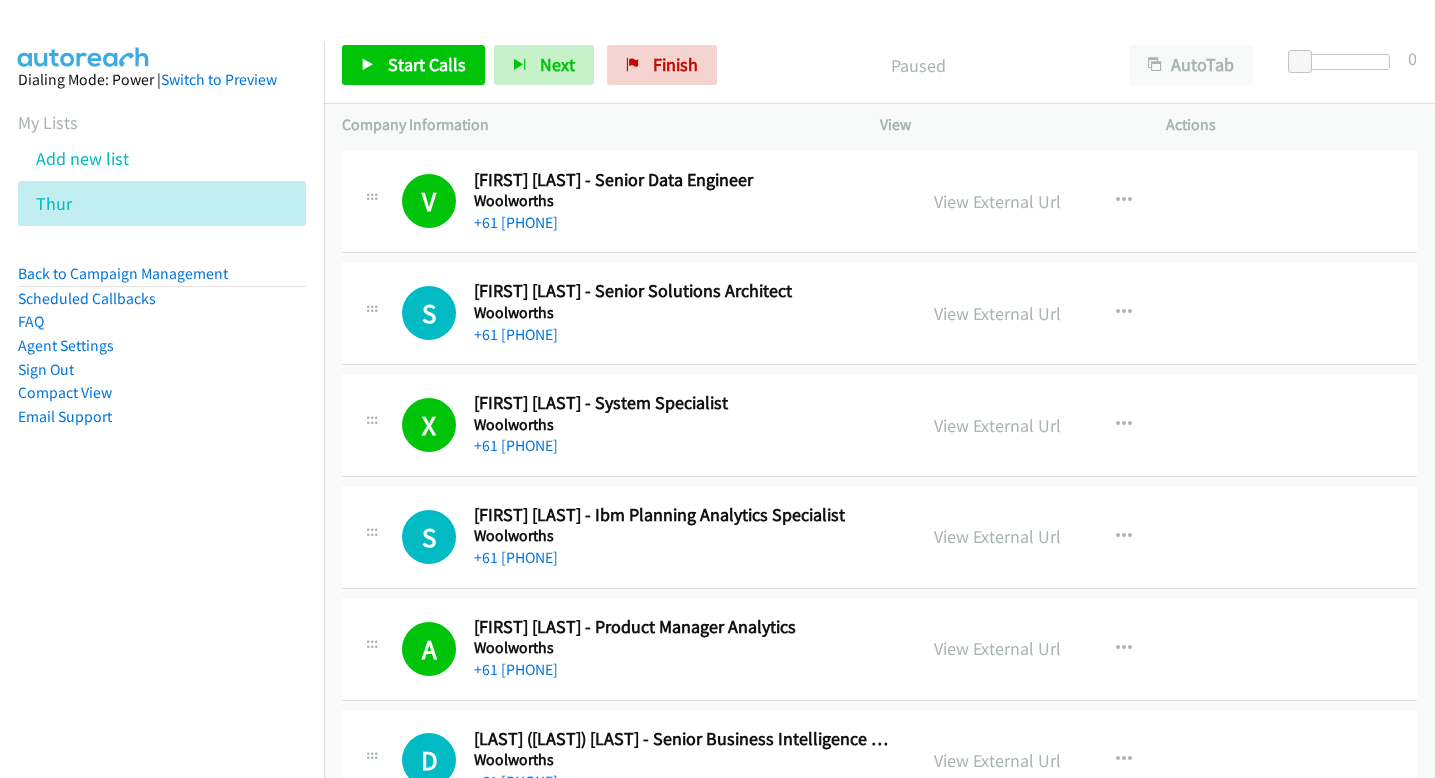 scroll, scrollTop: 0, scrollLeft: 0, axis: both 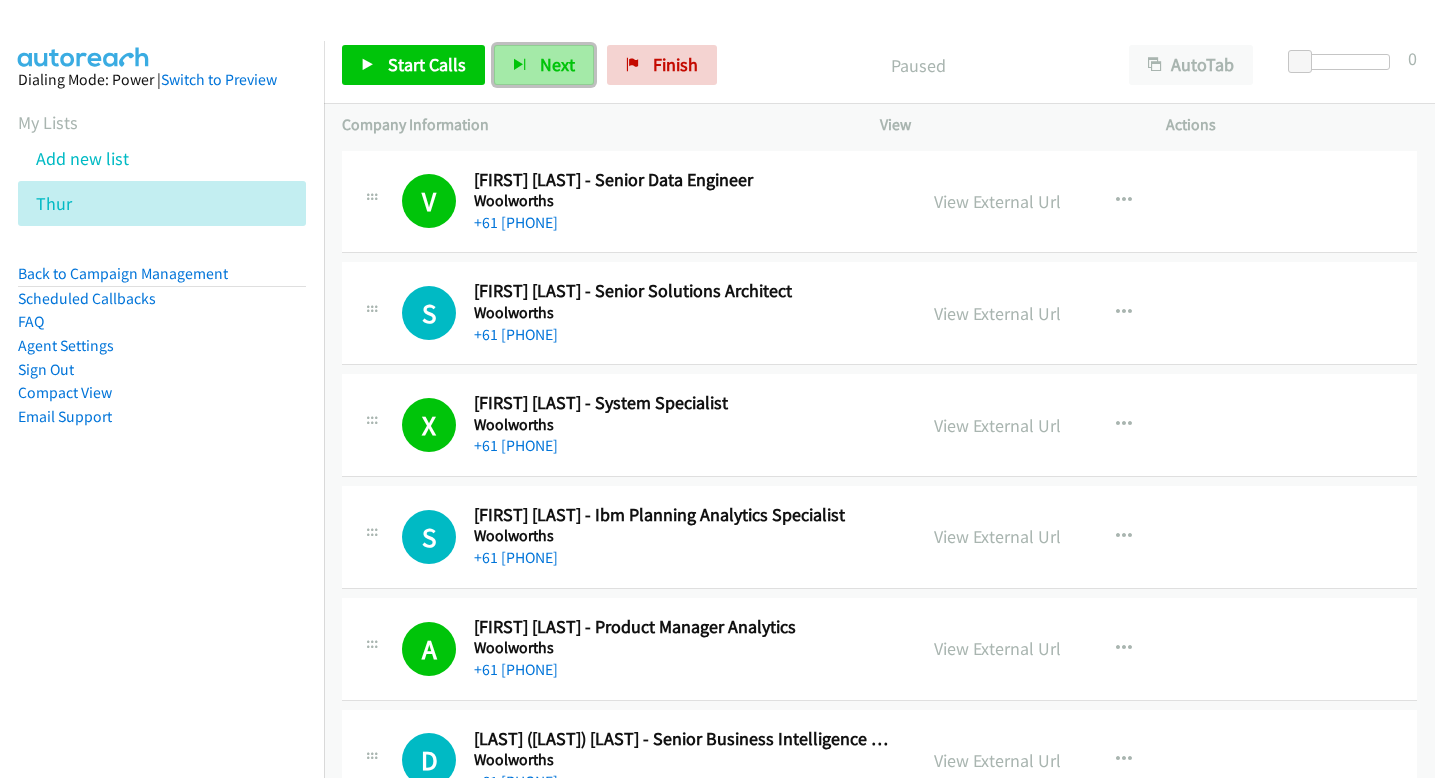 click on "Next" at bounding box center (557, 64) 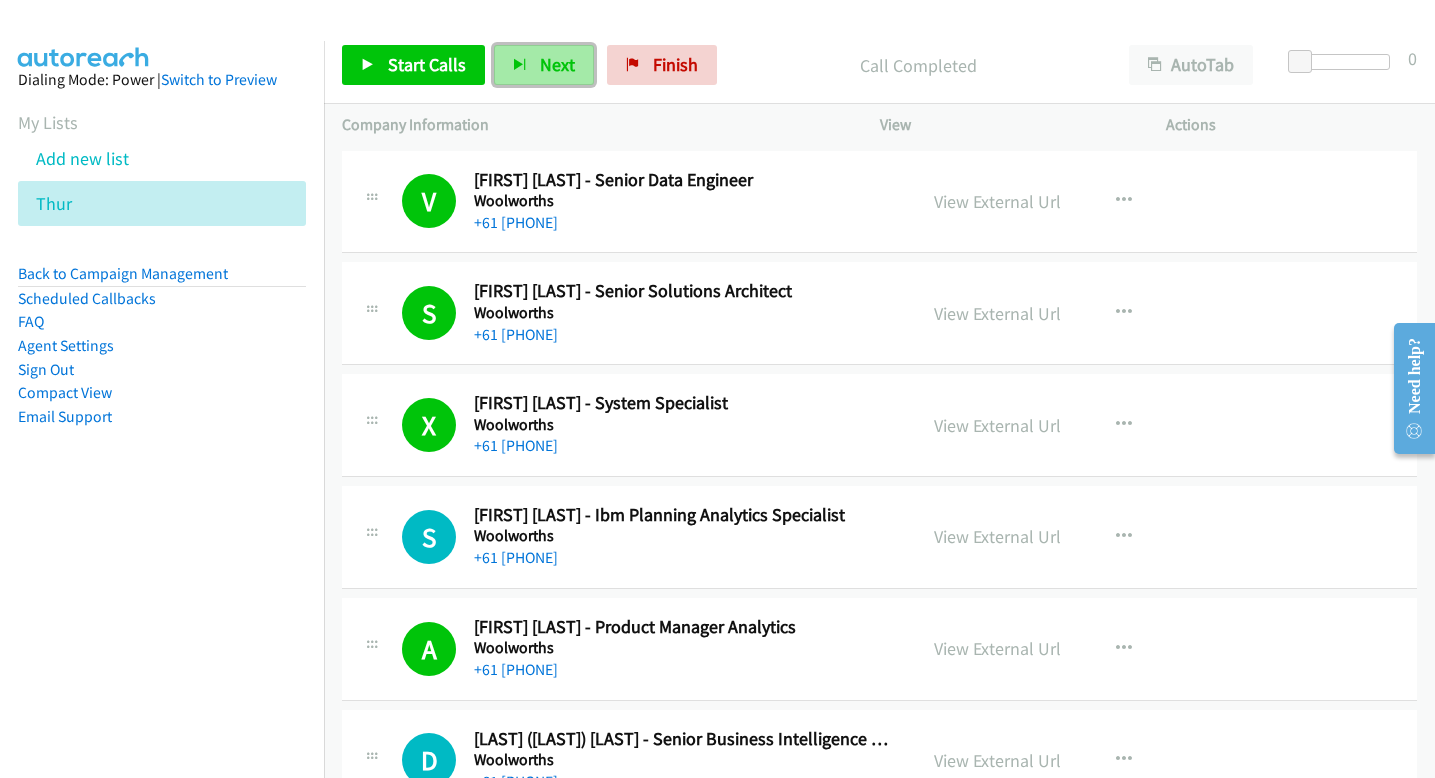 click on "Next" at bounding box center (557, 64) 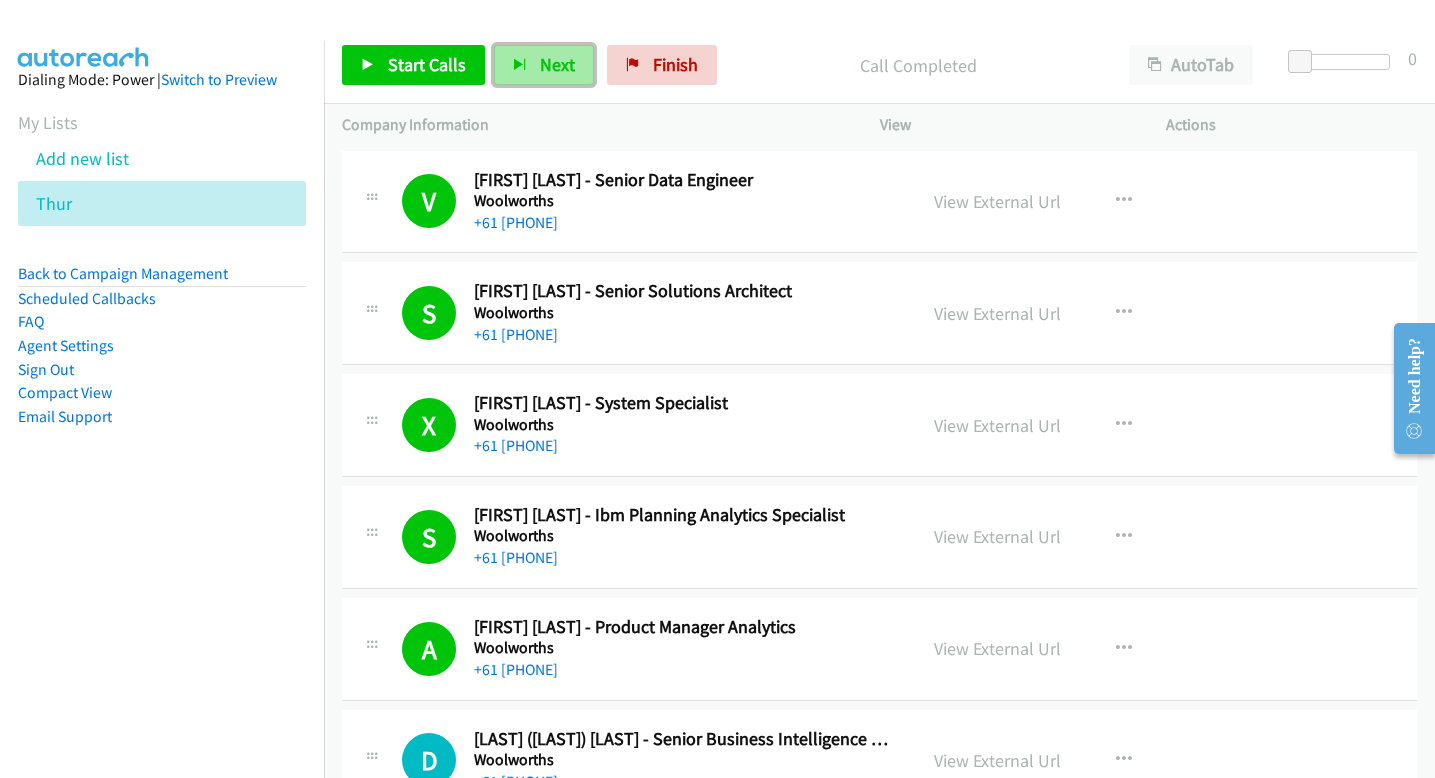 click on "Next" at bounding box center (557, 64) 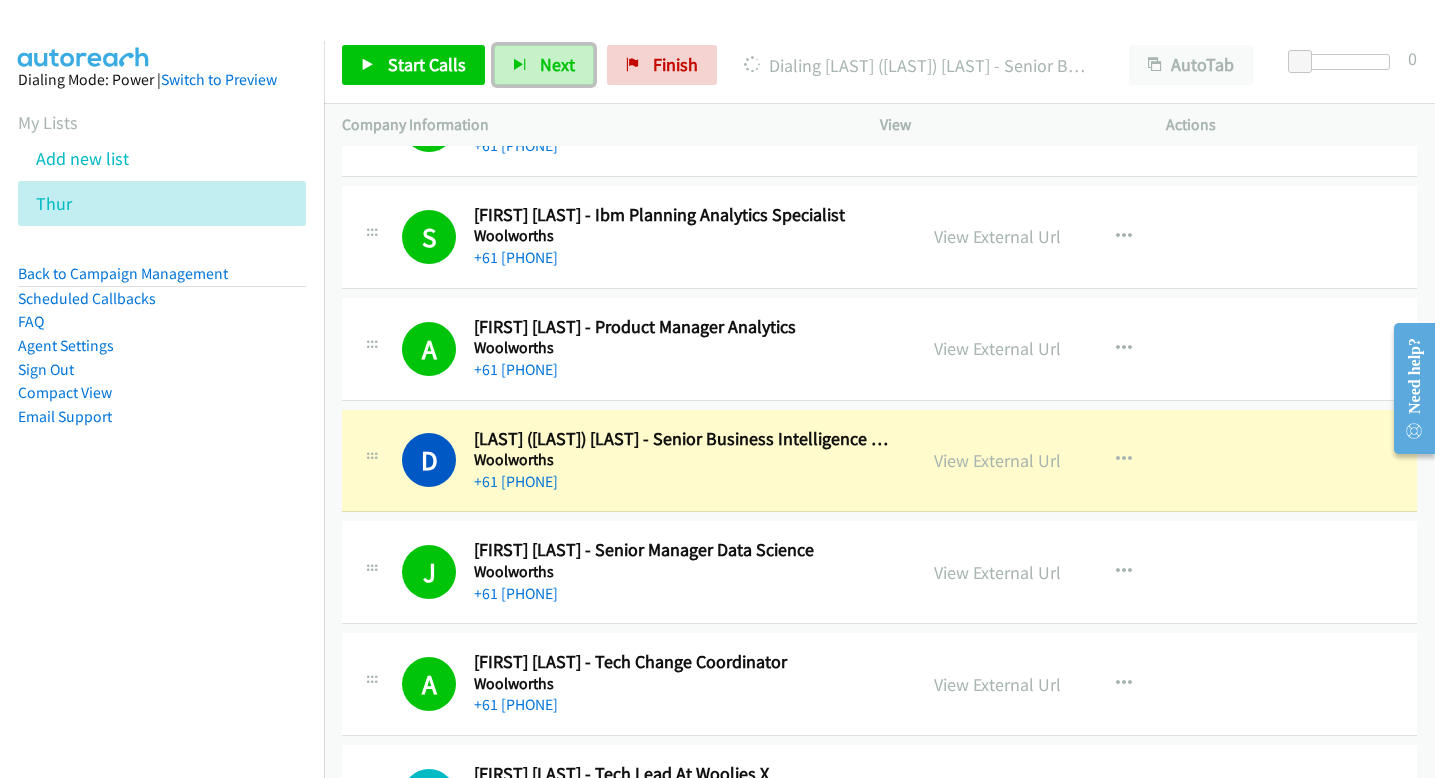 scroll, scrollTop: 301, scrollLeft: 0, axis: vertical 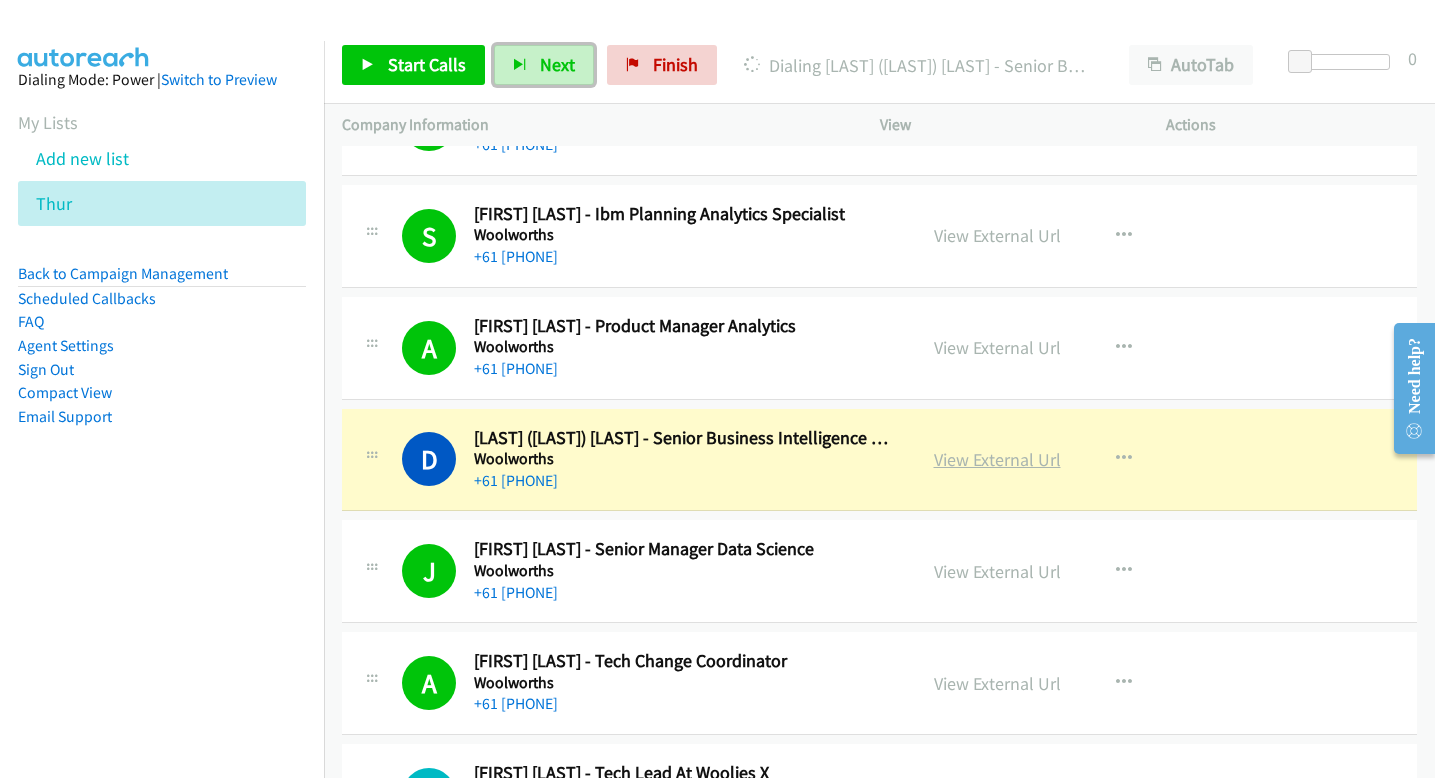 click on "View External Url" at bounding box center [997, 459] 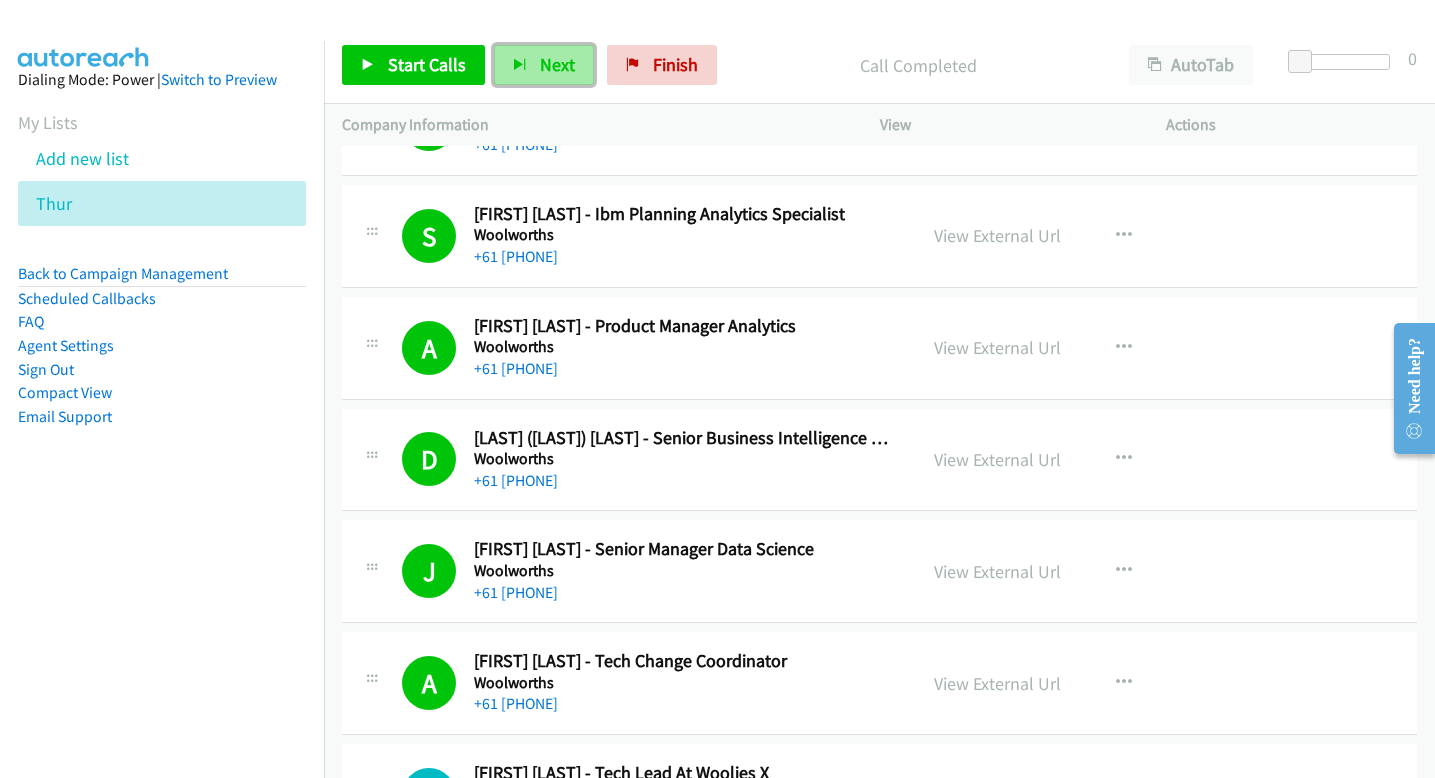 click on "Next" at bounding box center [544, 65] 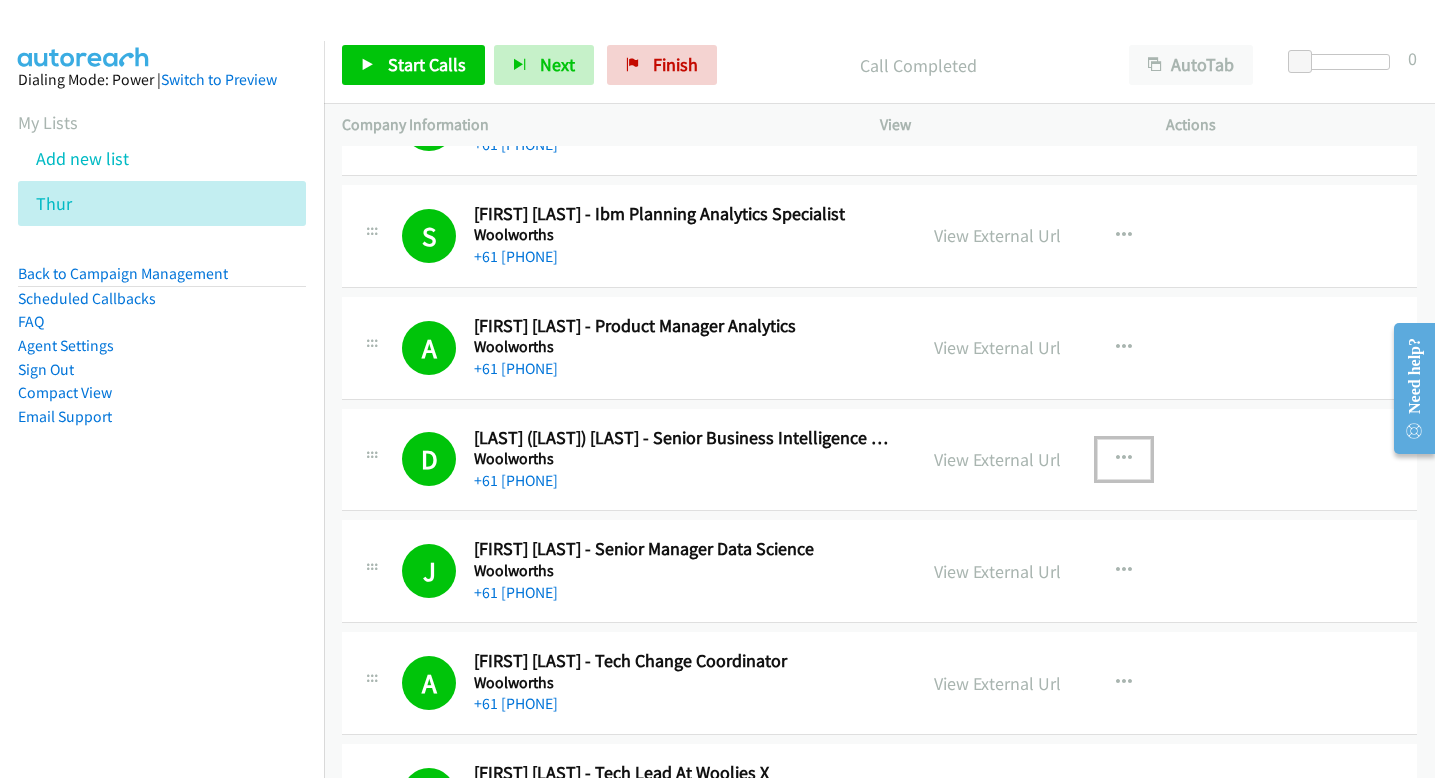 click at bounding box center (1124, 459) 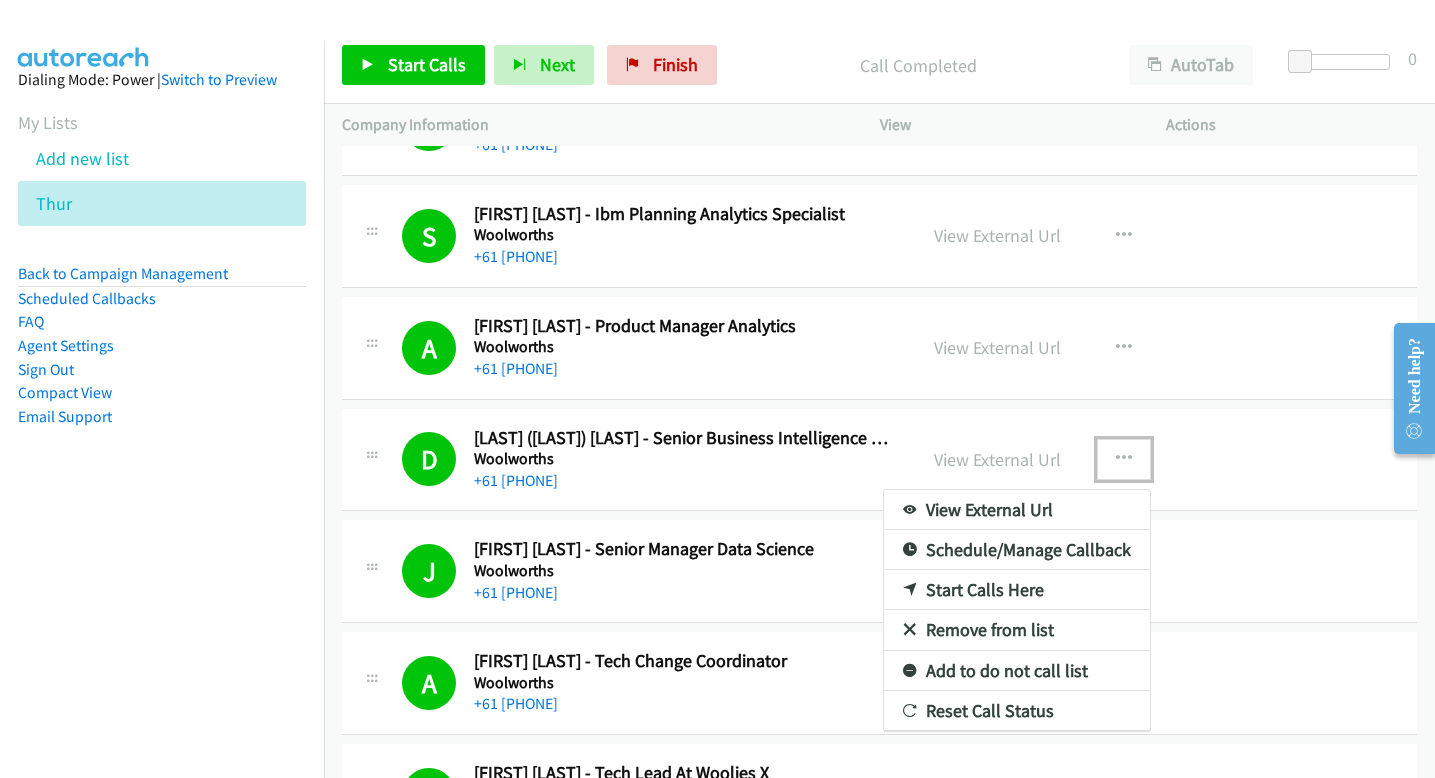 click at bounding box center (717, 389) 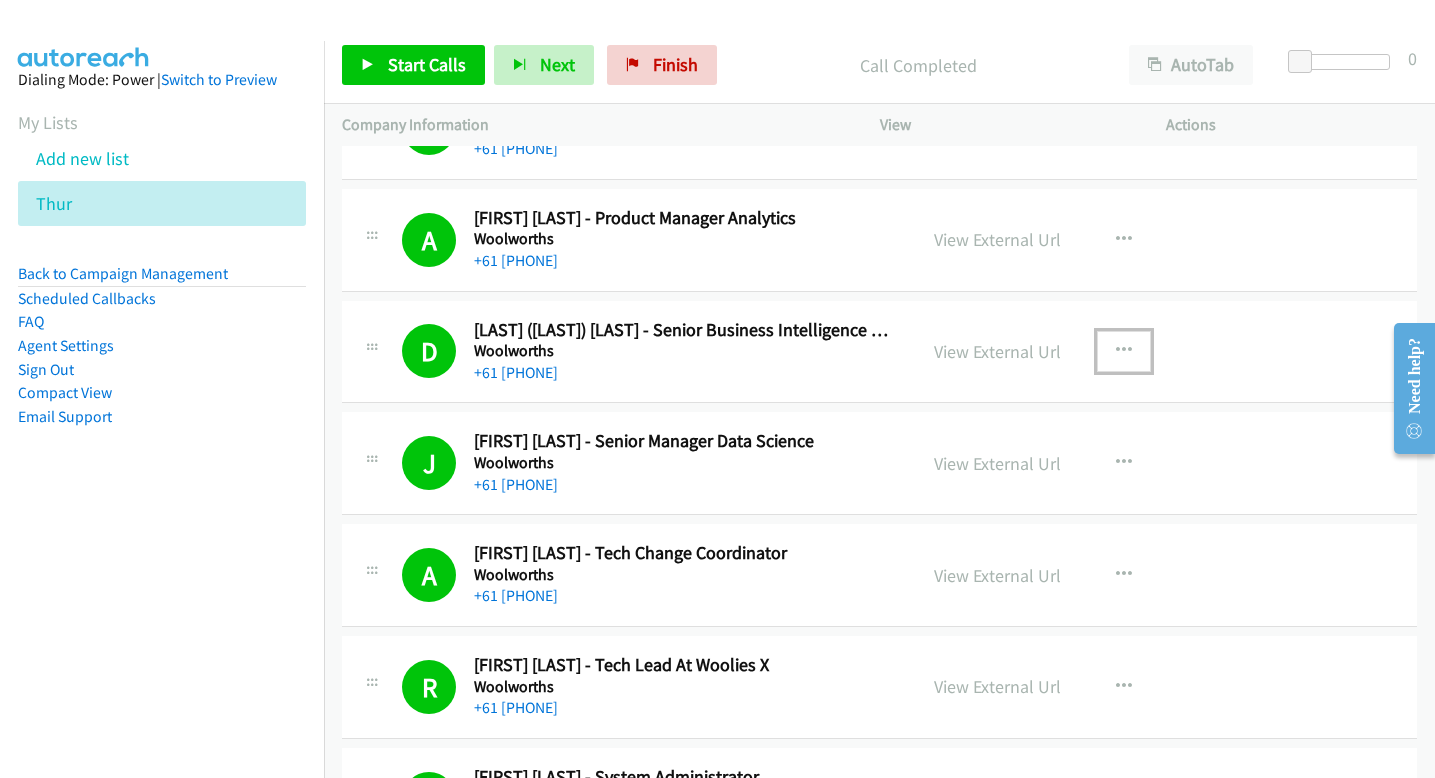 scroll, scrollTop: 410, scrollLeft: 0, axis: vertical 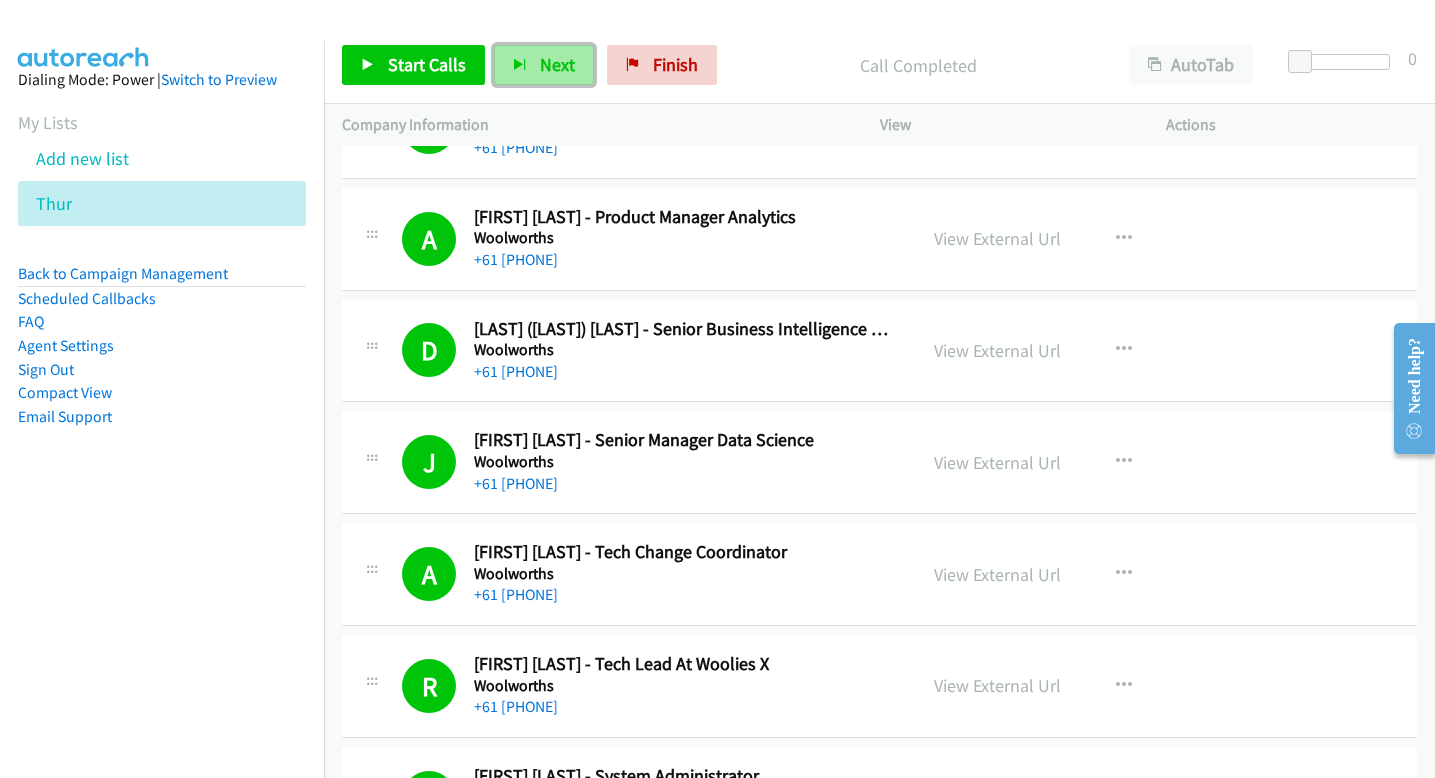 click on "Next" at bounding box center [557, 64] 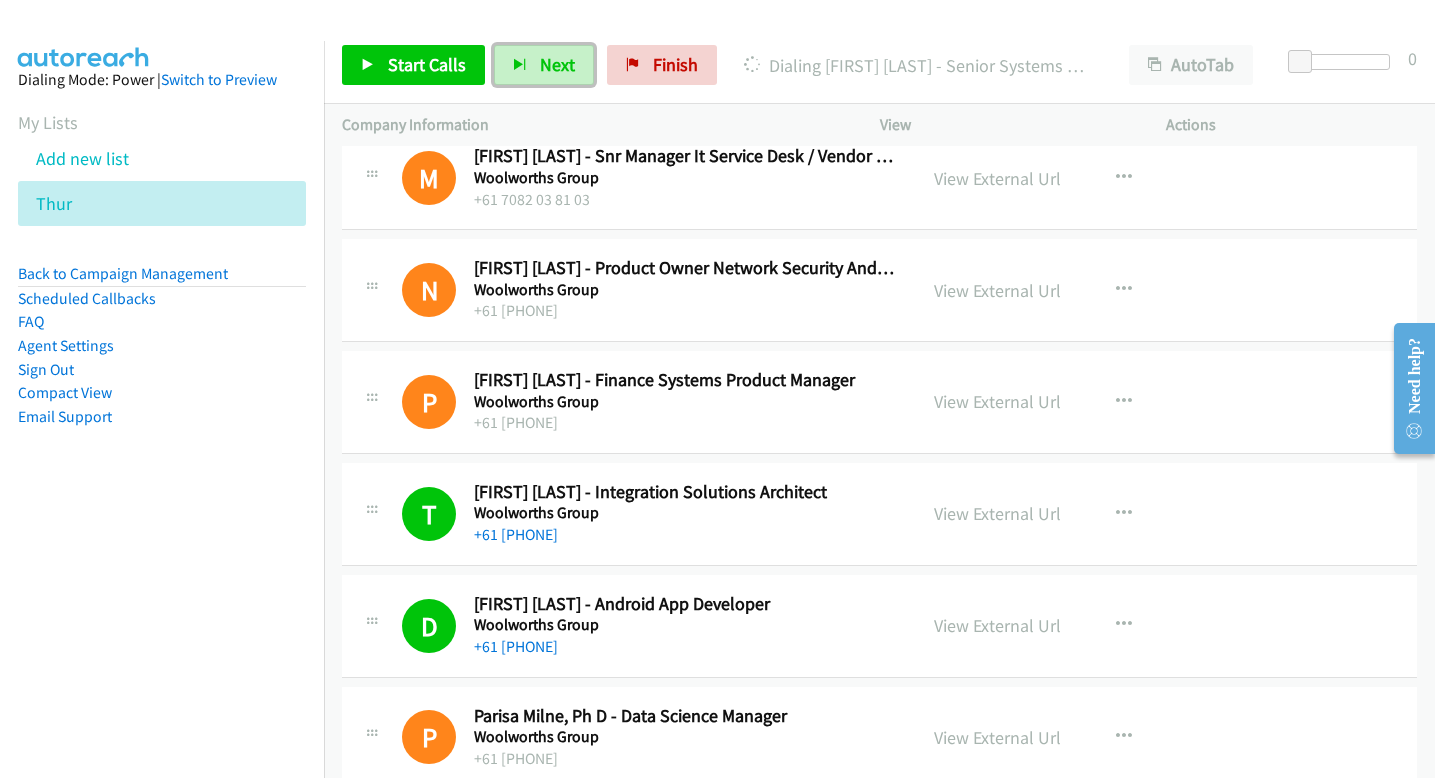 scroll, scrollTop: 1259, scrollLeft: 0, axis: vertical 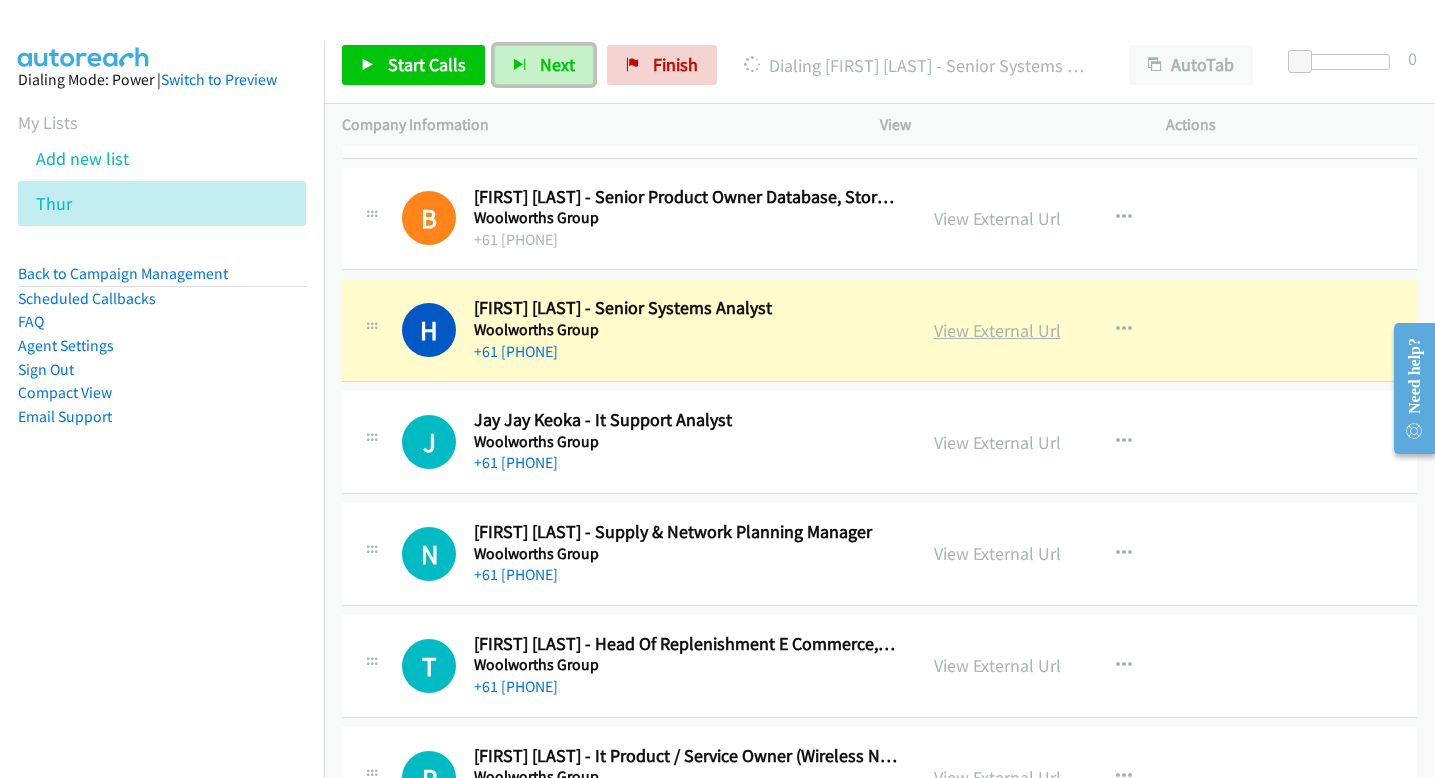 click on "View External Url" at bounding box center (997, 330) 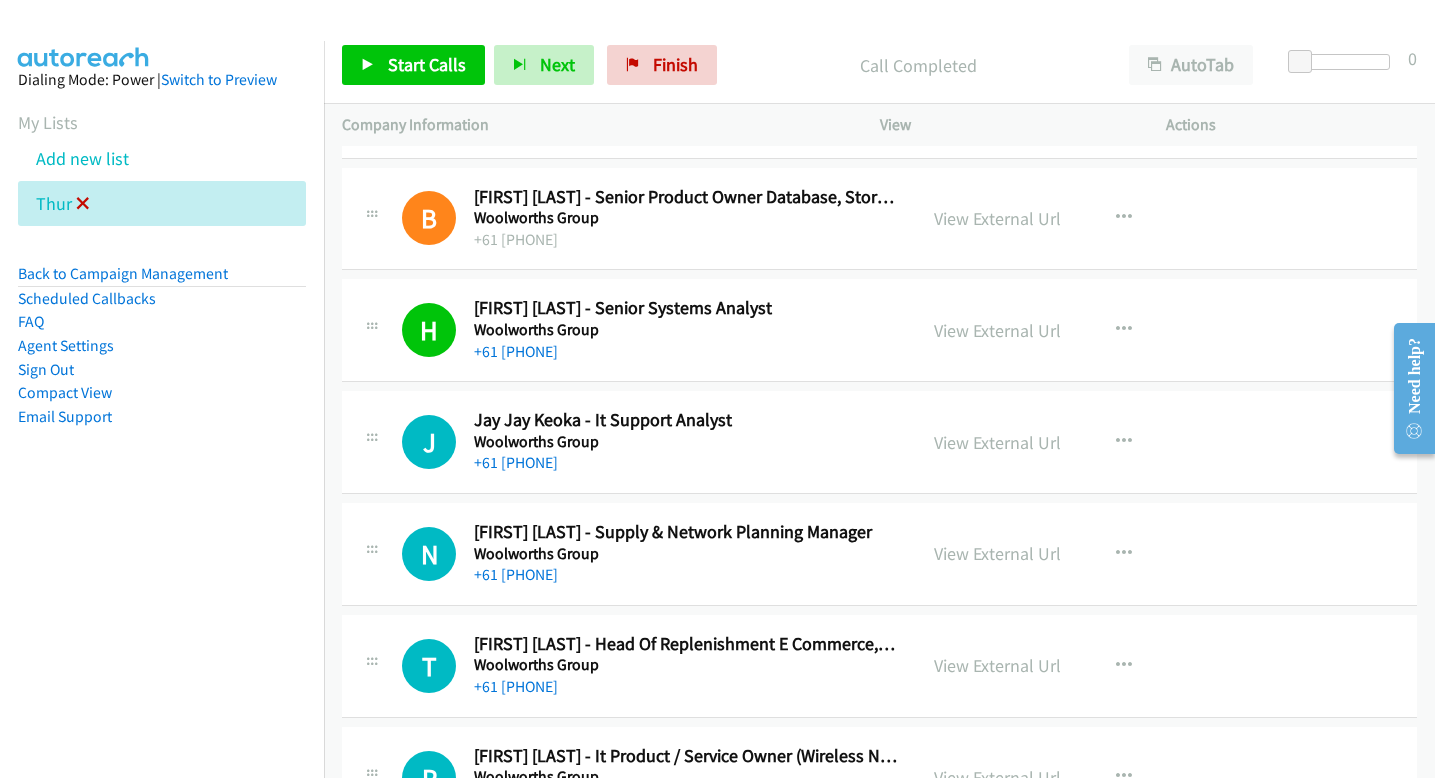 click at bounding box center (83, 205) 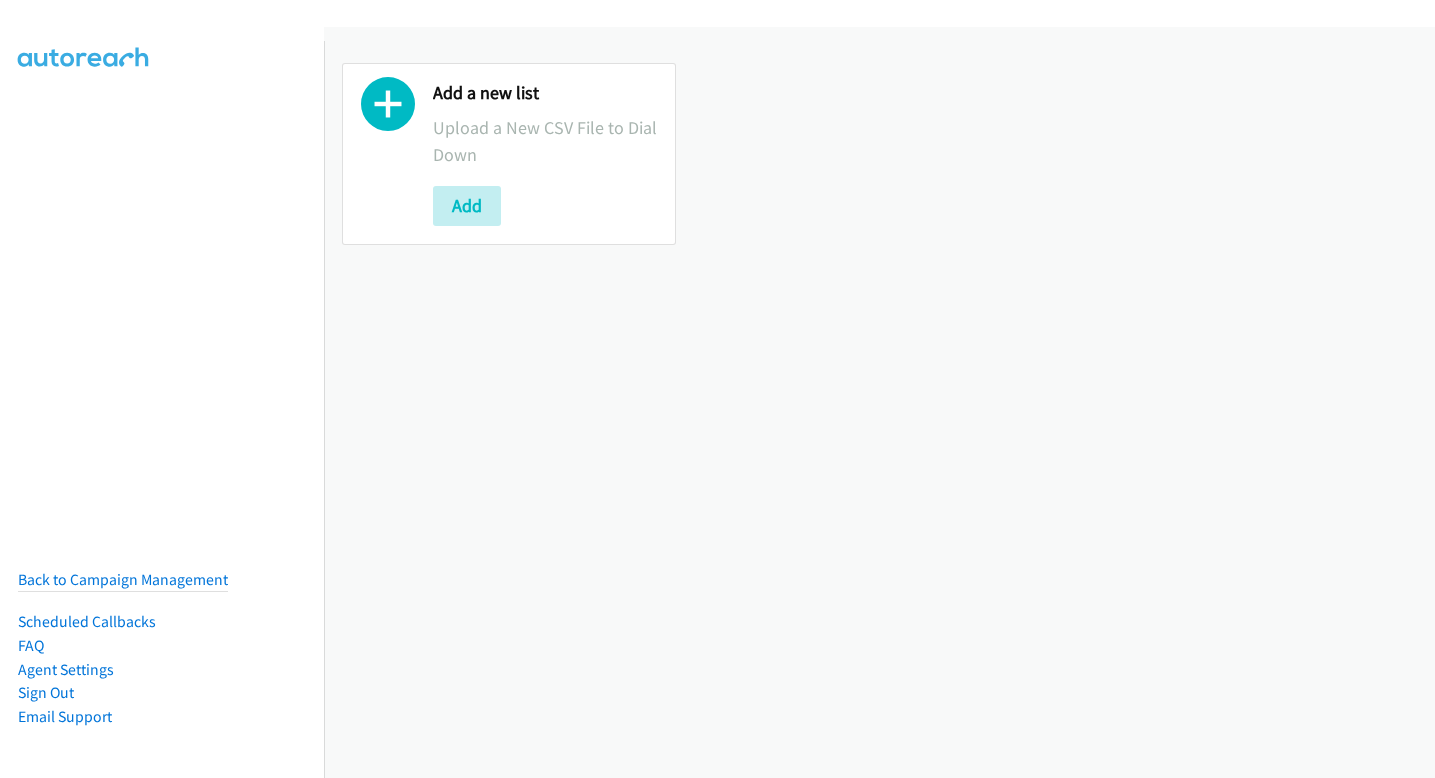 scroll, scrollTop: 0, scrollLeft: 0, axis: both 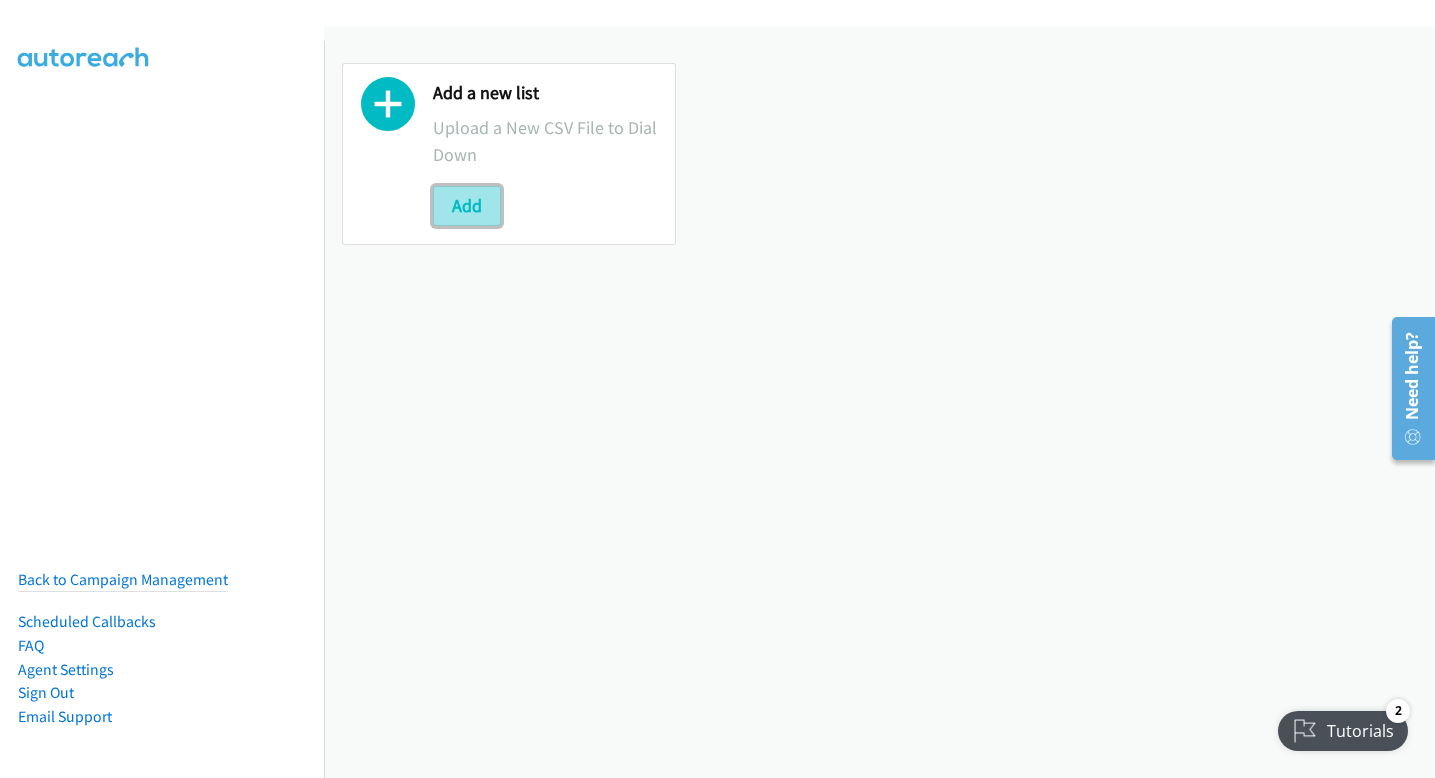 click on "Add" at bounding box center (467, 206) 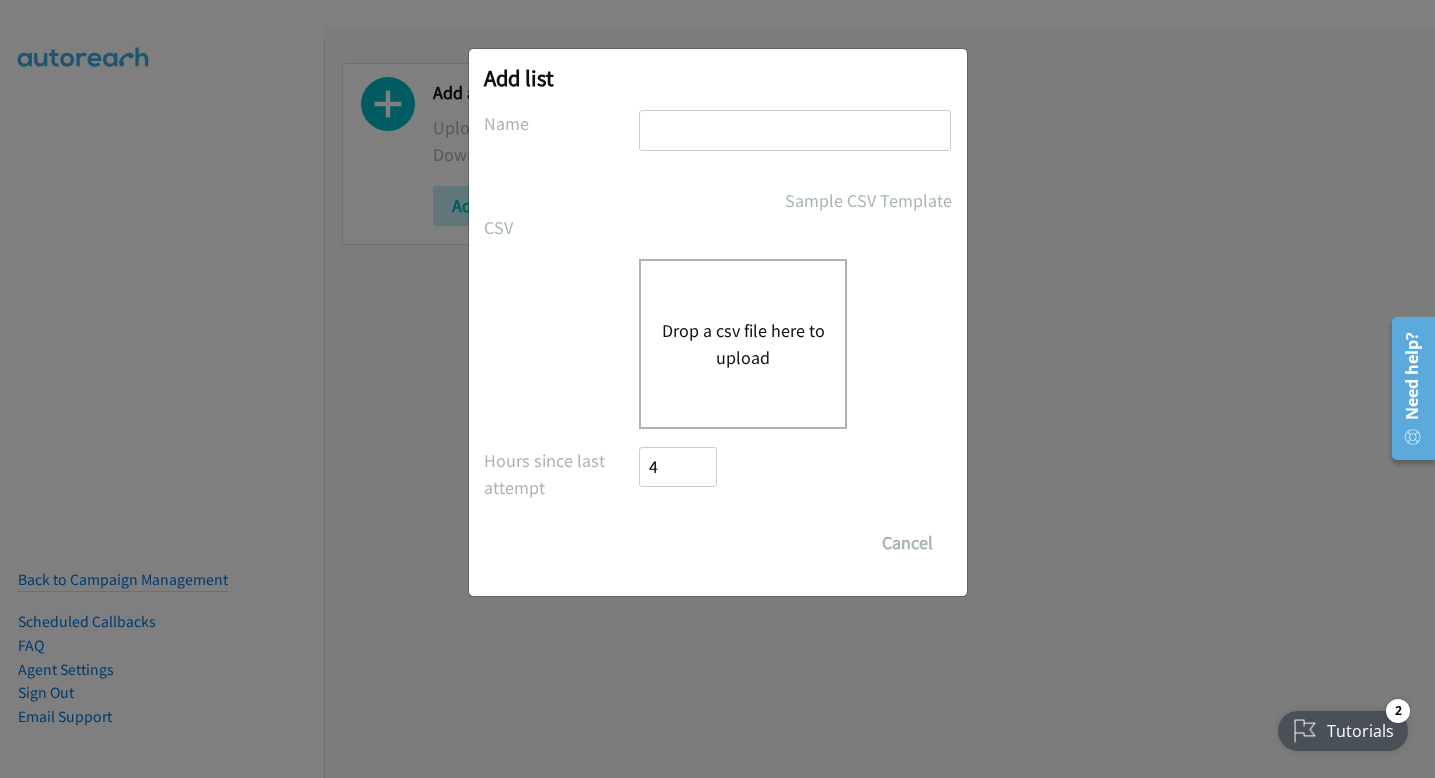 click on "Drop a csv file here to upload" at bounding box center [743, 344] 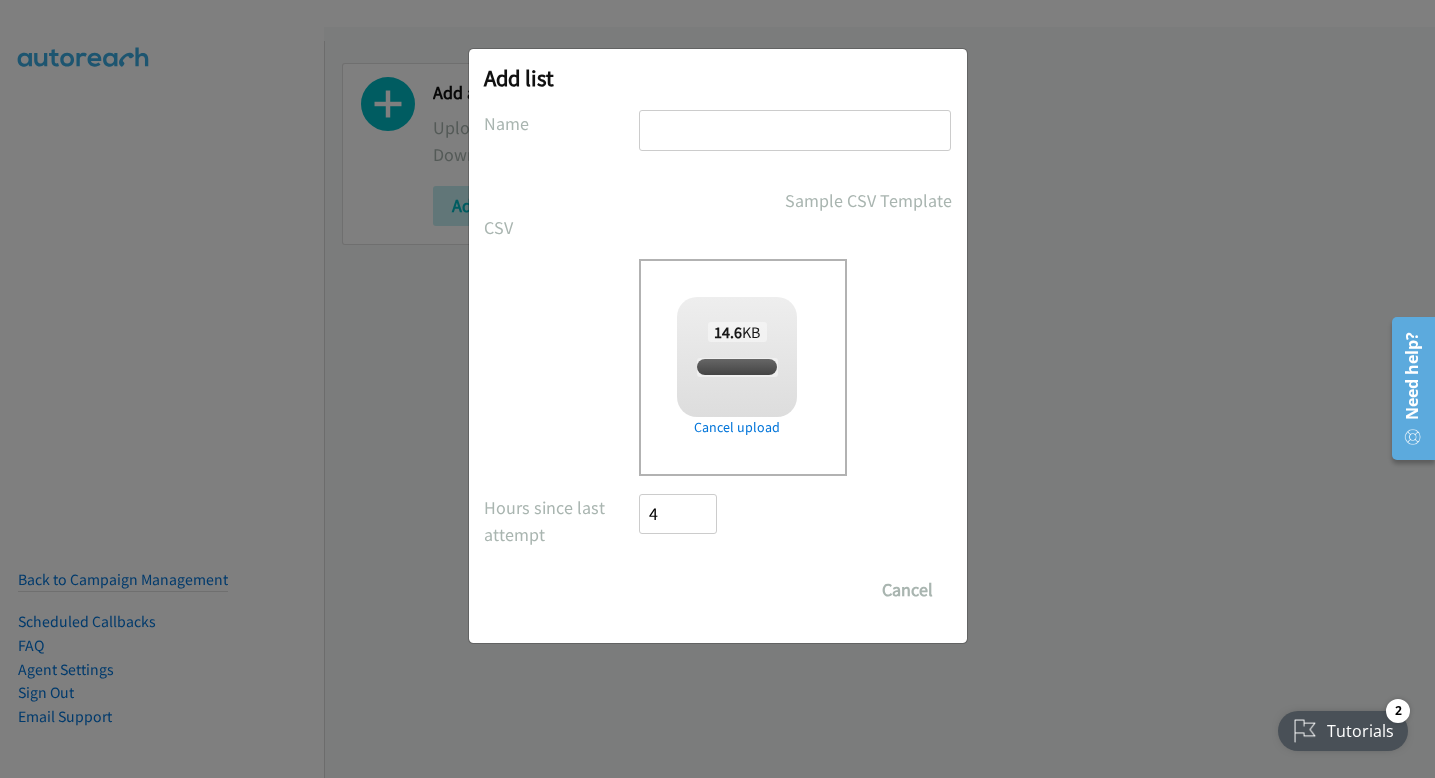 click at bounding box center (795, 130) 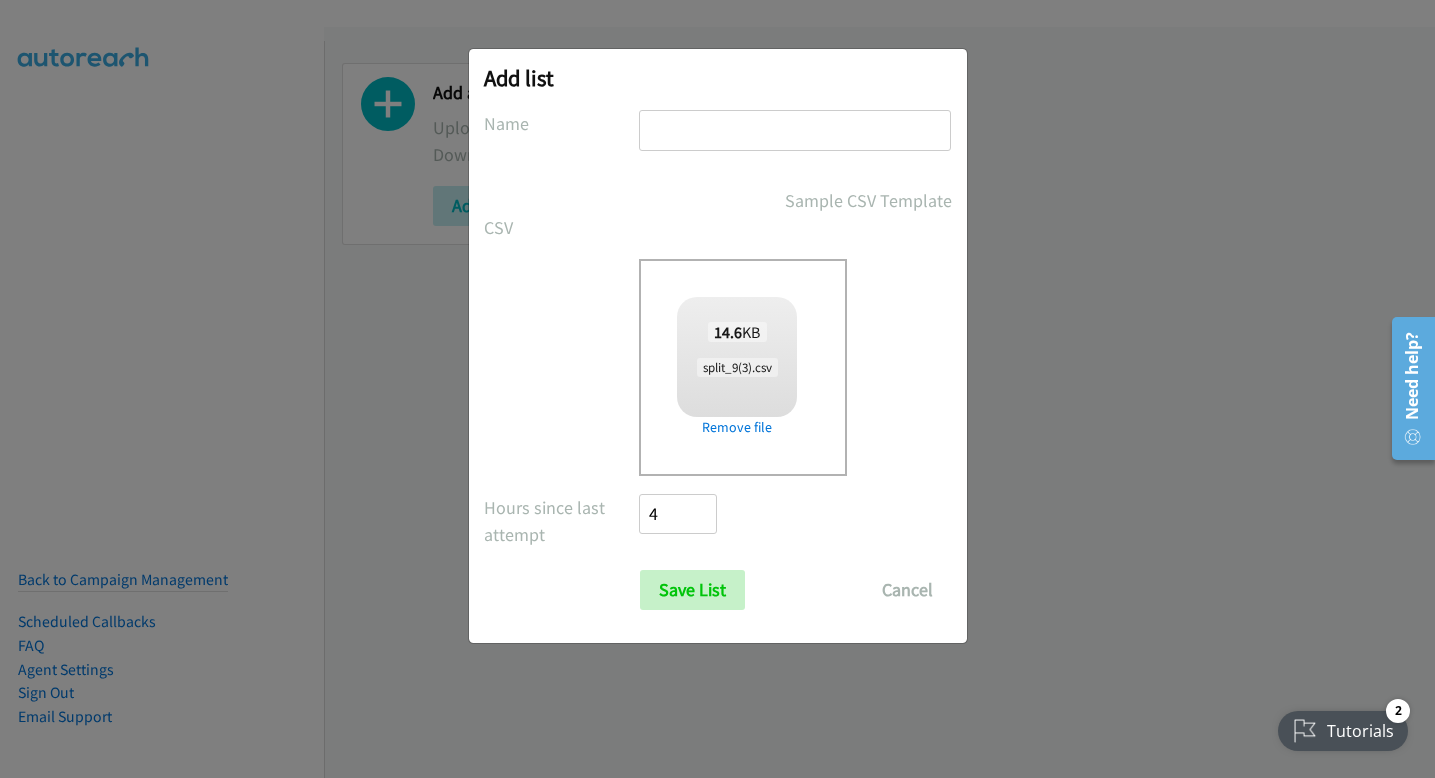 type on "thursday" 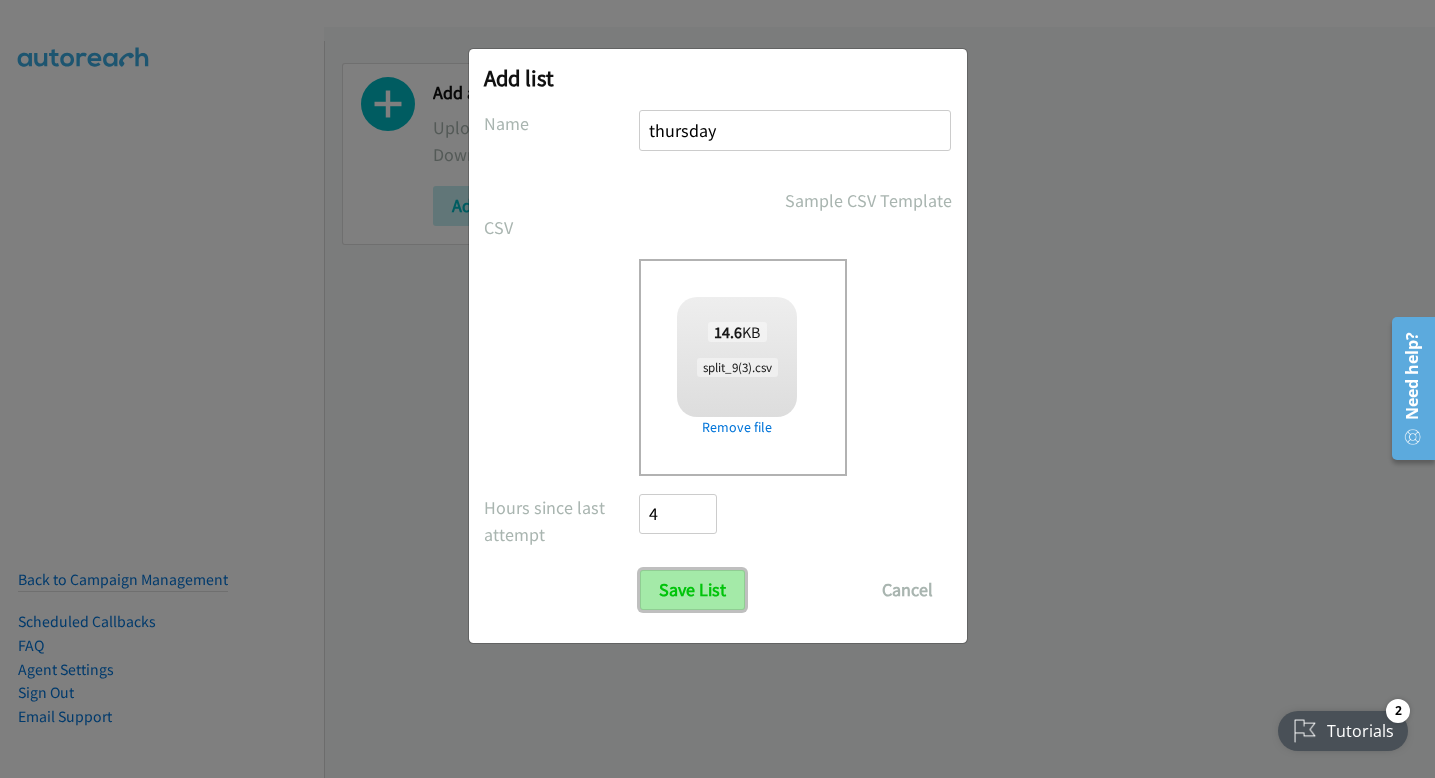 click on "Save List" at bounding box center [692, 590] 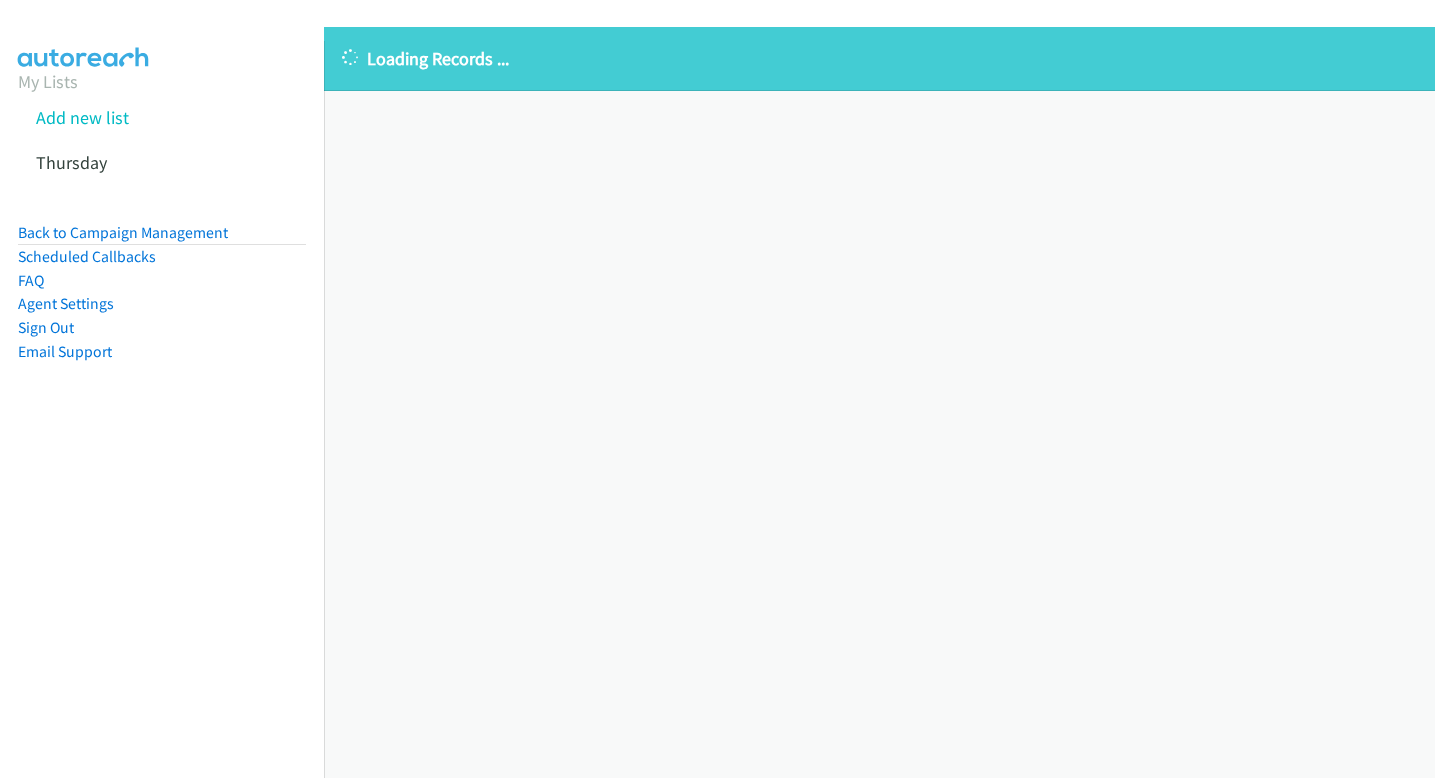 scroll, scrollTop: 0, scrollLeft: 0, axis: both 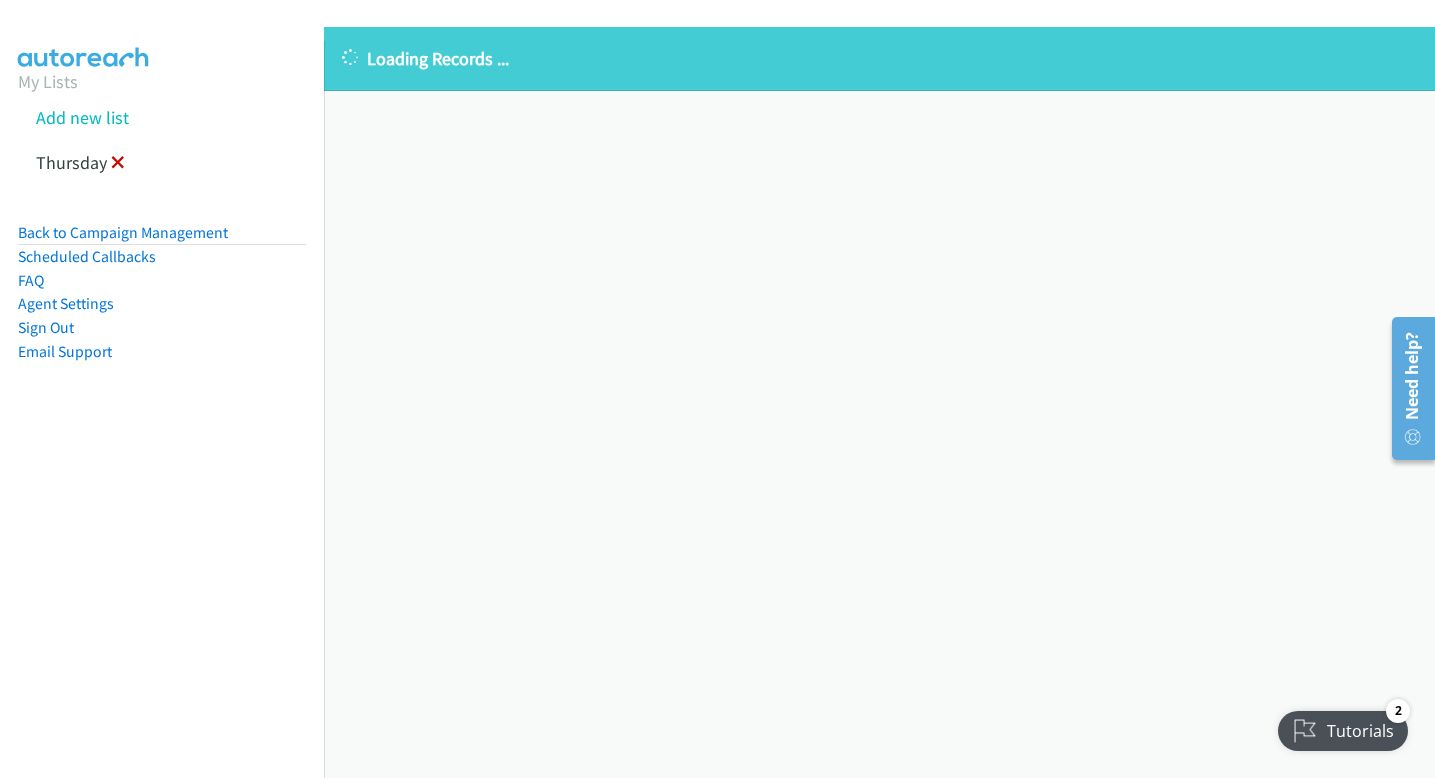 click at bounding box center [118, 164] 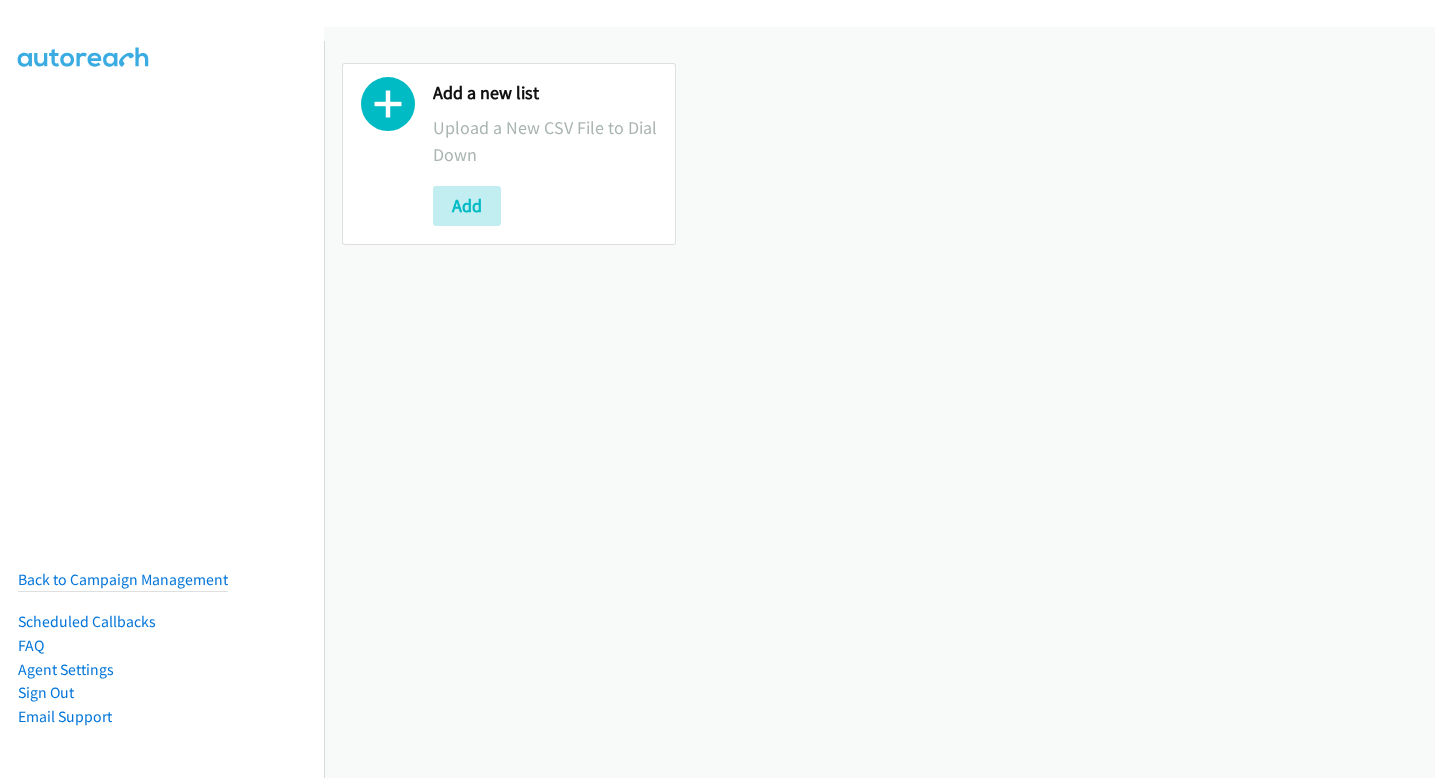scroll, scrollTop: 0, scrollLeft: 0, axis: both 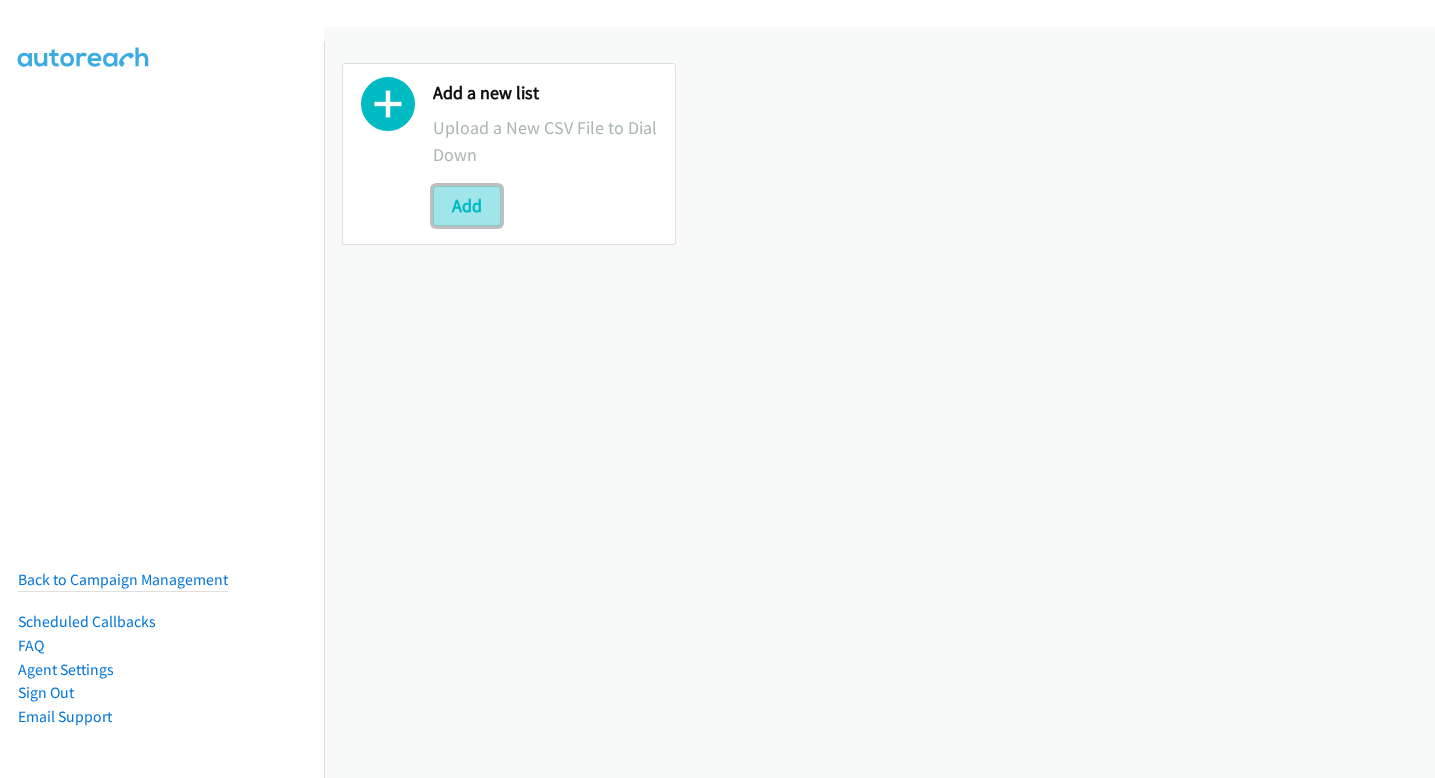 click on "Add" at bounding box center [467, 206] 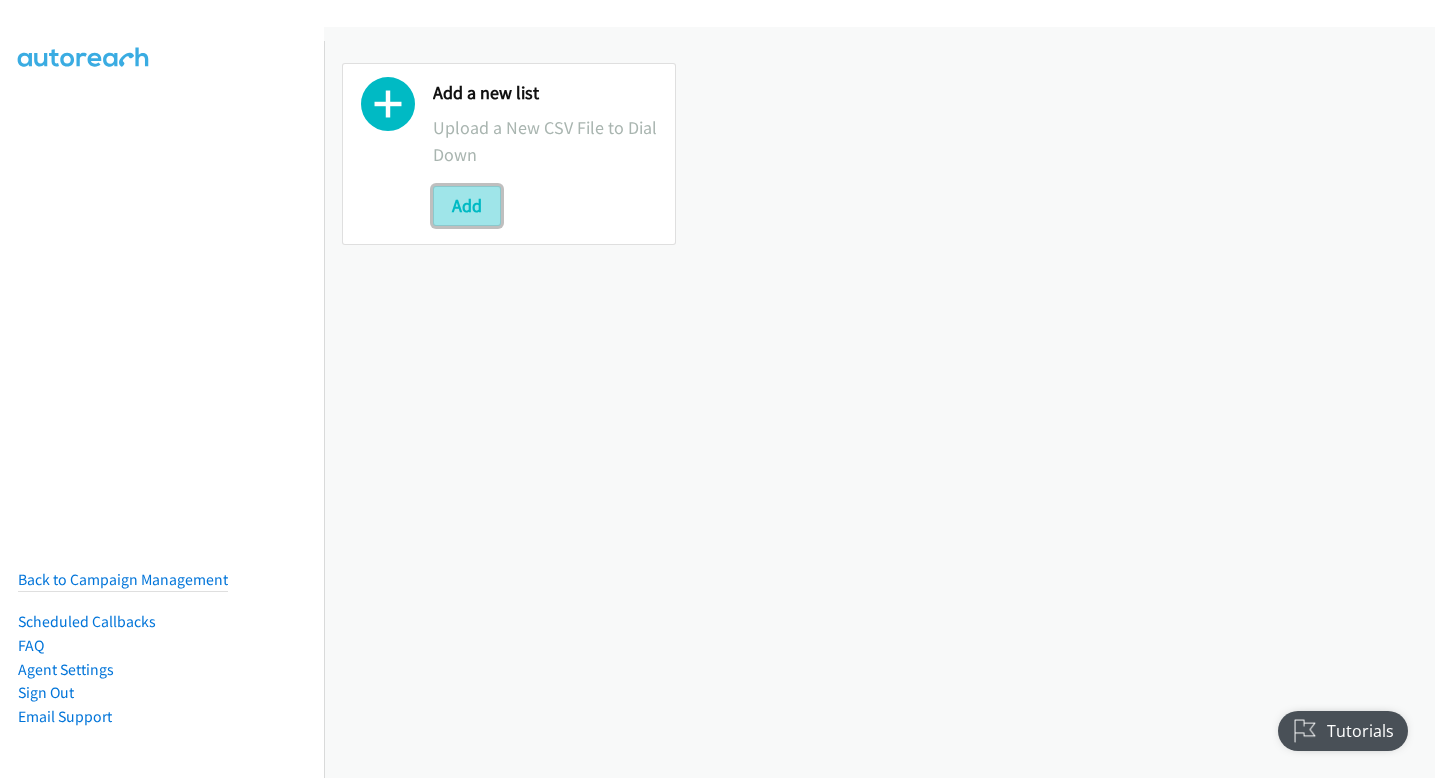 scroll, scrollTop: 0, scrollLeft: 0, axis: both 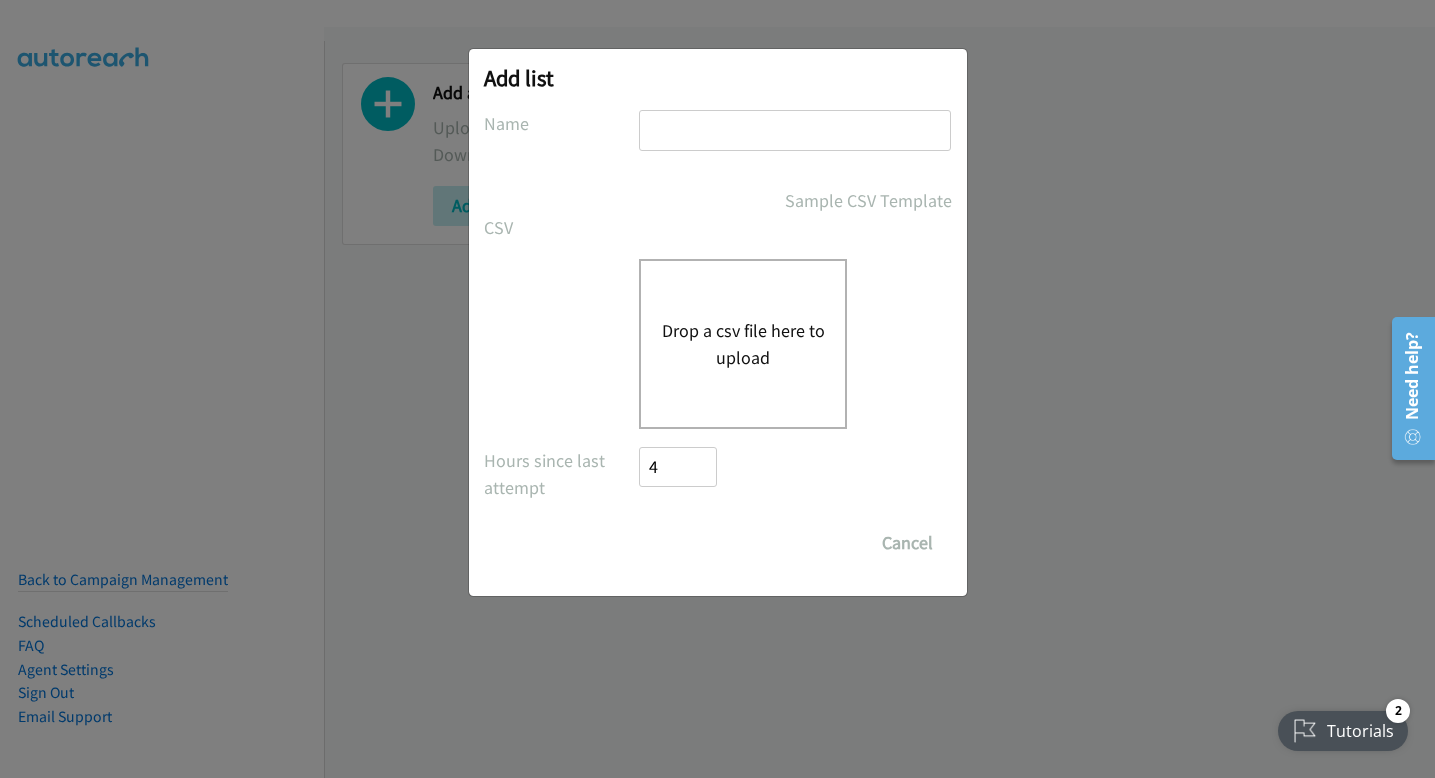 click at bounding box center (795, 130) 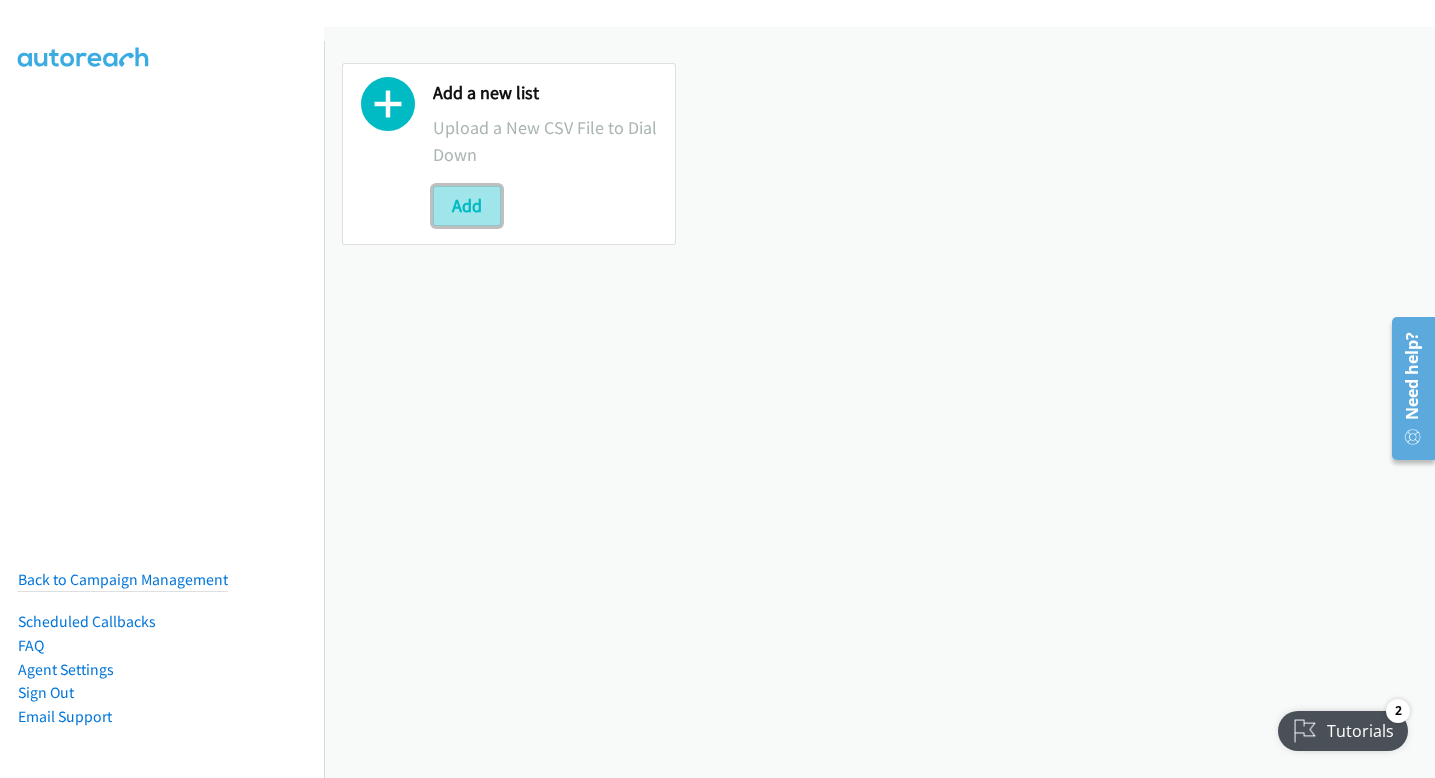 click on "Add" at bounding box center [467, 206] 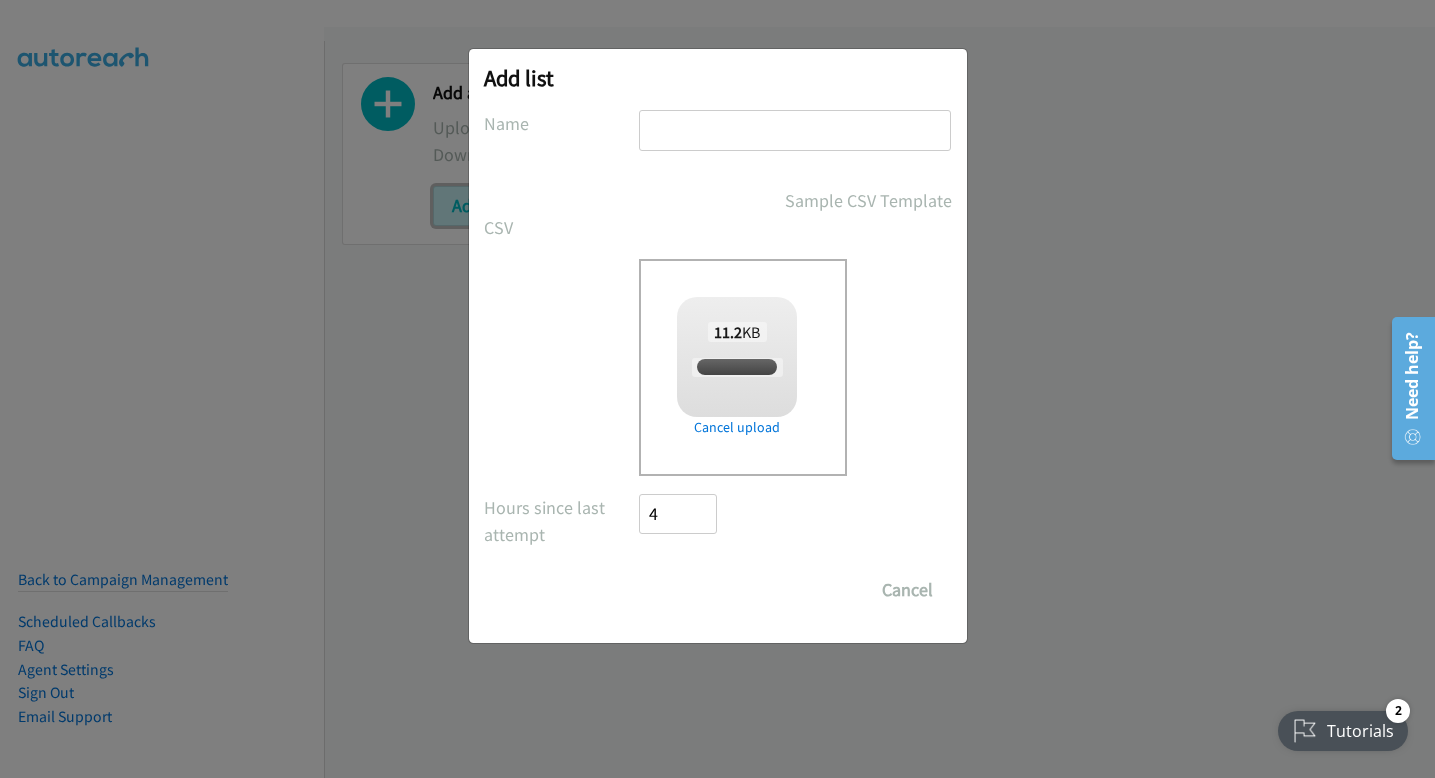 checkbox on "true" 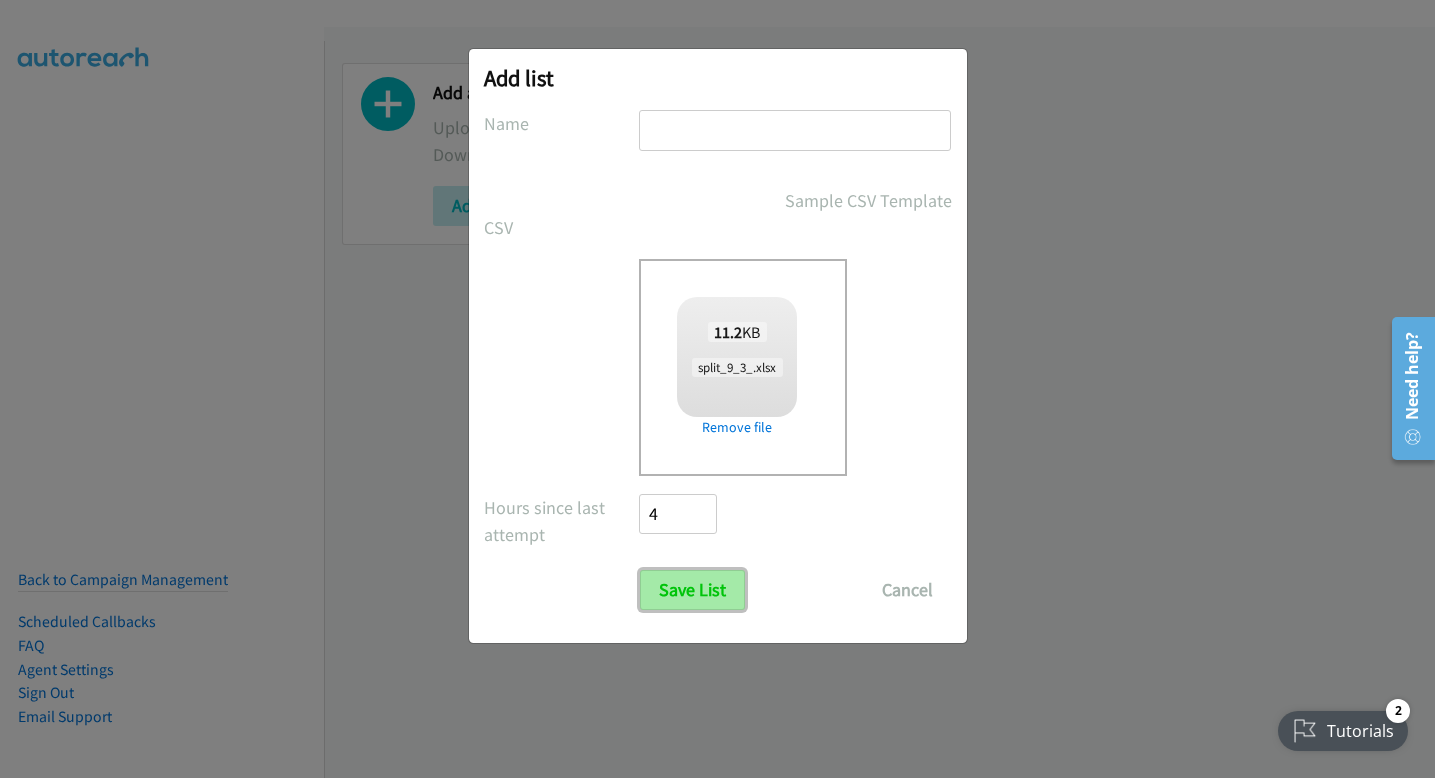 click on "Save List" at bounding box center (692, 590) 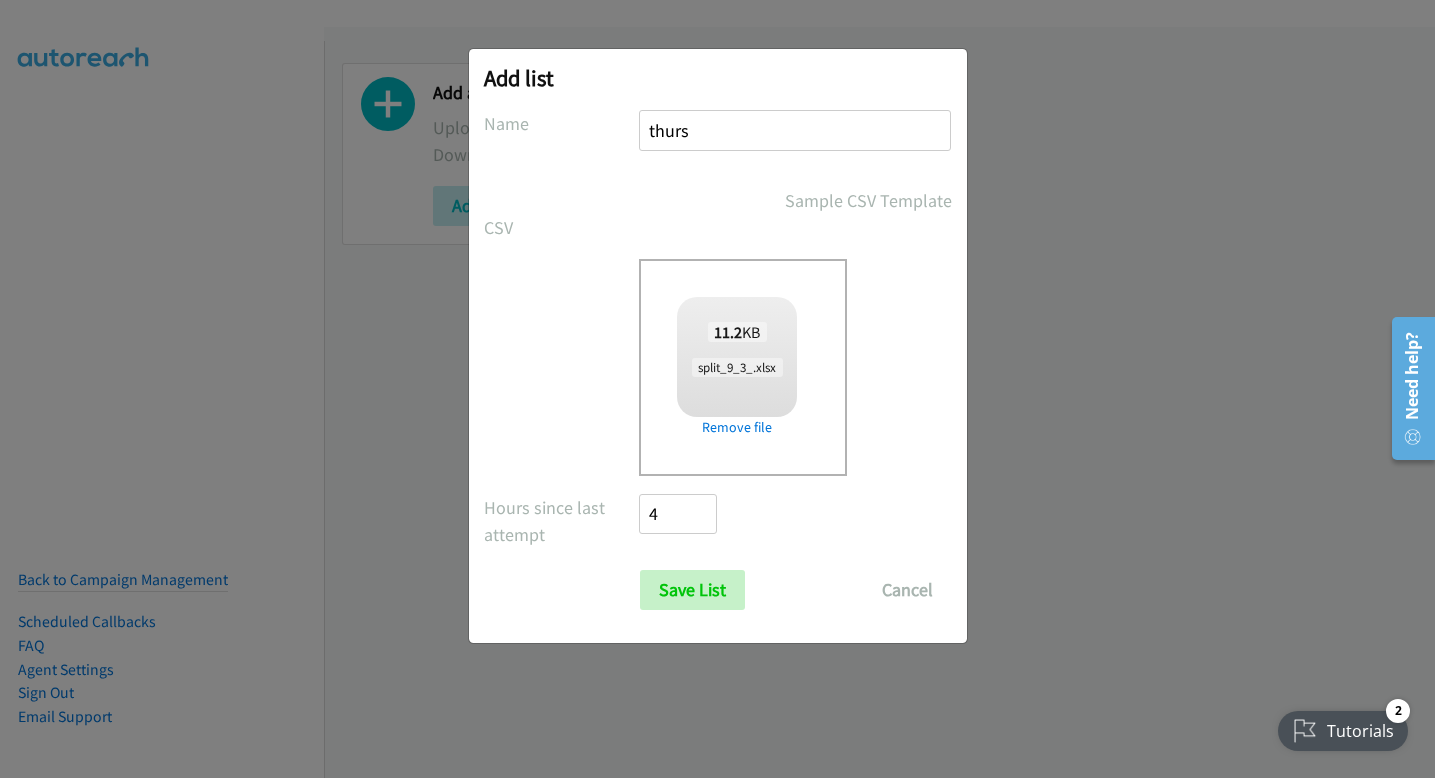 type on "thursday" 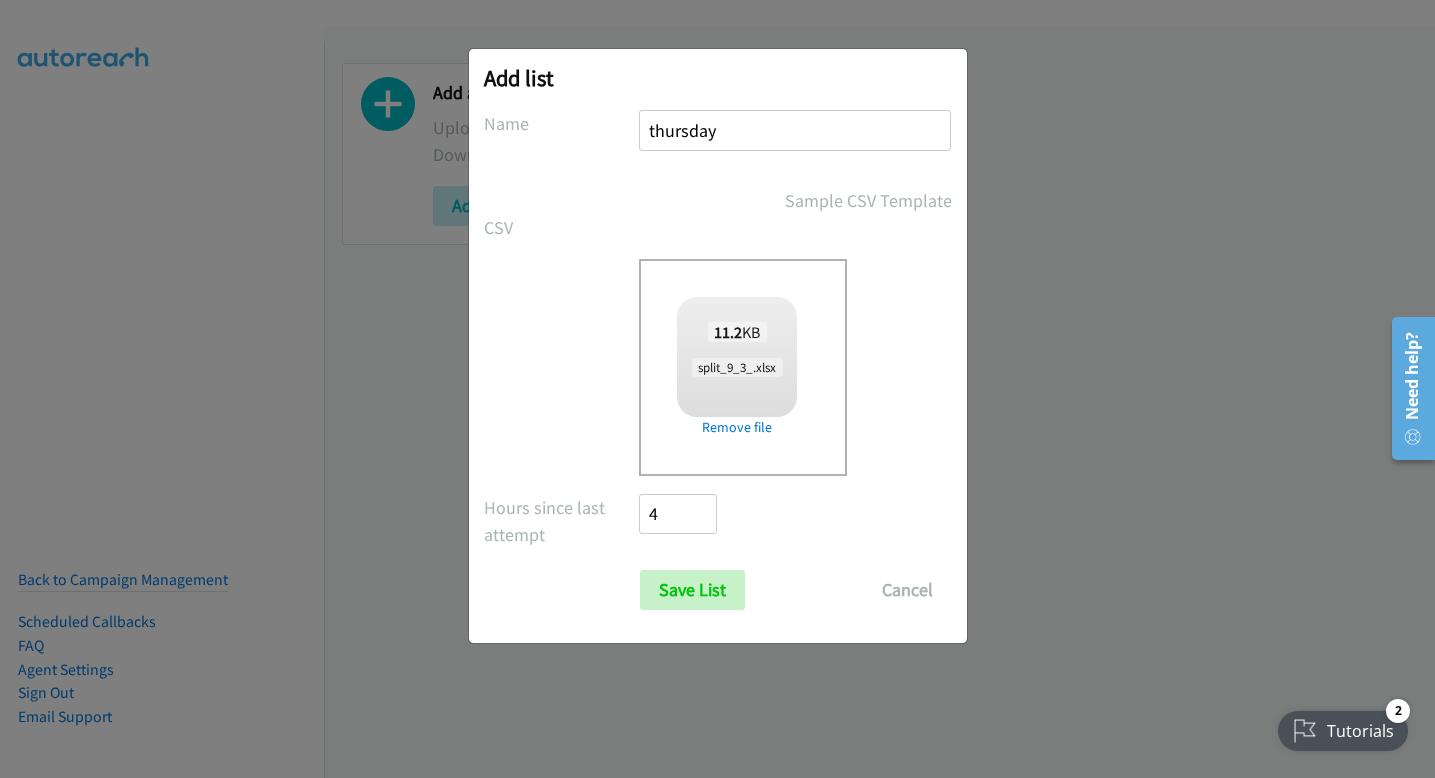 click on "Add list
No phone fields were returned for that Report or List View
Please upload a csv or excel file and try again
This Report doesn't contain an Id field. Please add an Id field to the Report and try again
This Report or List View is no longer available and/or you no longer have permissions to access this list. Please try again with a different list.
The selected report isn't one of the account owner's enabled salesforce objects
There was an error processing the uploading spreadsheet, please try again
Name
thursday
Sample CSV Template
CSV
Existing List
Add to List
New List
Drop a csv file here to upload            11.2  KB      split_9_3_.xlsx                         Check                                               Error                                                    Remove file
All Phones
New csv
Append to csv
Uploaded file" at bounding box center [718, 346] 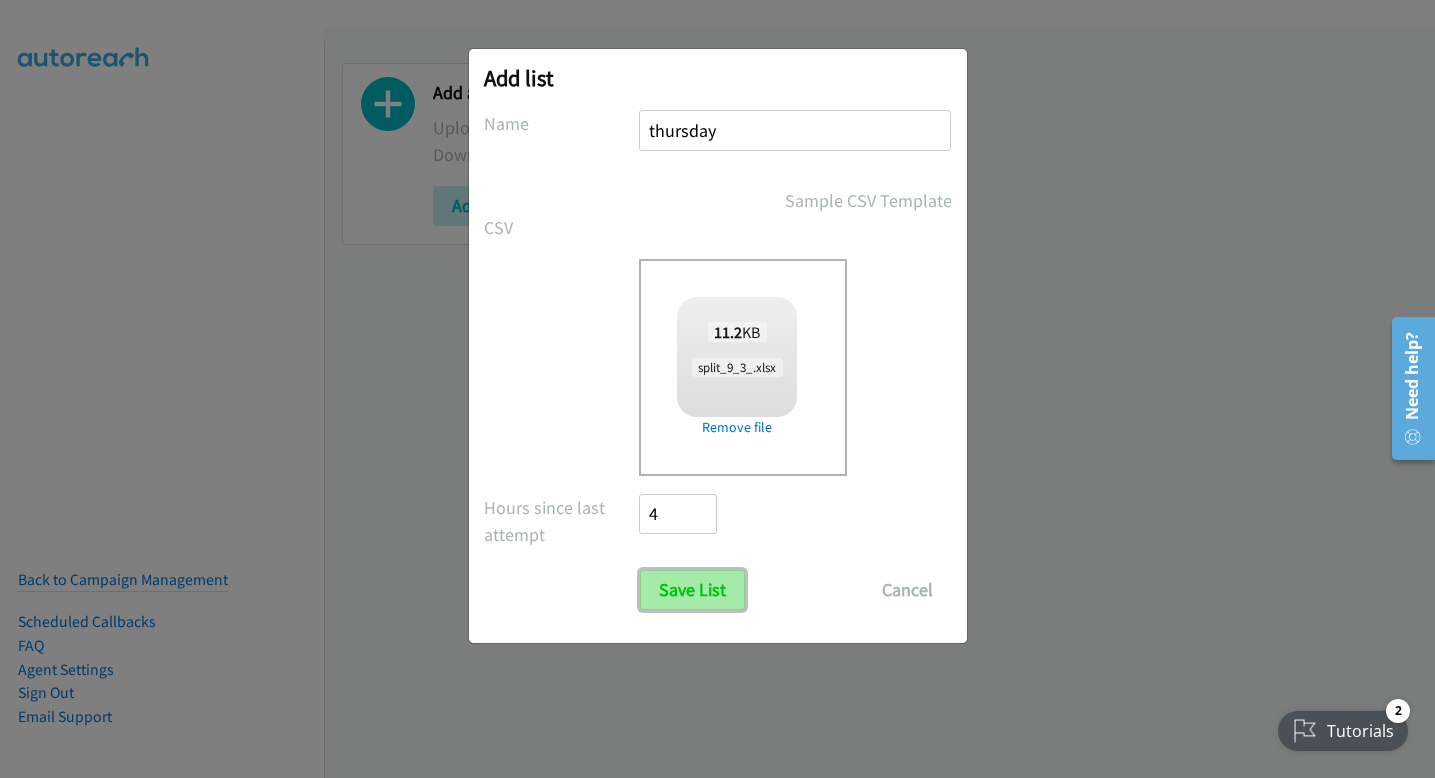 click on "Save List" at bounding box center (692, 590) 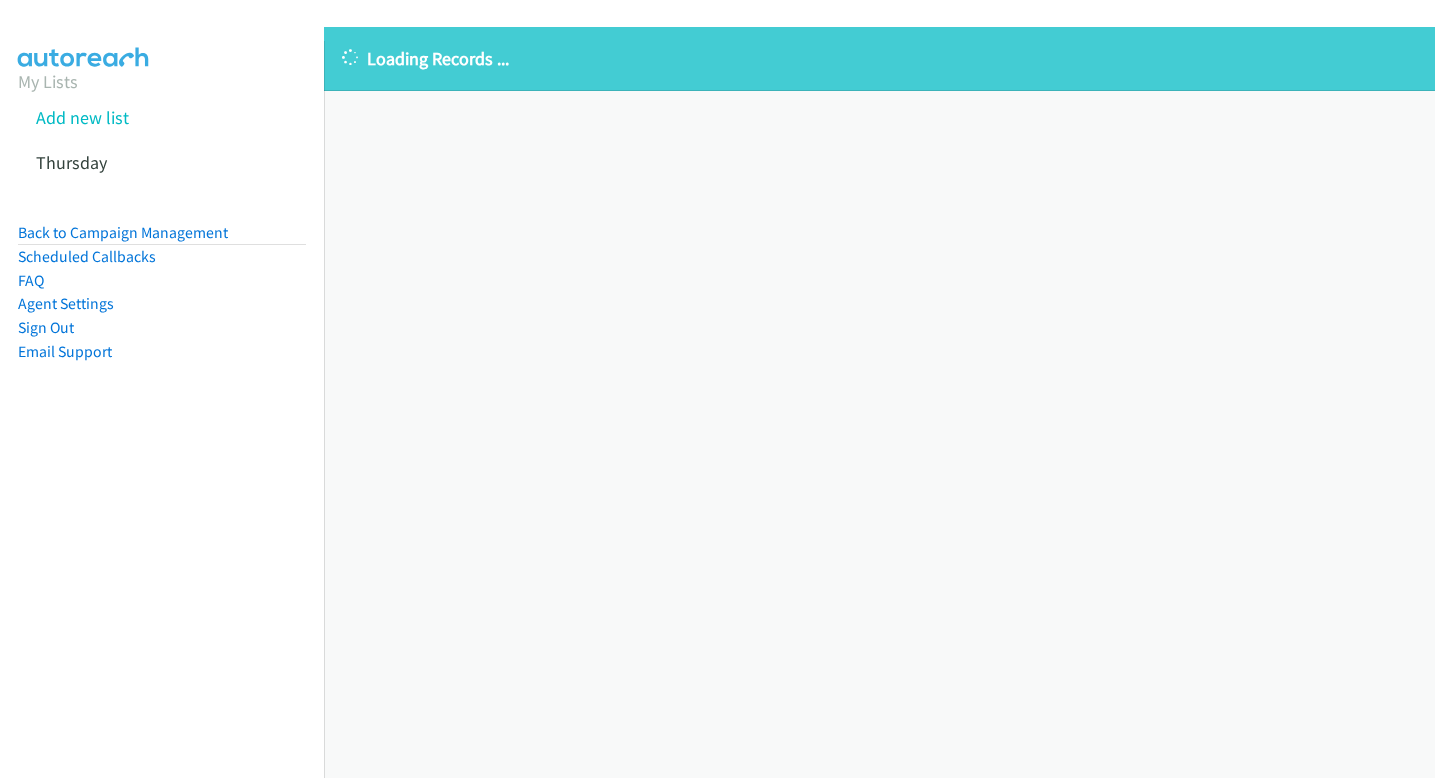 scroll, scrollTop: 0, scrollLeft: 0, axis: both 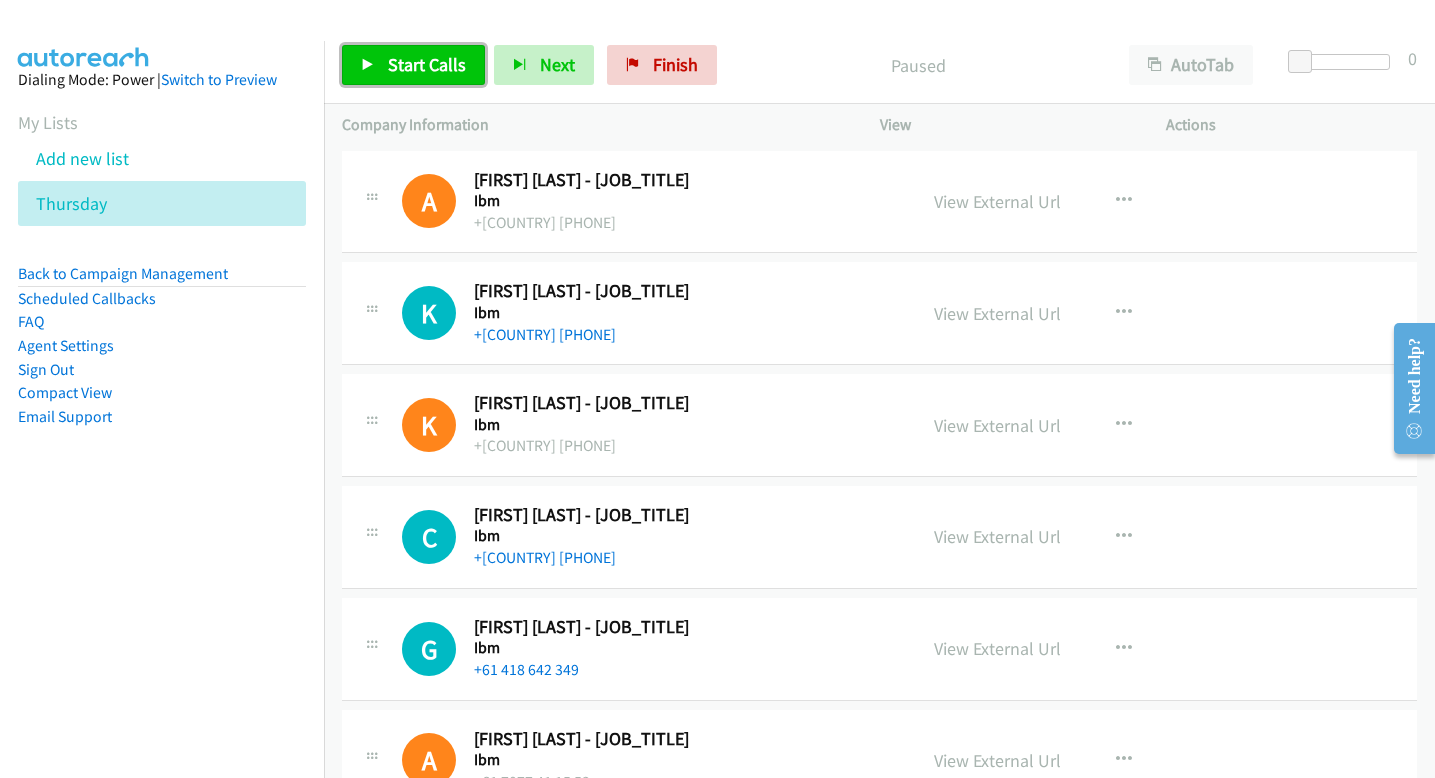 click on "Start Calls" at bounding box center [427, 64] 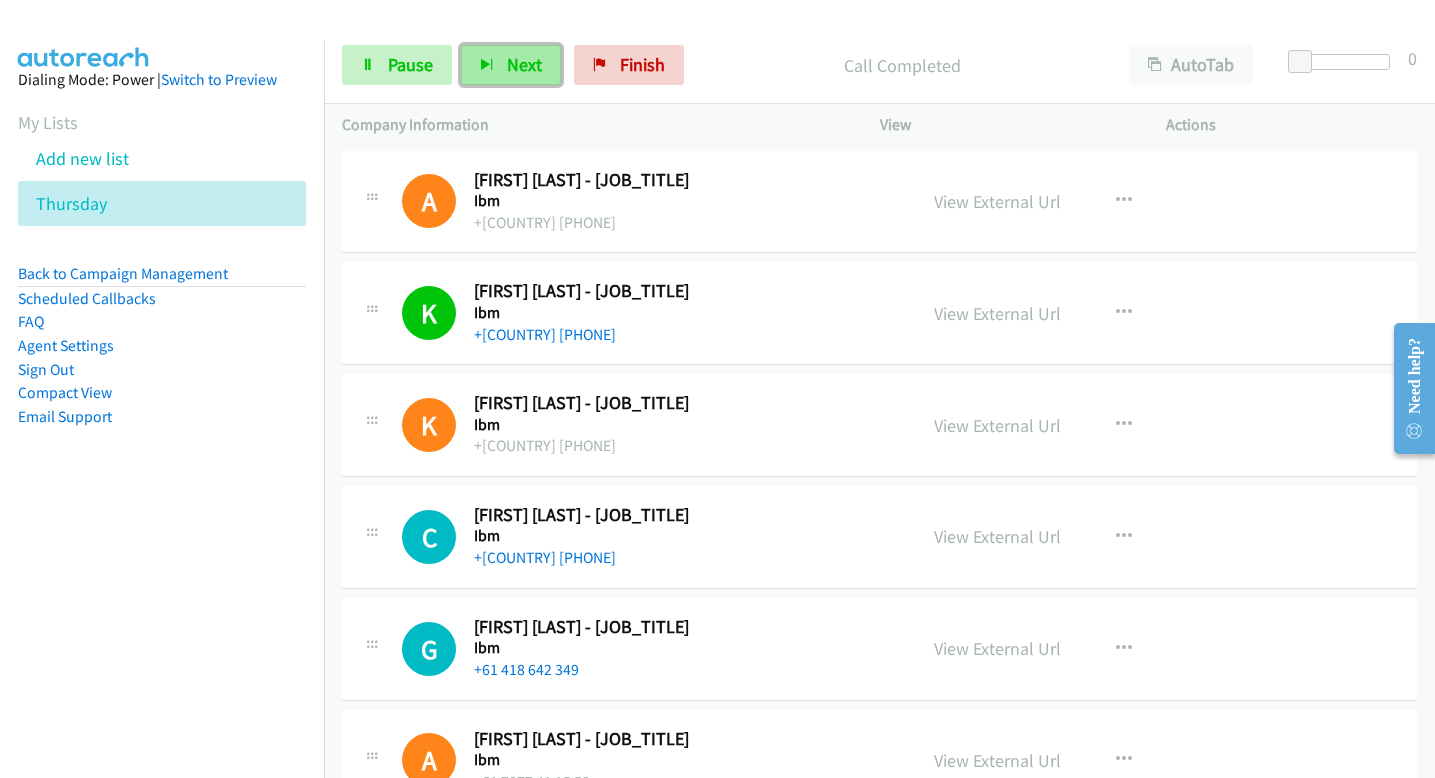 click on "Next" at bounding box center [511, 65] 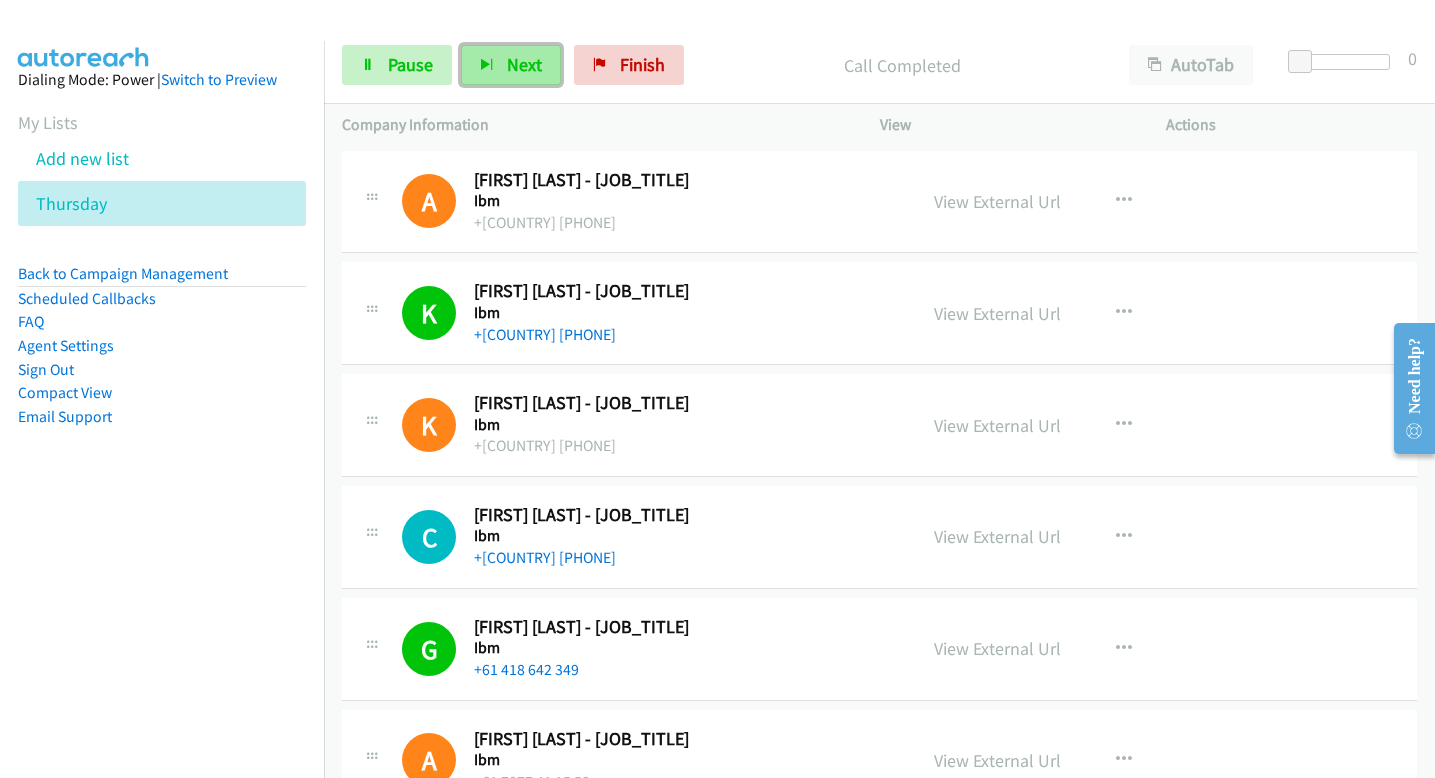 click on "Next" at bounding box center [511, 65] 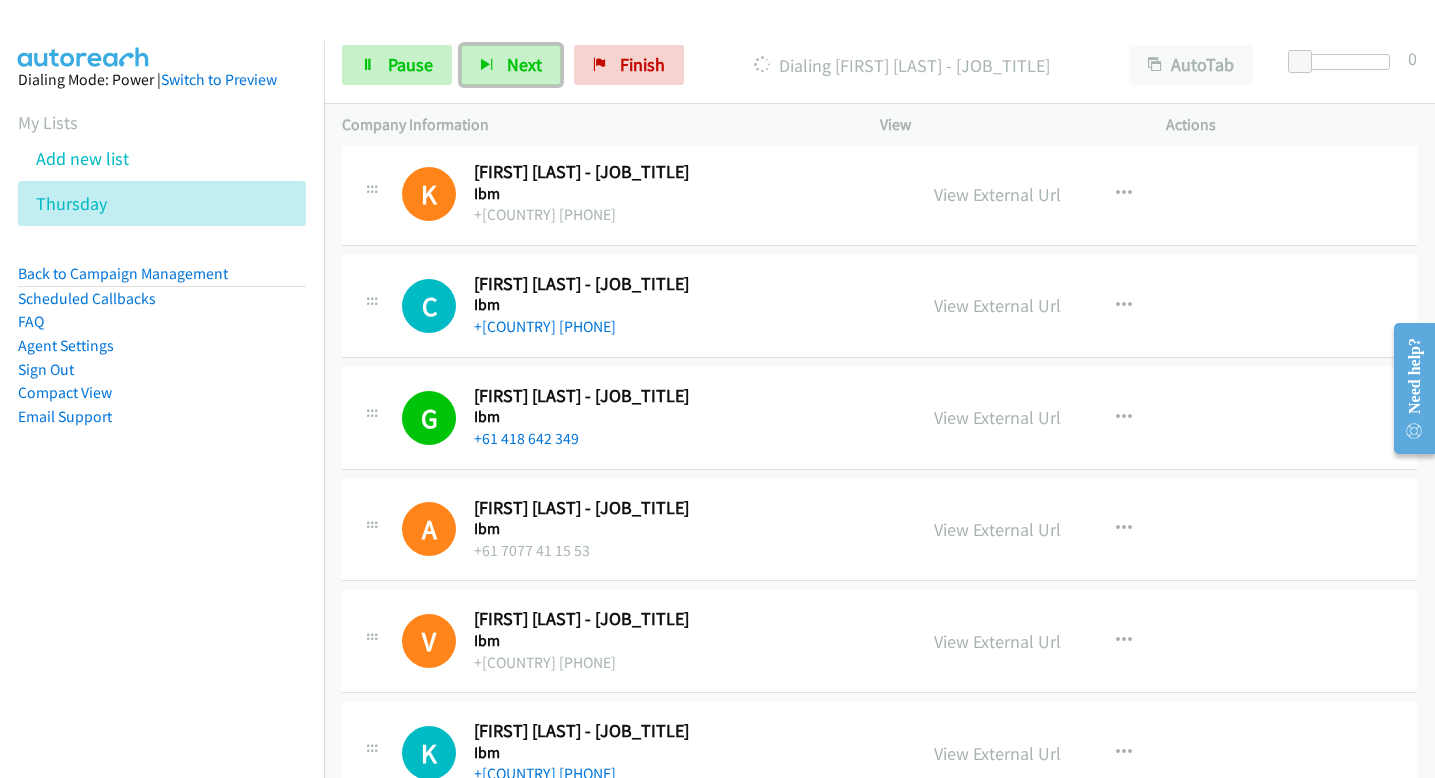 scroll, scrollTop: 235, scrollLeft: 0, axis: vertical 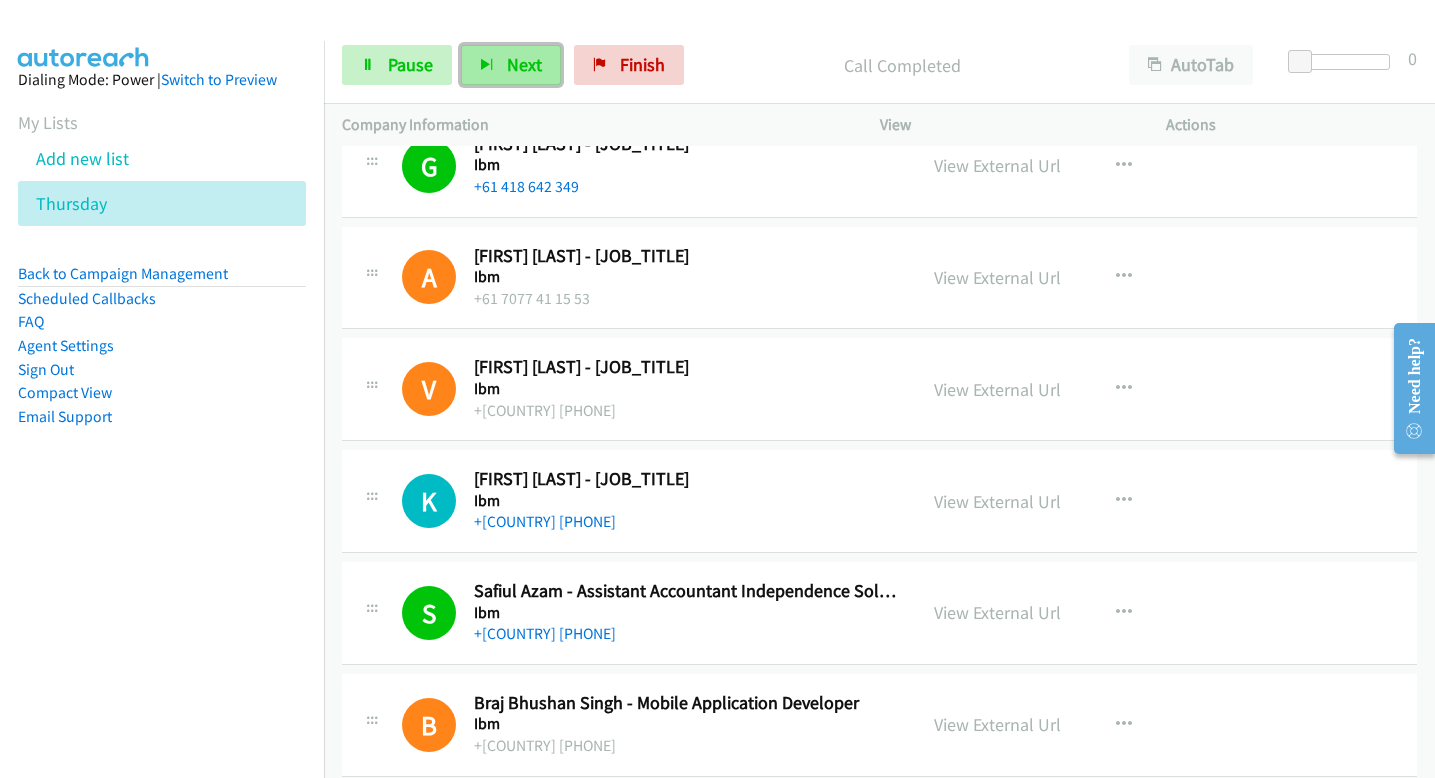 click on "Next" at bounding box center [524, 64] 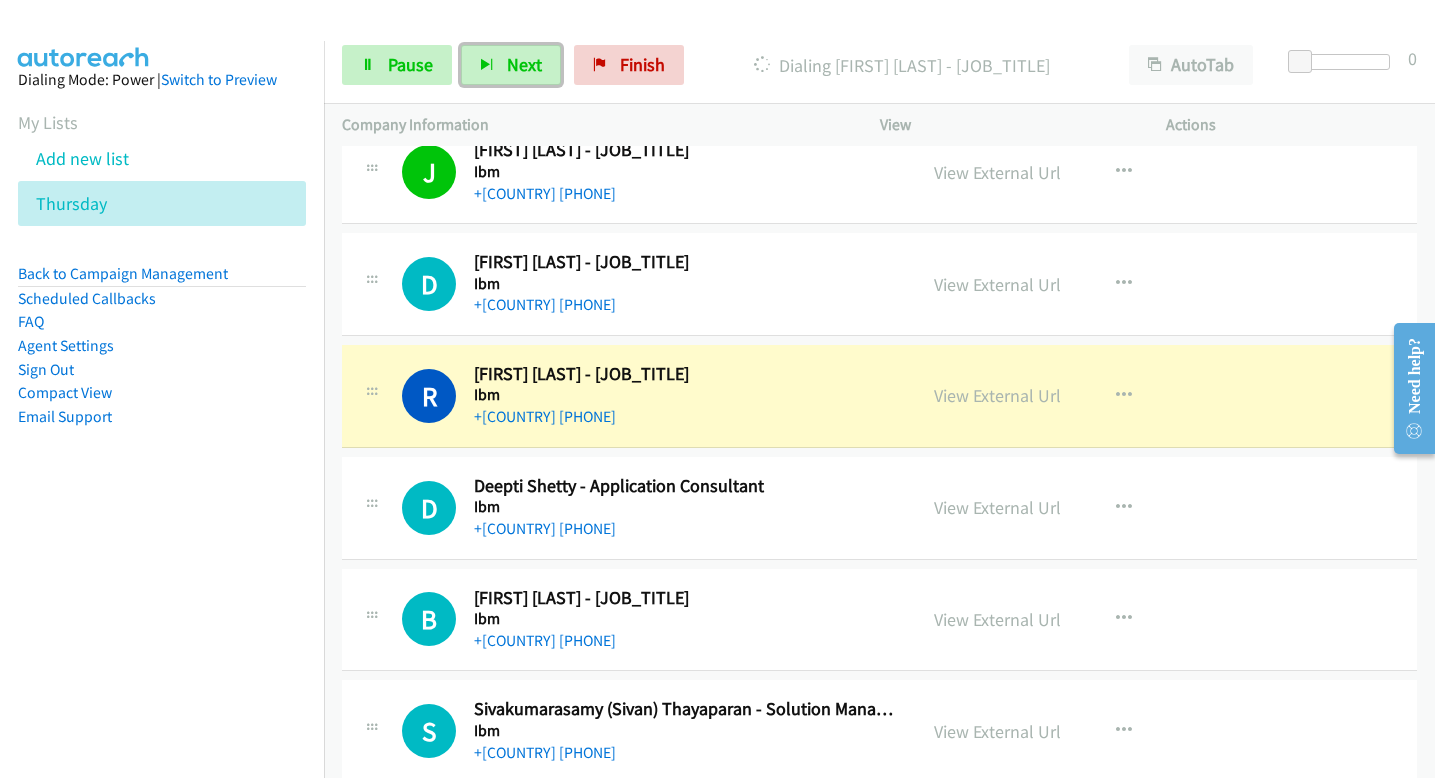scroll, scrollTop: 1931, scrollLeft: 0, axis: vertical 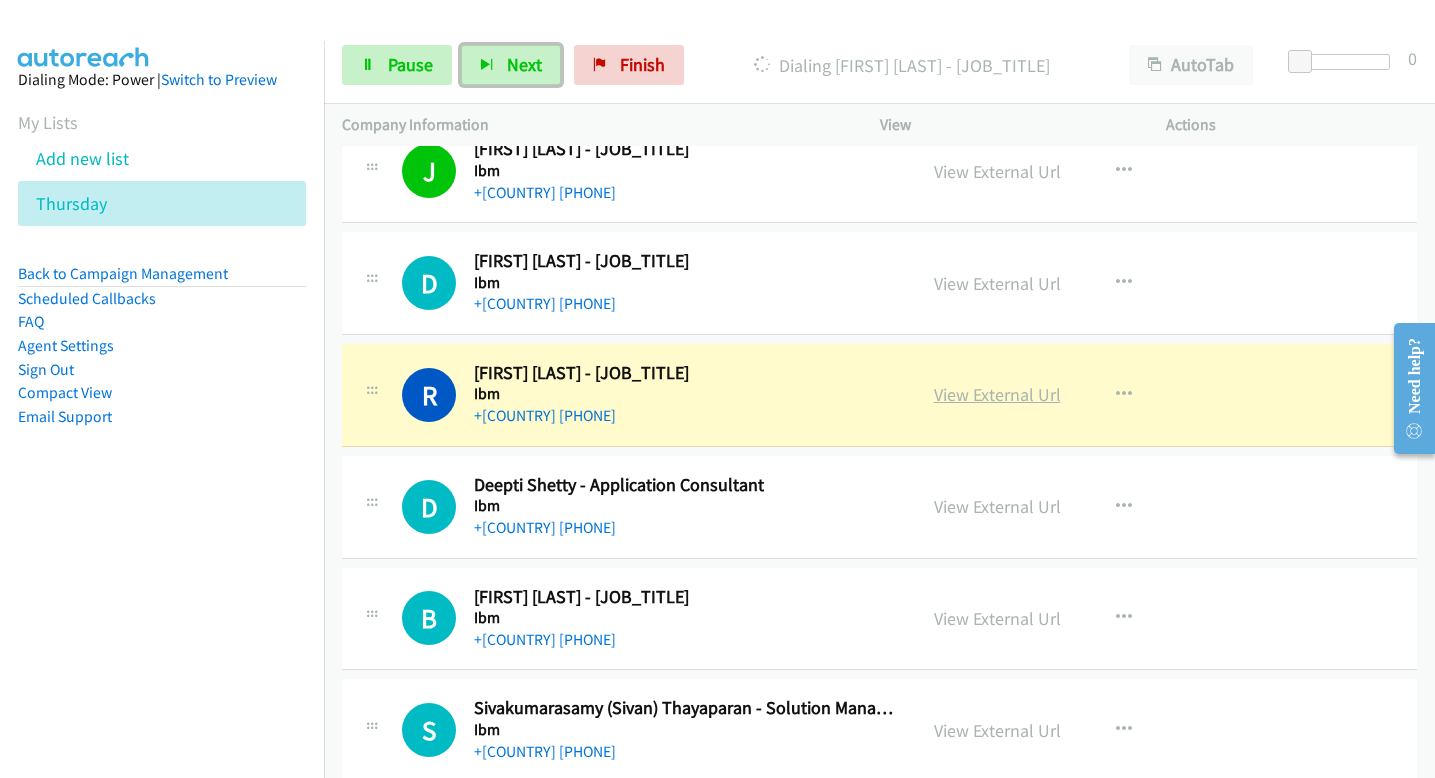 click on "View External Url" at bounding box center (997, 394) 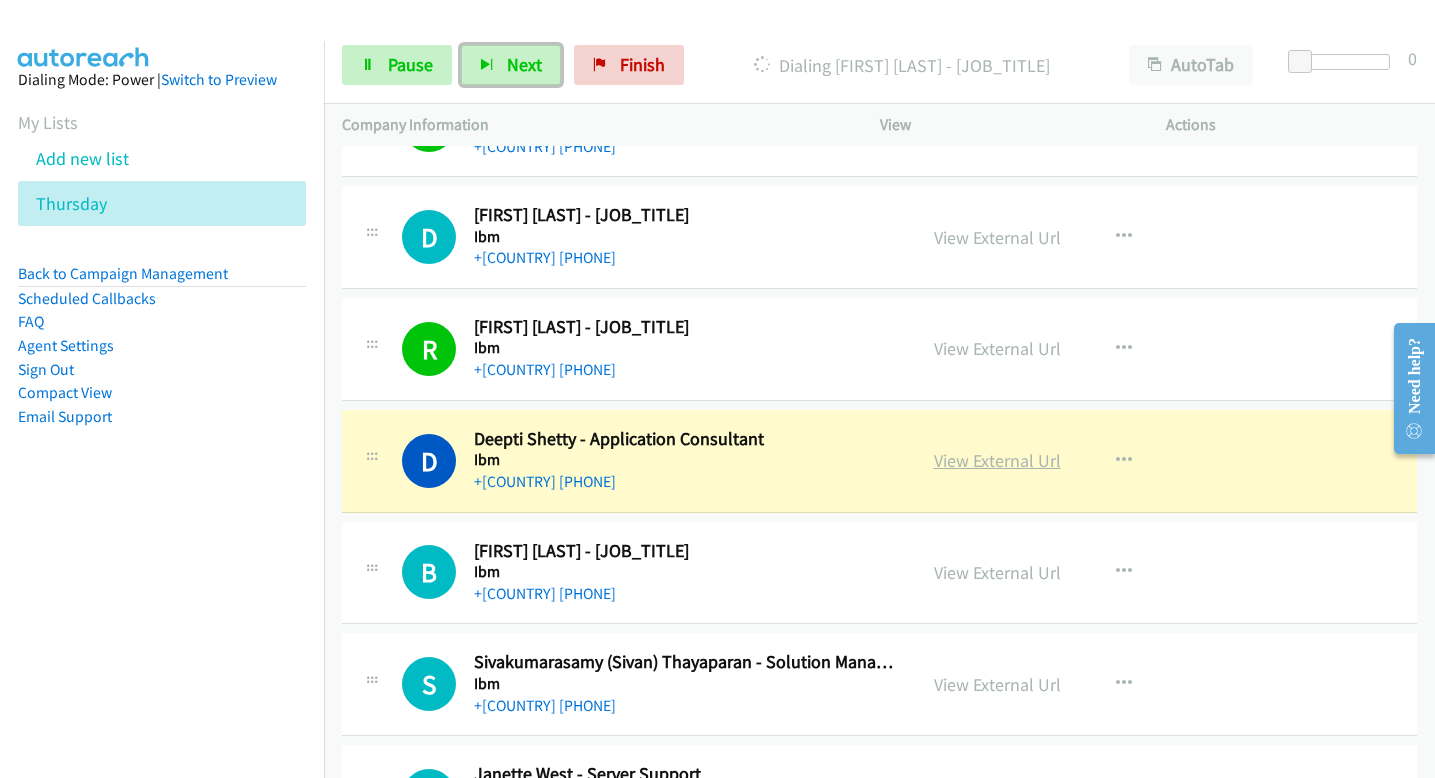 scroll, scrollTop: 1982, scrollLeft: 0, axis: vertical 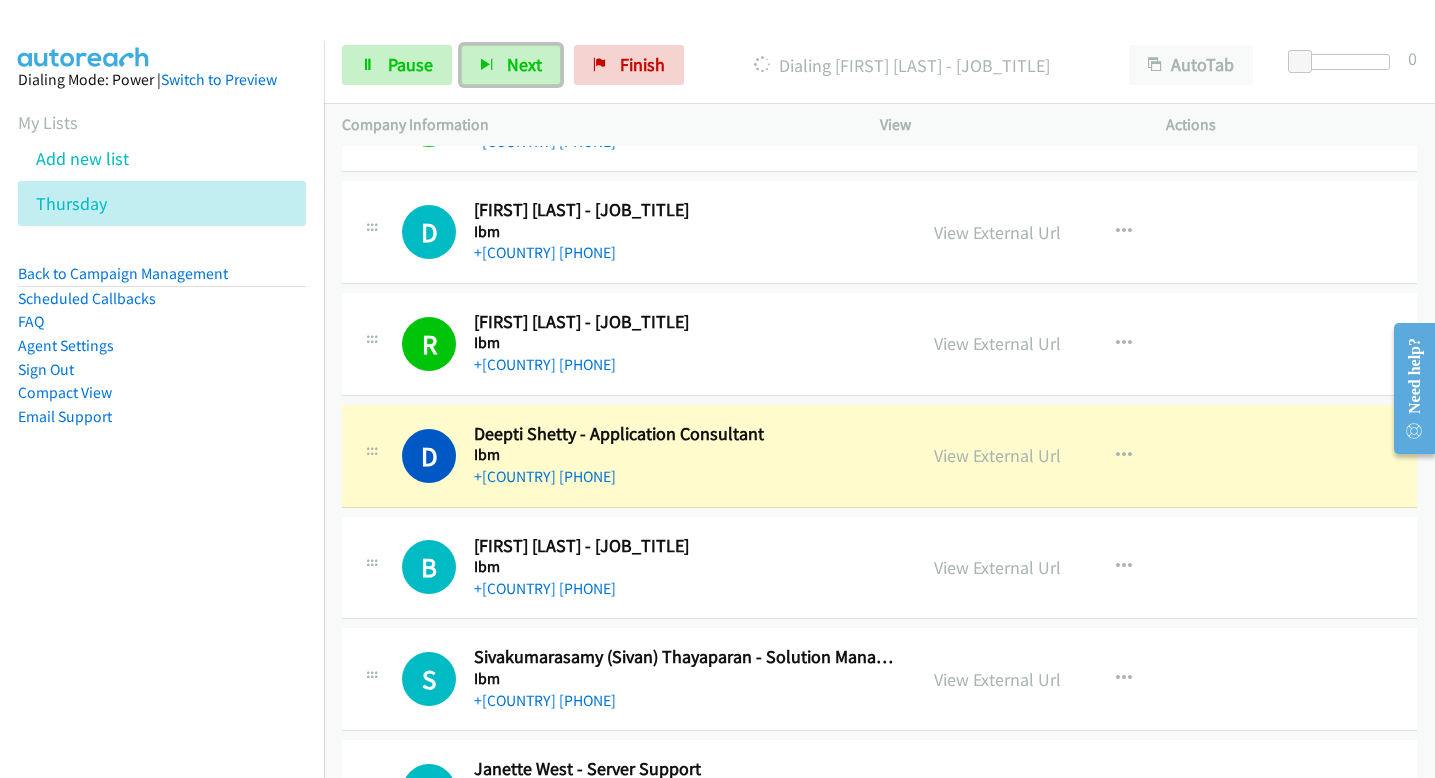 click on "View External Url" at bounding box center [997, 455] 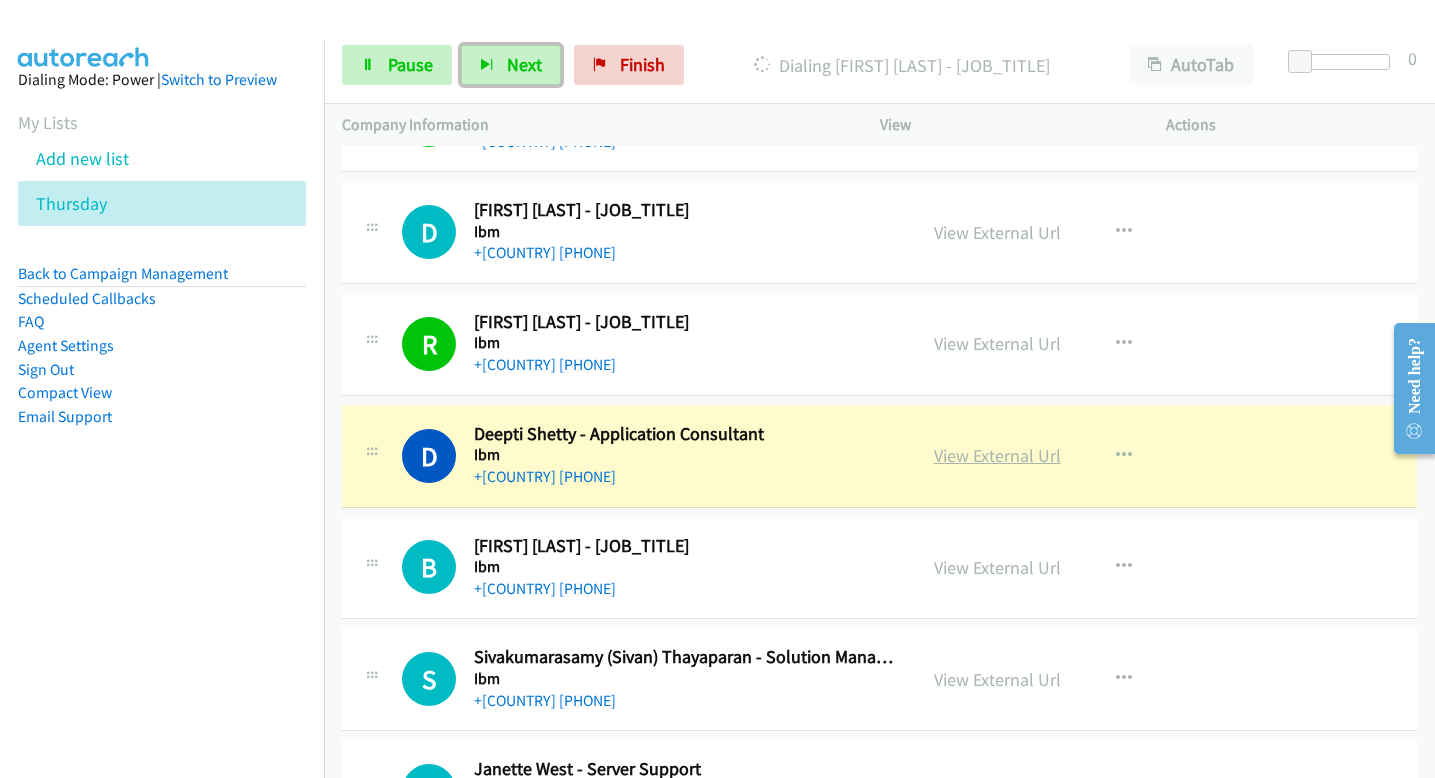 click on "View External Url" at bounding box center [997, 455] 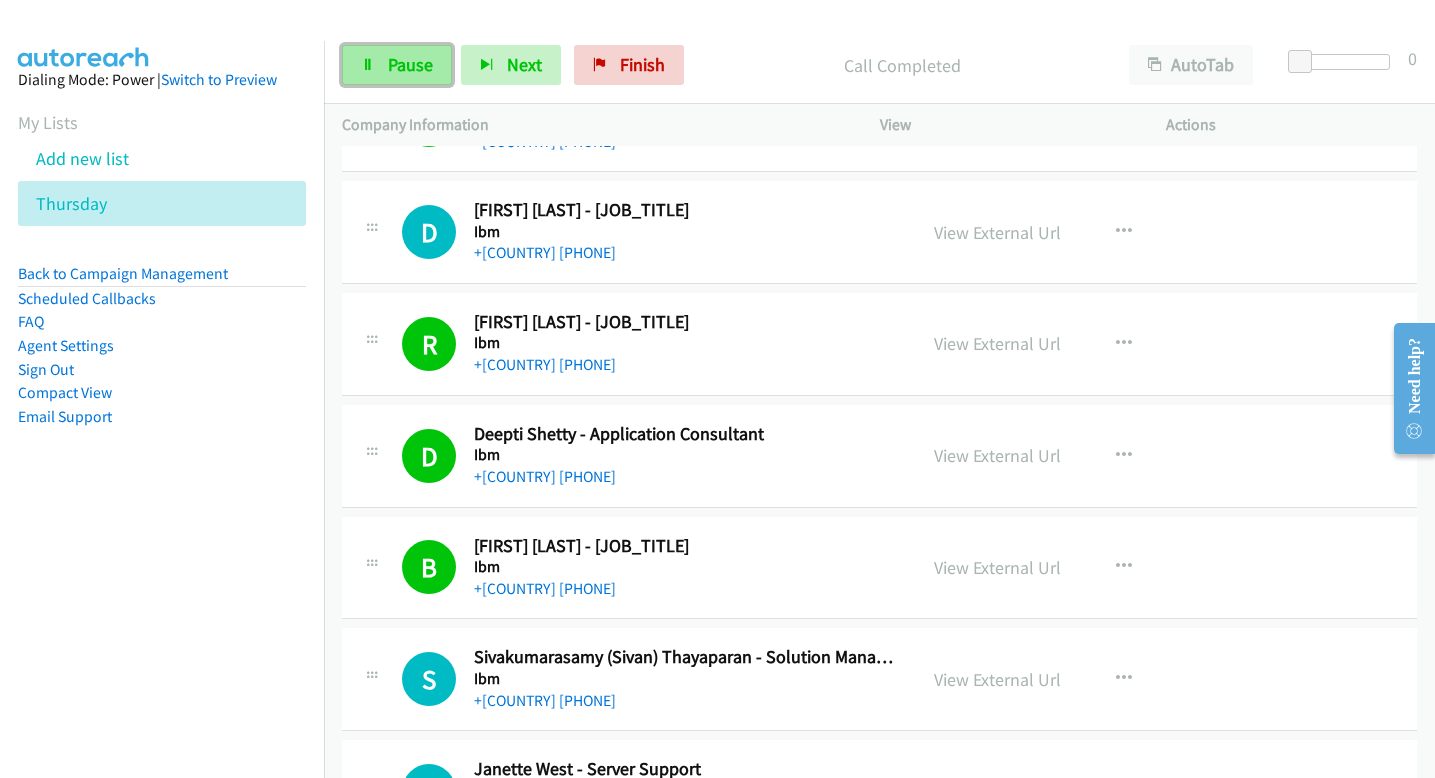 click on "Pause" at bounding box center (410, 64) 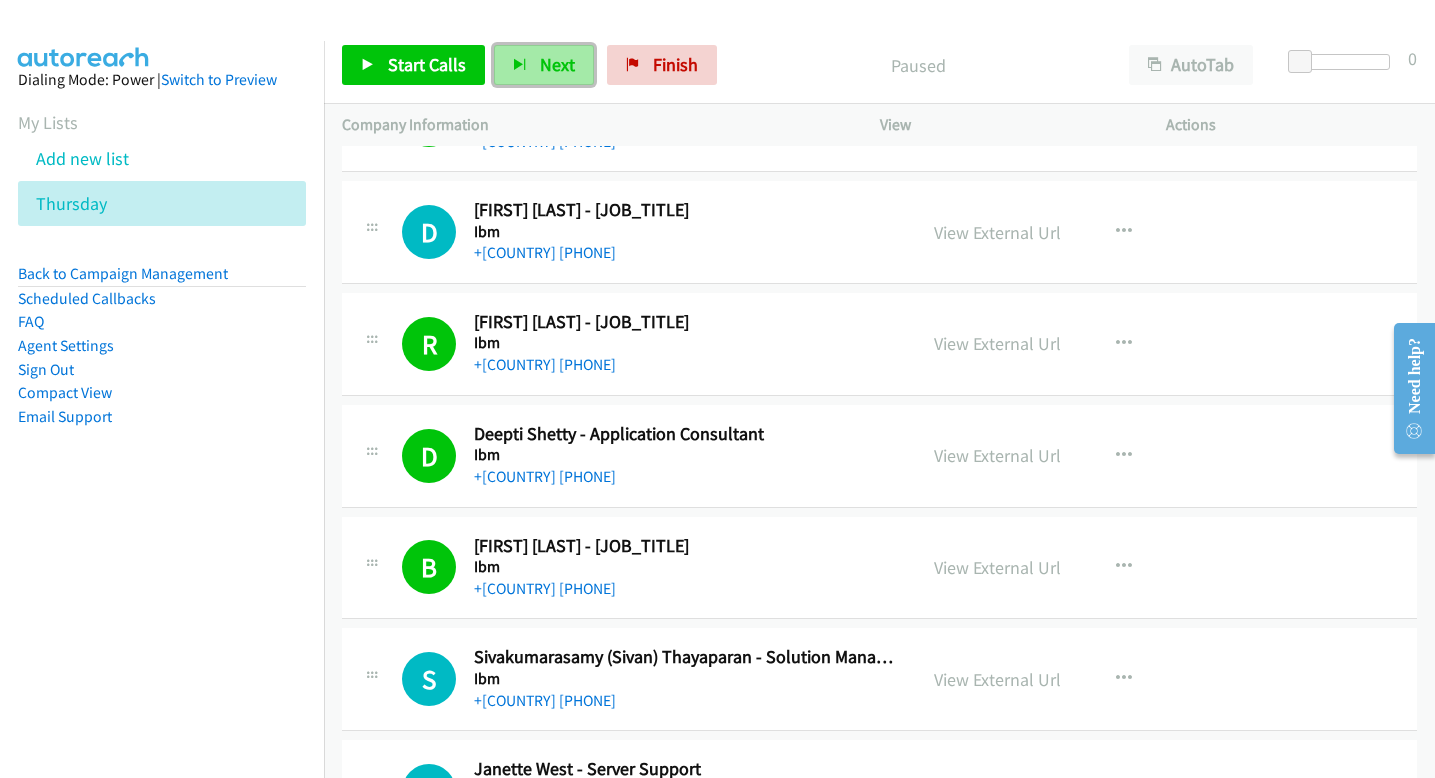 click on "Next" at bounding box center [544, 65] 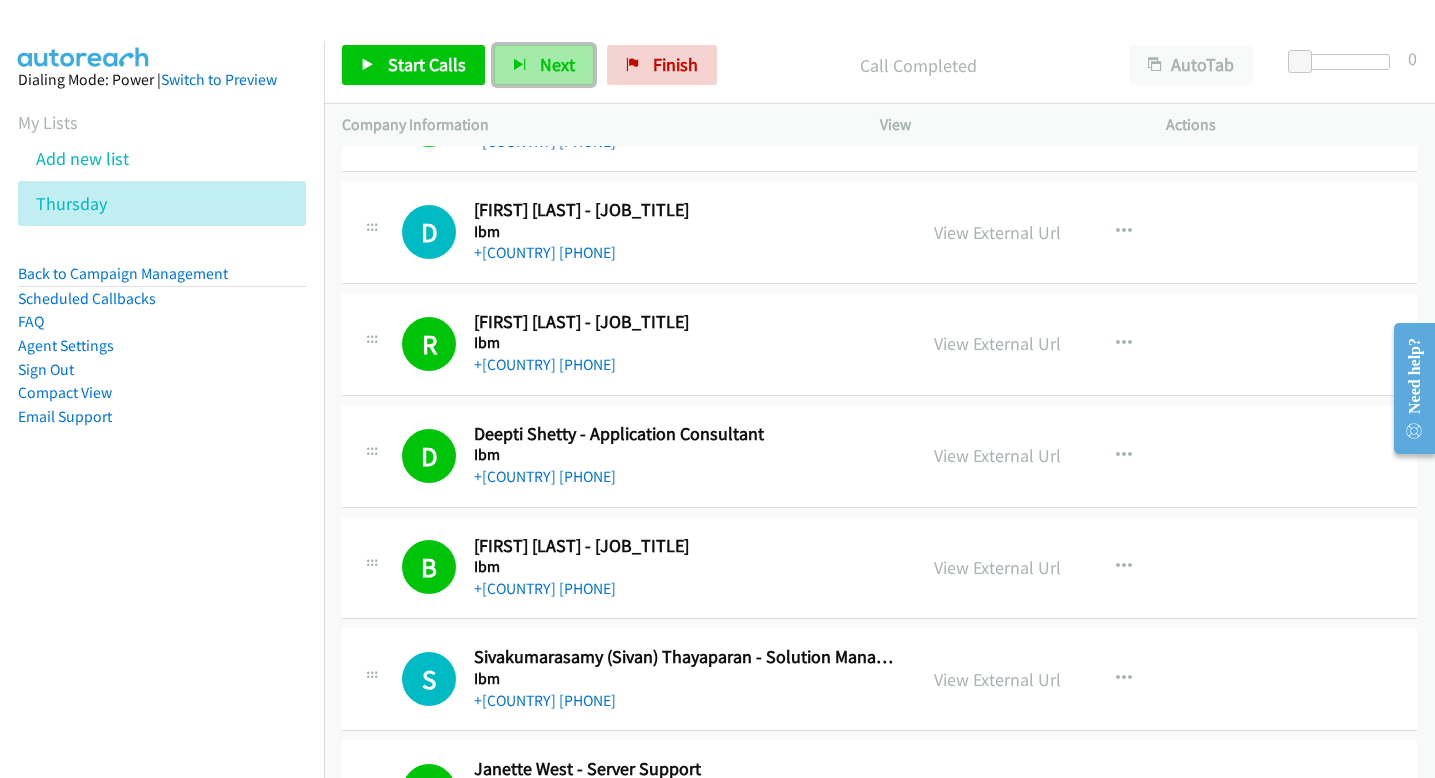 click on "Next" at bounding box center (557, 64) 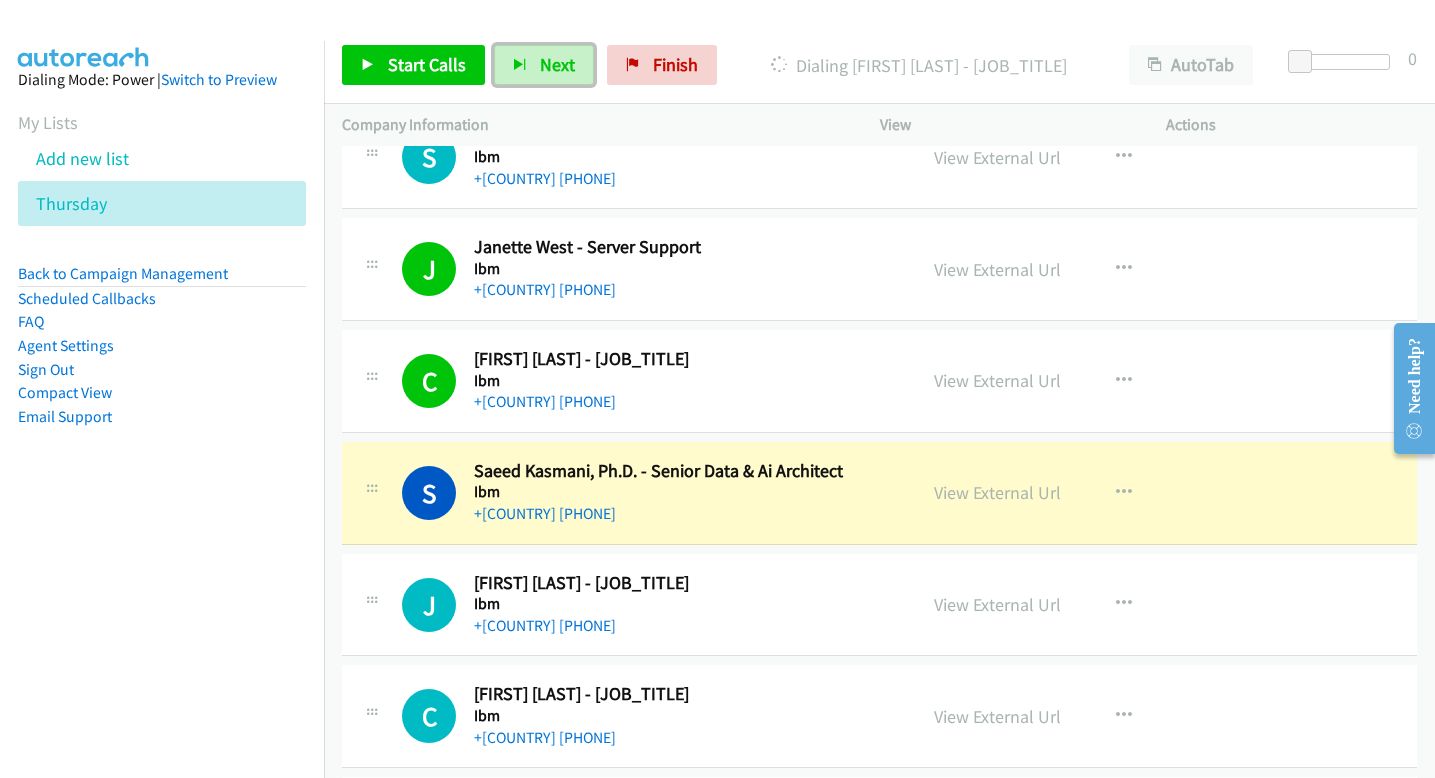scroll, scrollTop: 2506, scrollLeft: 0, axis: vertical 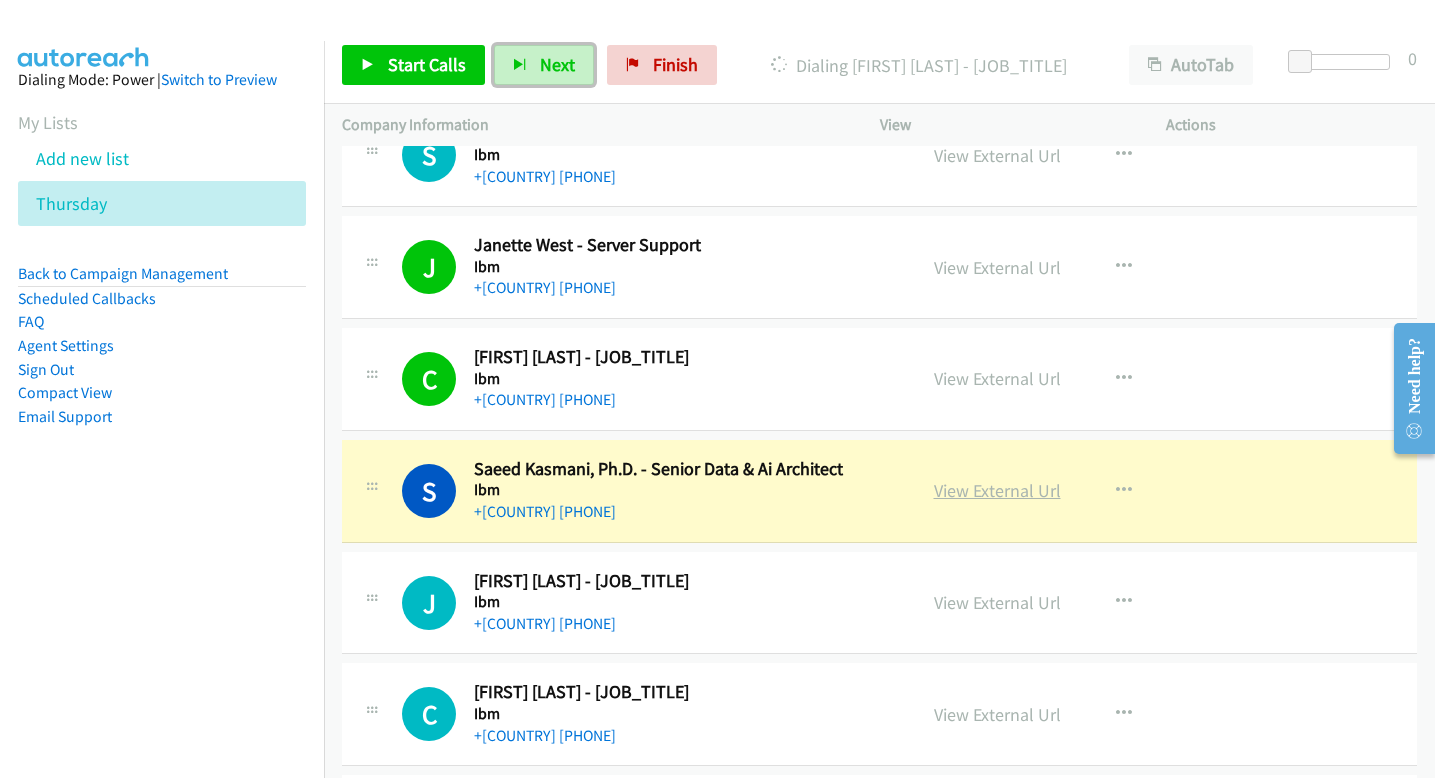 click on "View External Url" at bounding box center [997, 490] 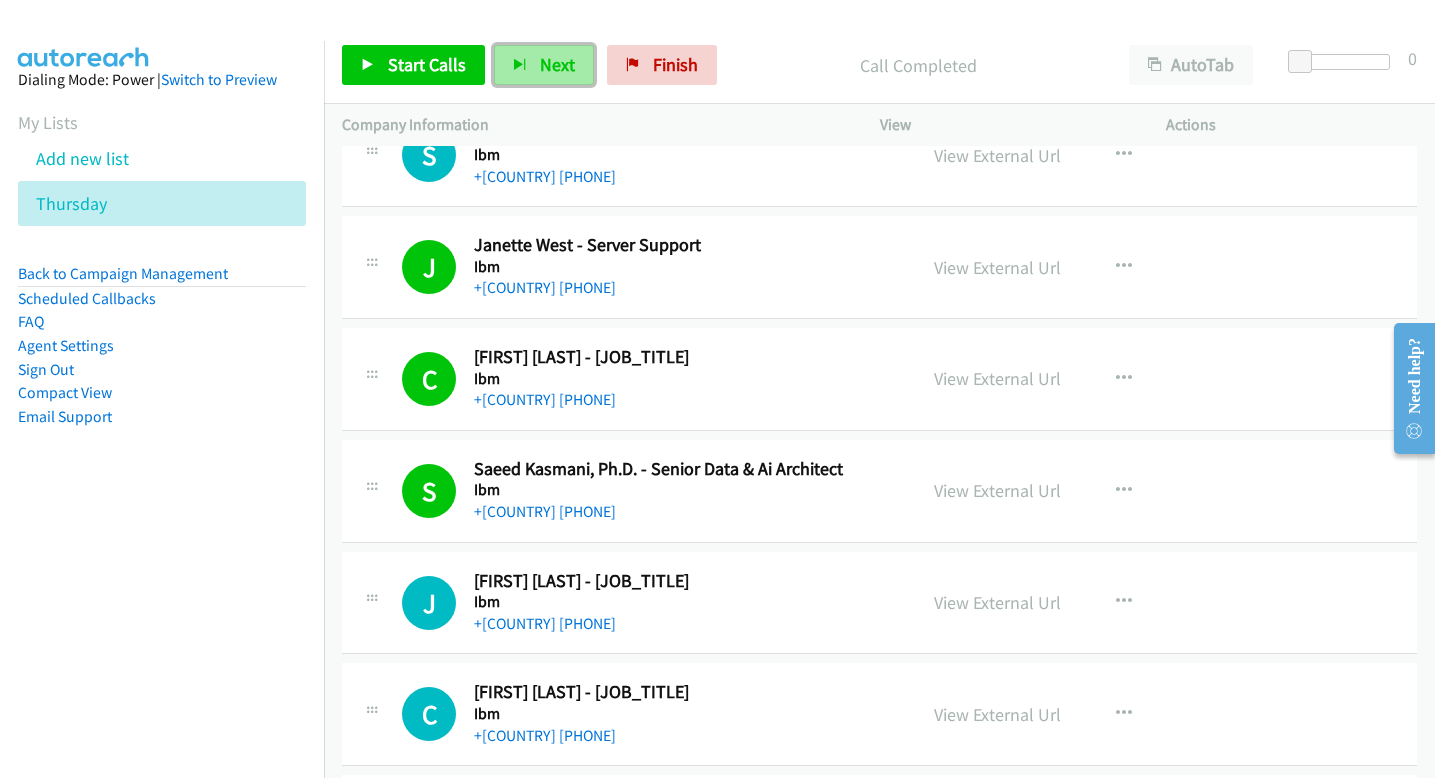 click on "Next" at bounding box center [544, 65] 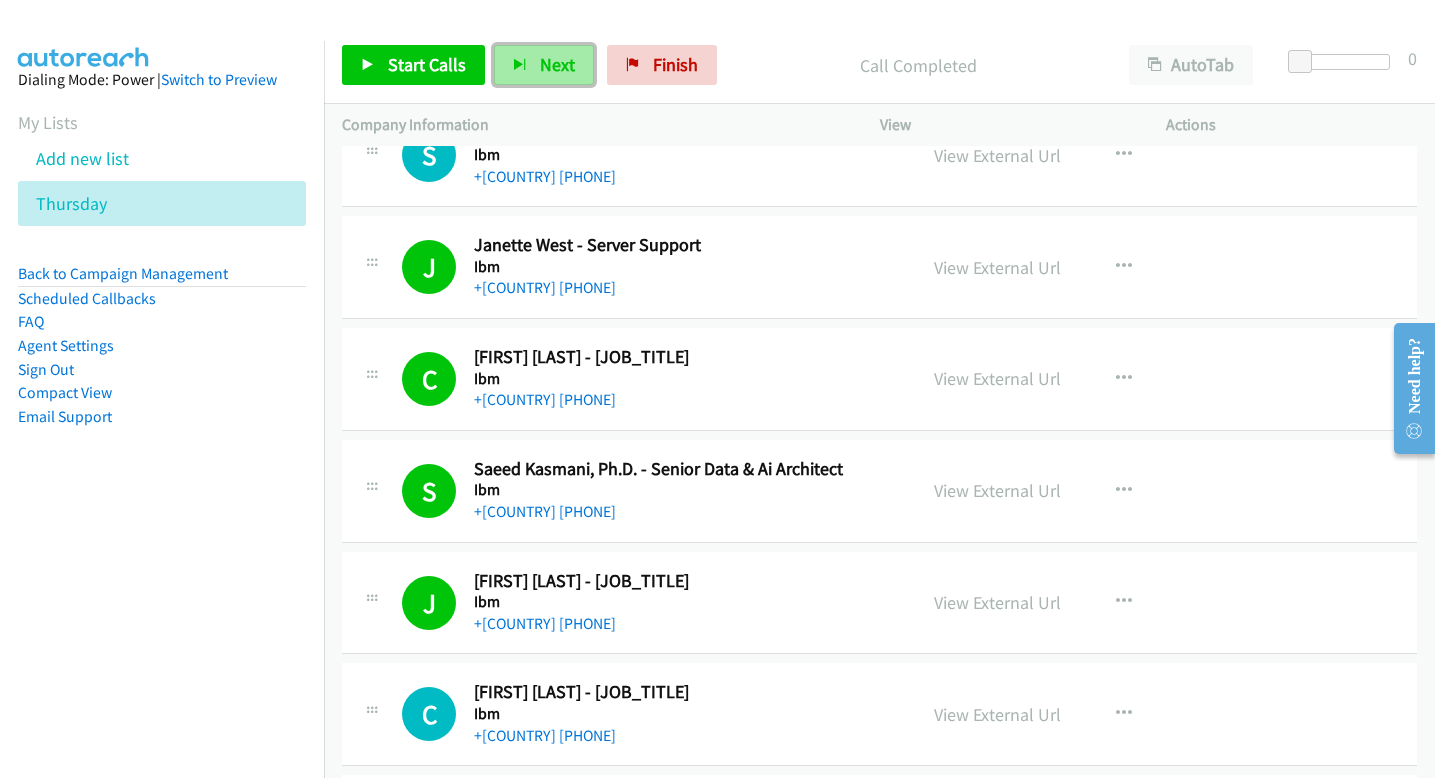click on "Next" at bounding box center [557, 64] 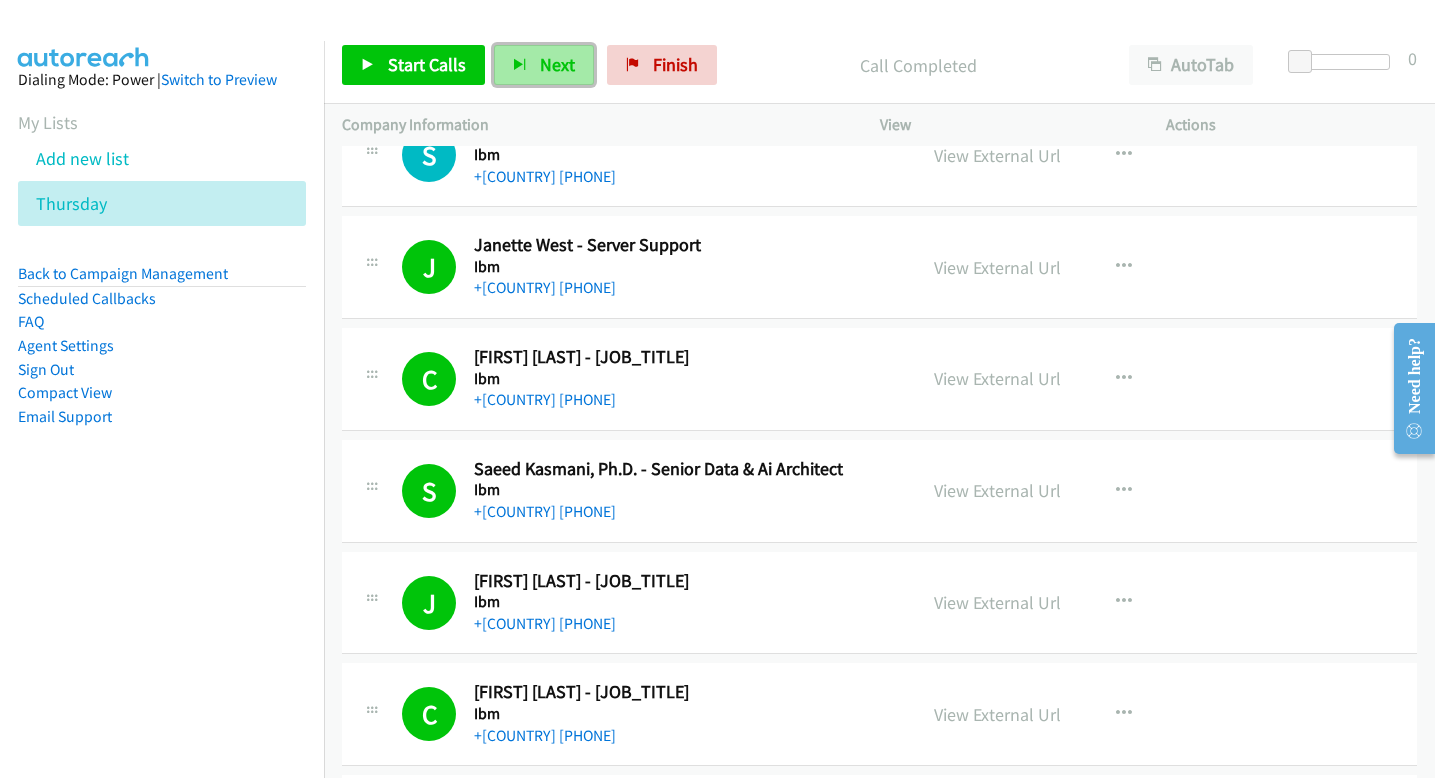 click on "Next" at bounding box center (557, 64) 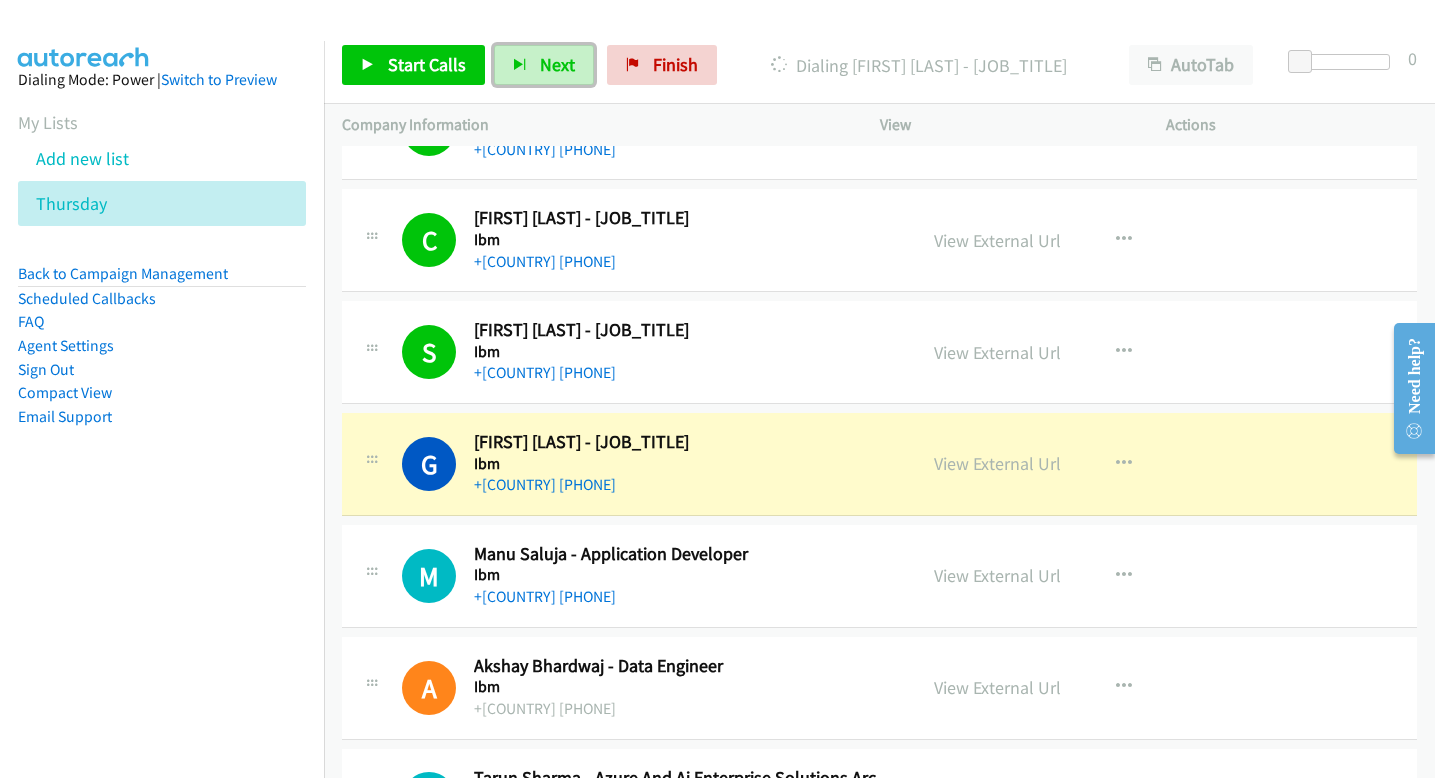 scroll, scrollTop: 2976, scrollLeft: 0, axis: vertical 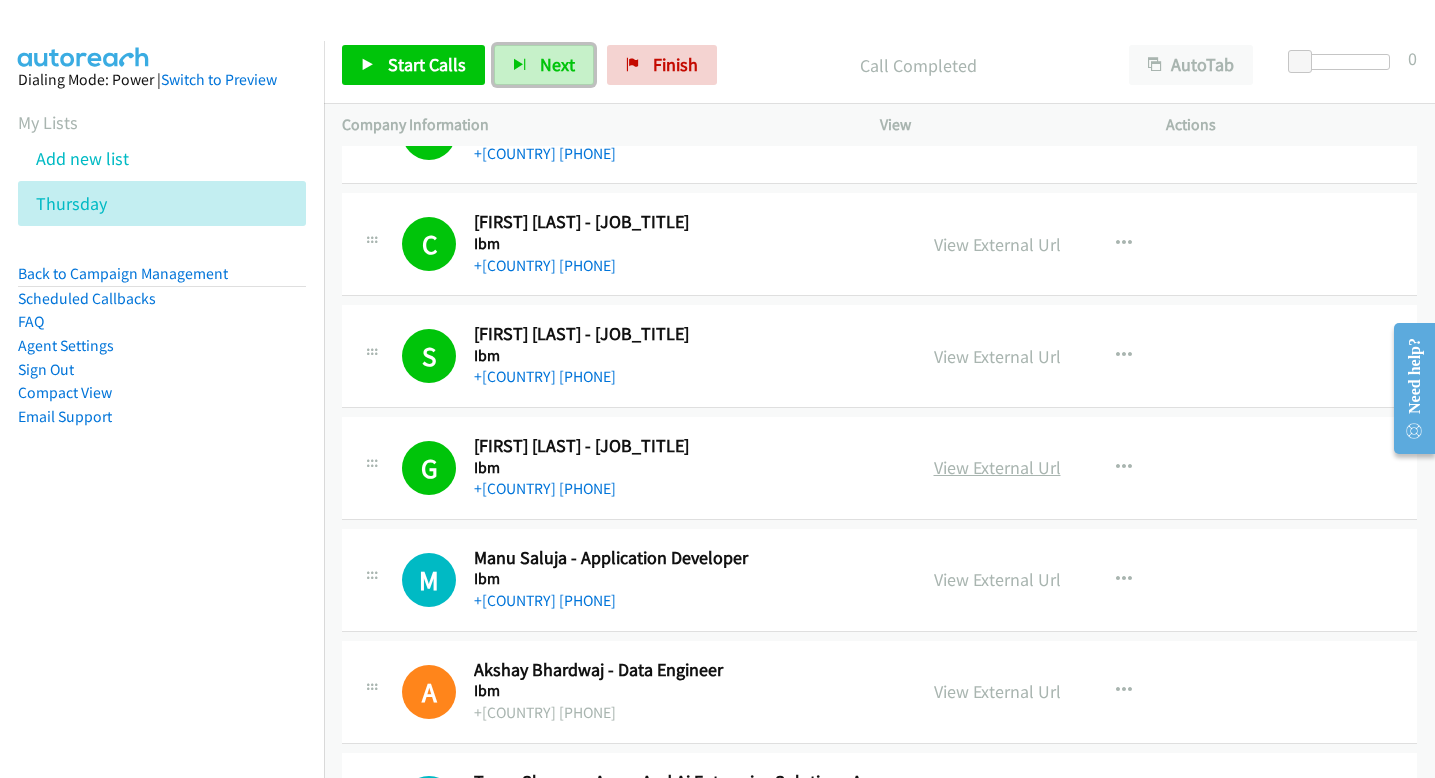 click on "View External Url" at bounding box center (997, 467) 